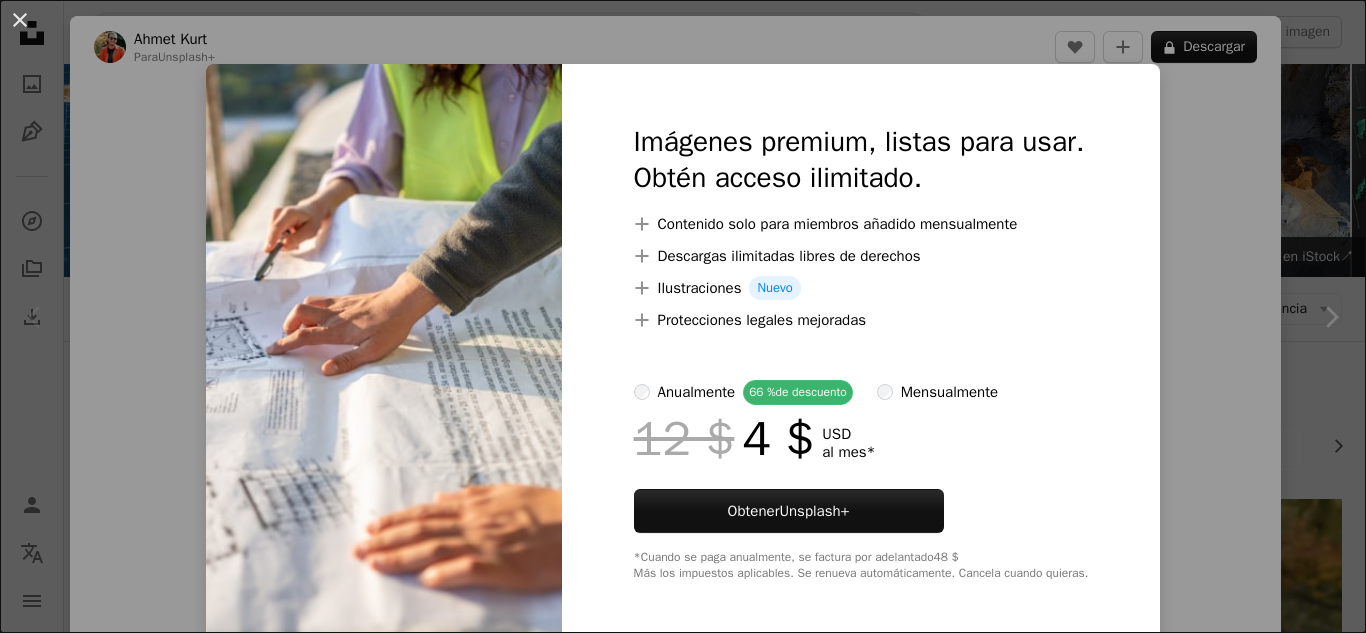 scroll, scrollTop: 9399, scrollLeft: 0, axis: vertical 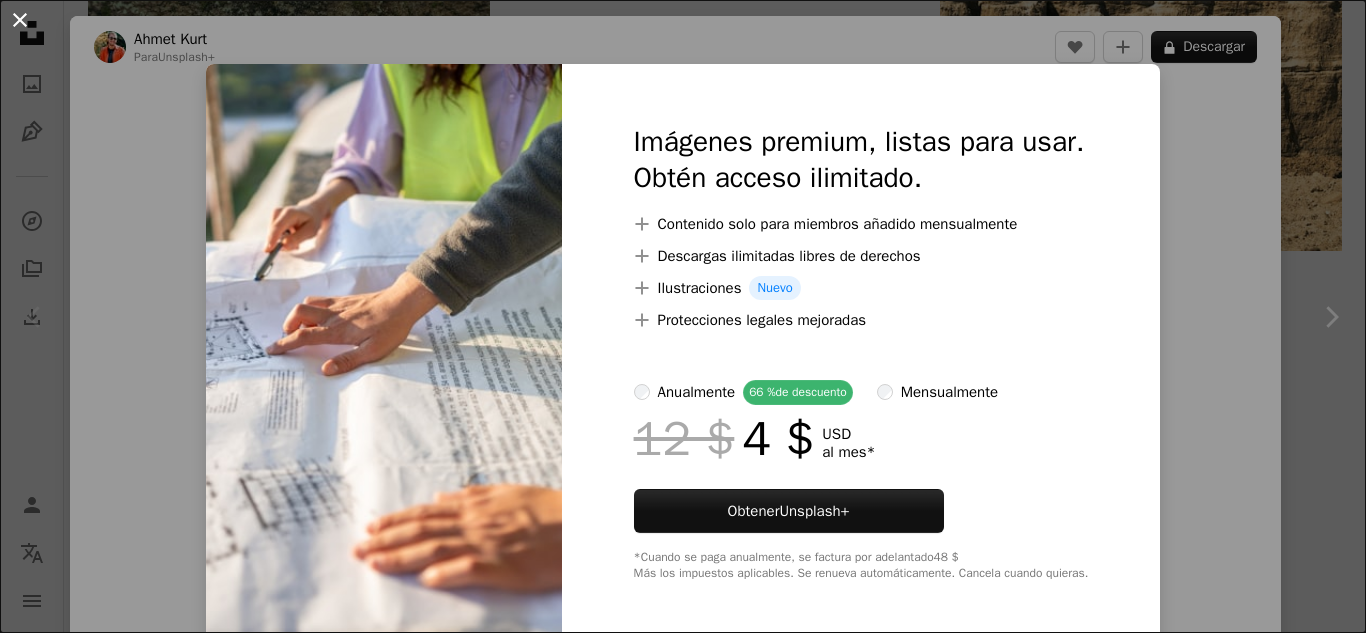 click on "An X shape" at bounding box center [20, 20] 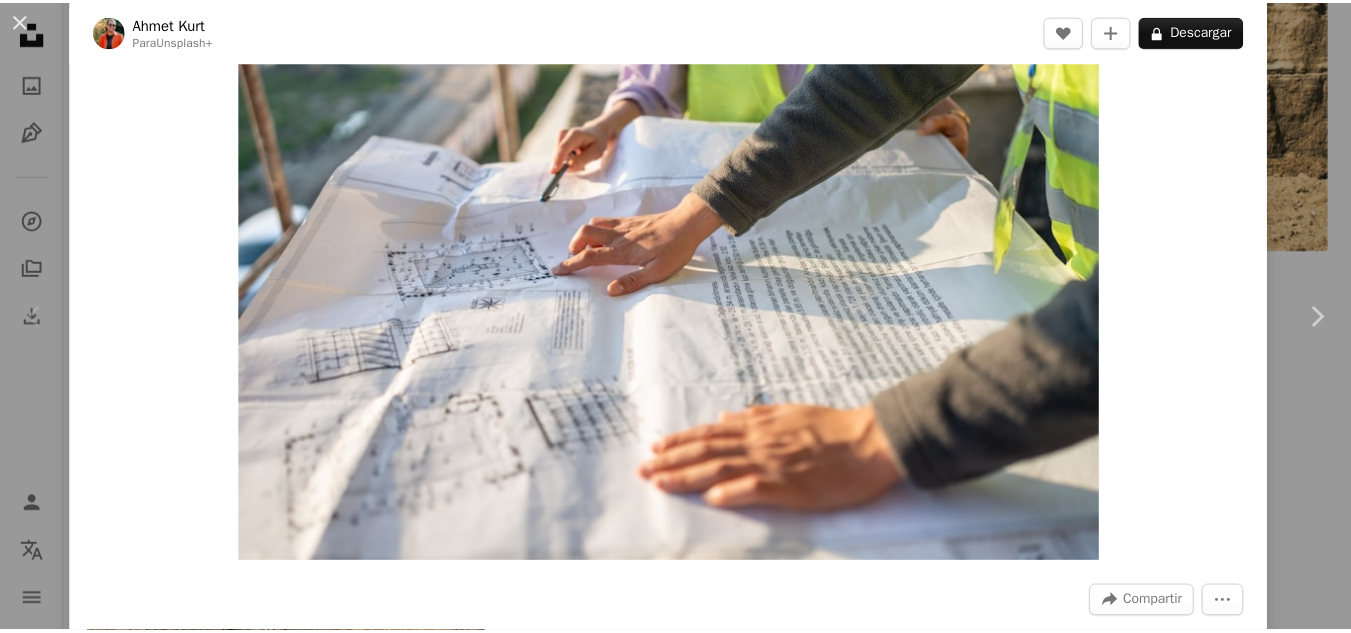 scroll, scrollTop: 100, scrollLeft: 0, axis: vertical 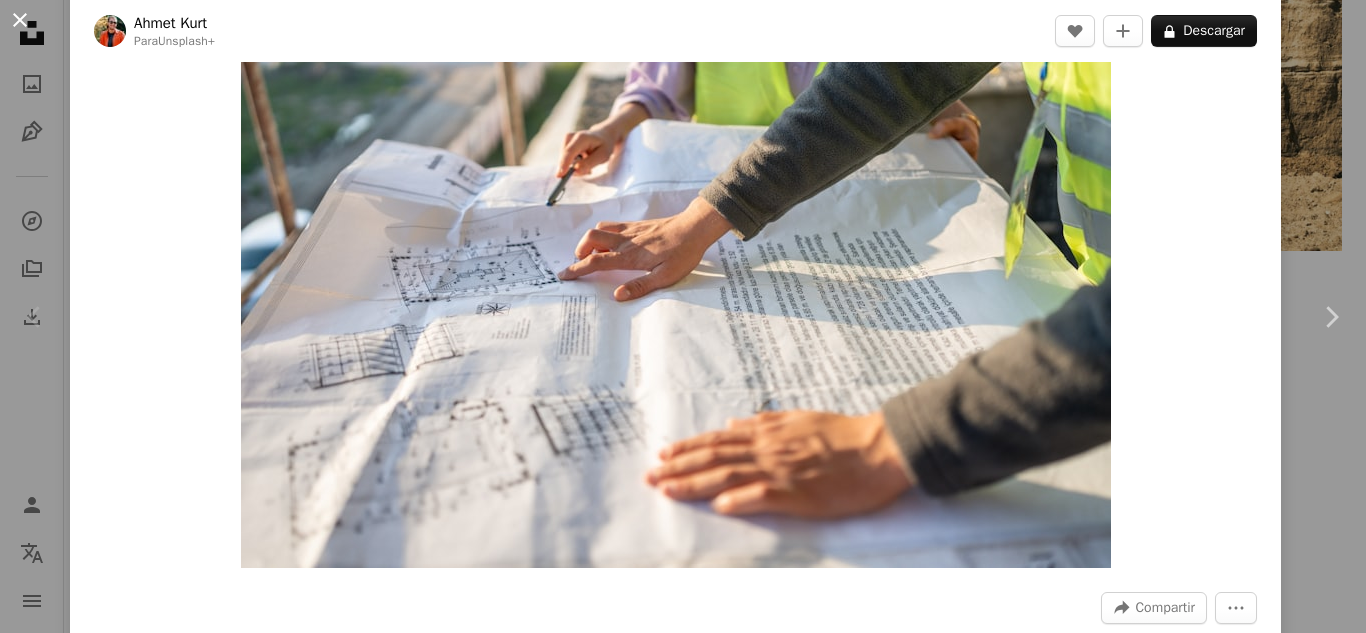 click on "An X shape" at bounding box center [20, 20] 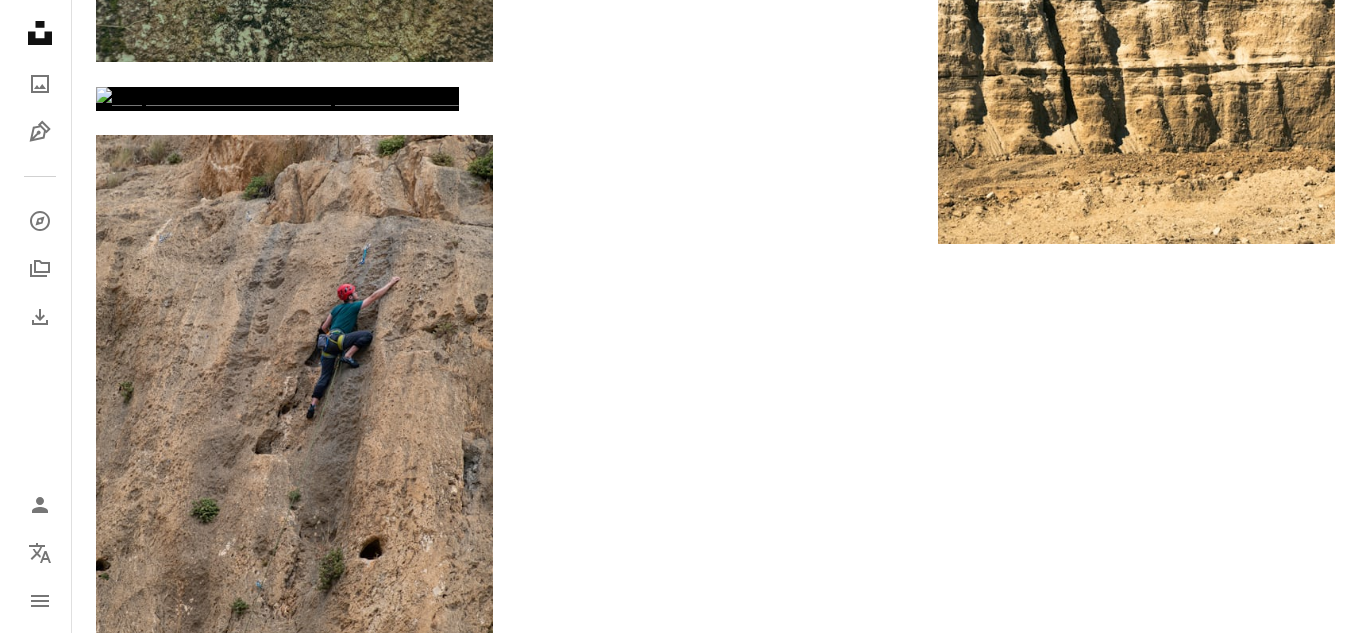scroll, scrollTop: 9299, scrollLeft: 0, axis: vertical 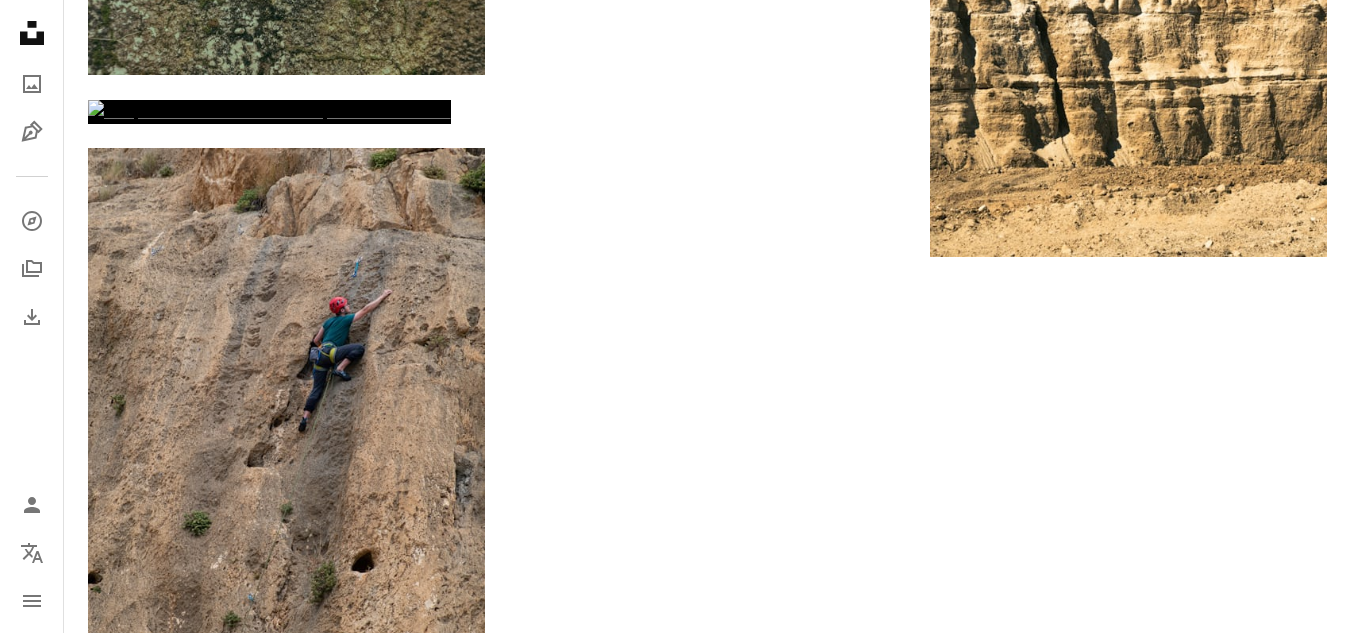 click at bounding box center [1128, -1686] 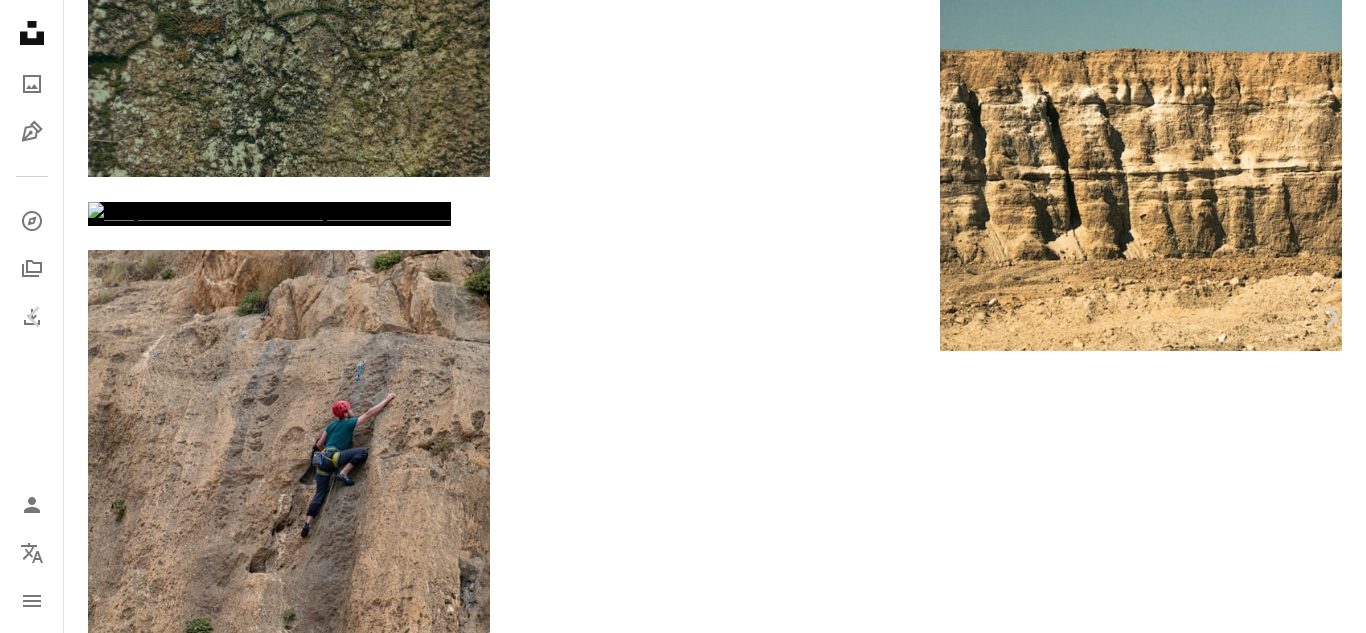 scroll, scrollTop: 1800, scrollLeft: 0, axis: vertical 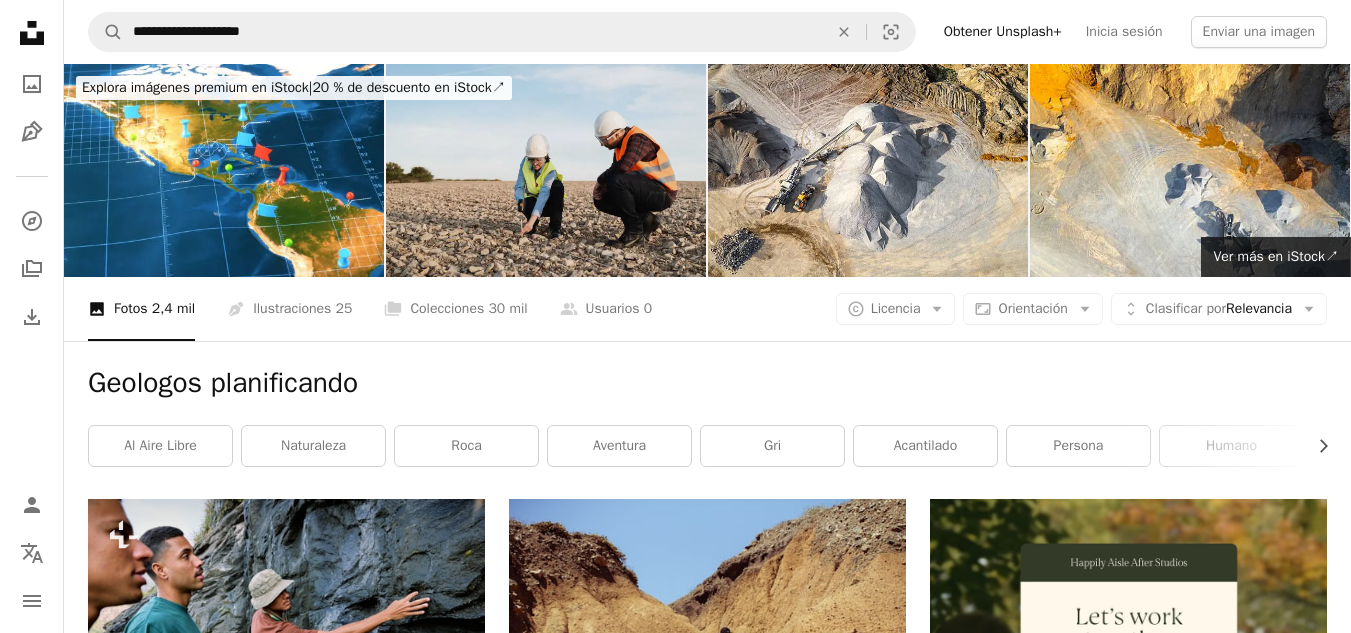 click at bounding box center [546, 170] 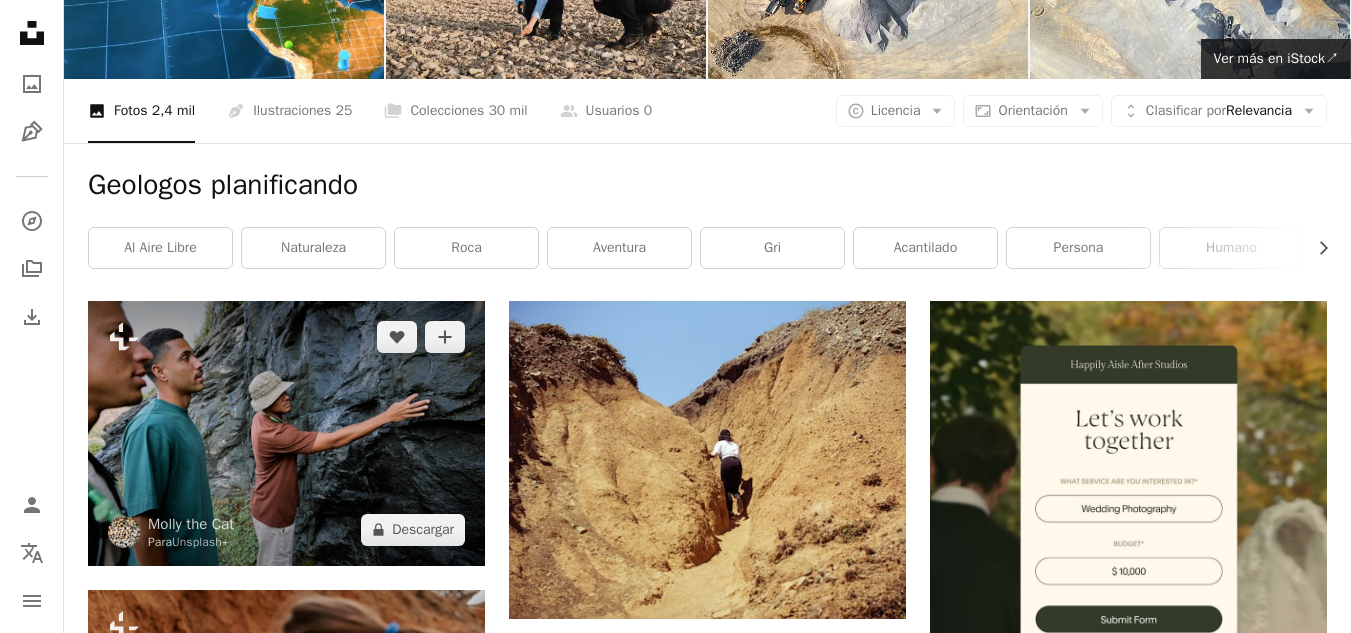 scroll, scrollTop: 200, scrollLeft: 0, axis: vertical 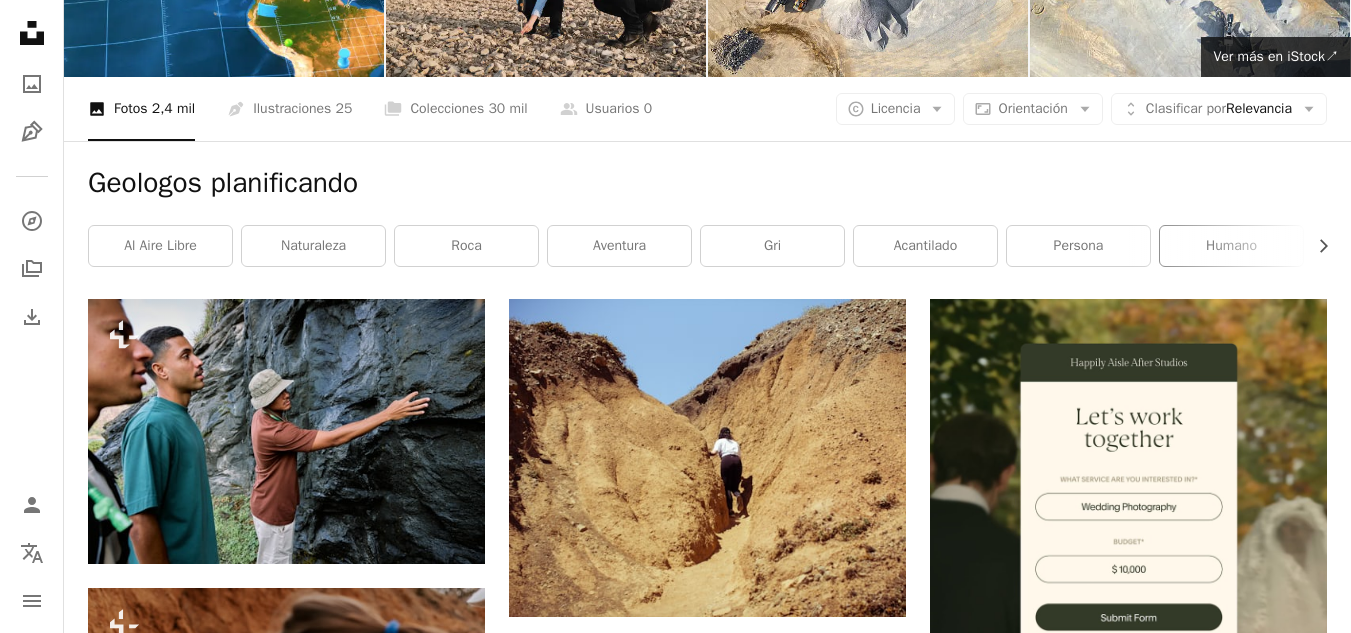 click on "Humano" at bounding box center [1231, 246] 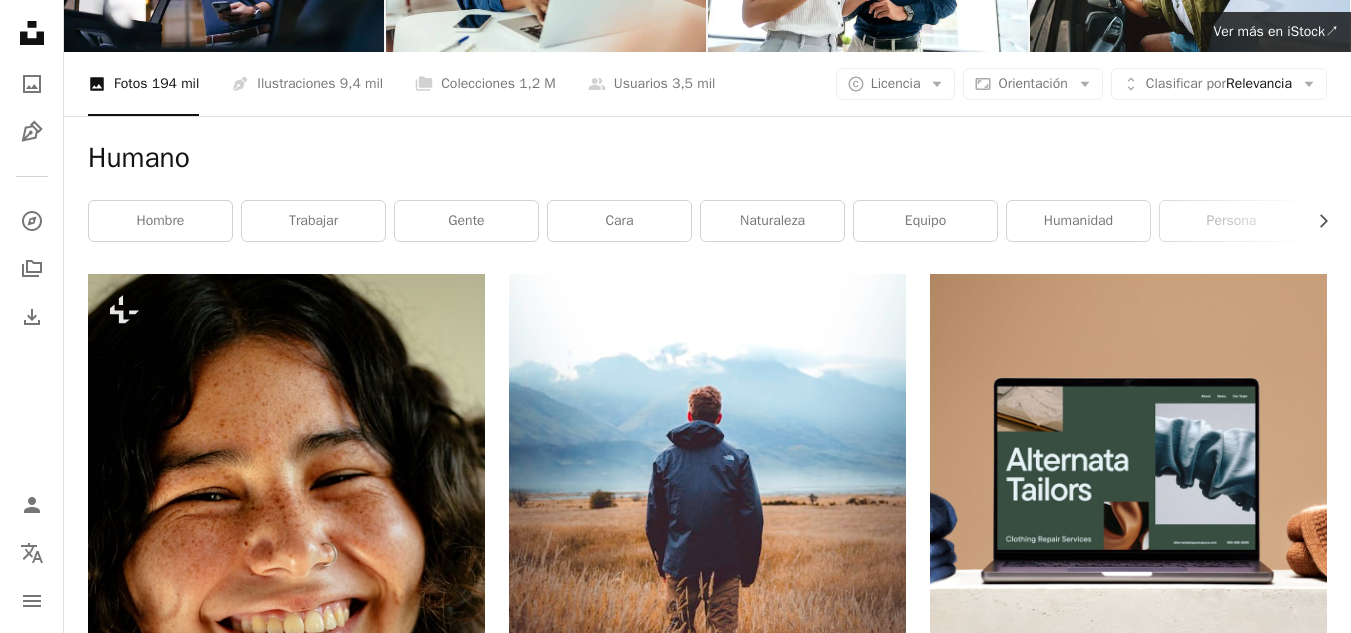 scroll, scrollTop: 0, scrollLeft: 0, axis: both 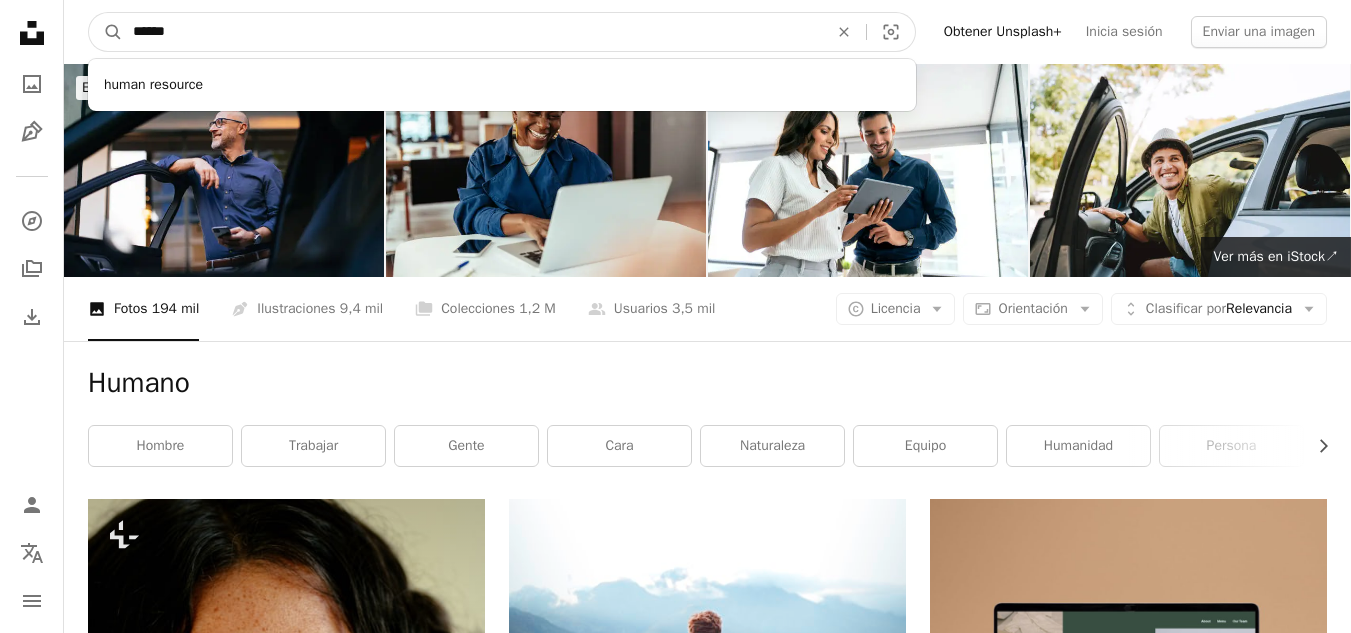 drag, startPoint x: 295, startPoint y: 28, endPoint x: 32, endPoint y: 30, distance: 263.0076 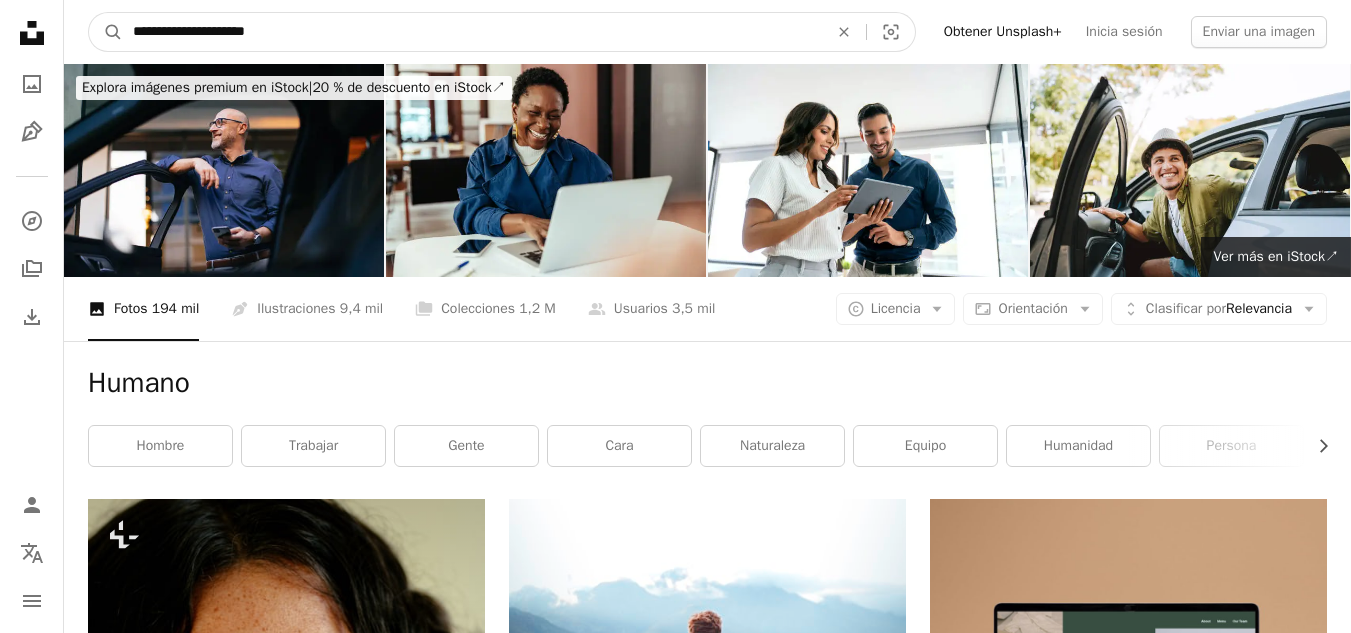 type on "**********" 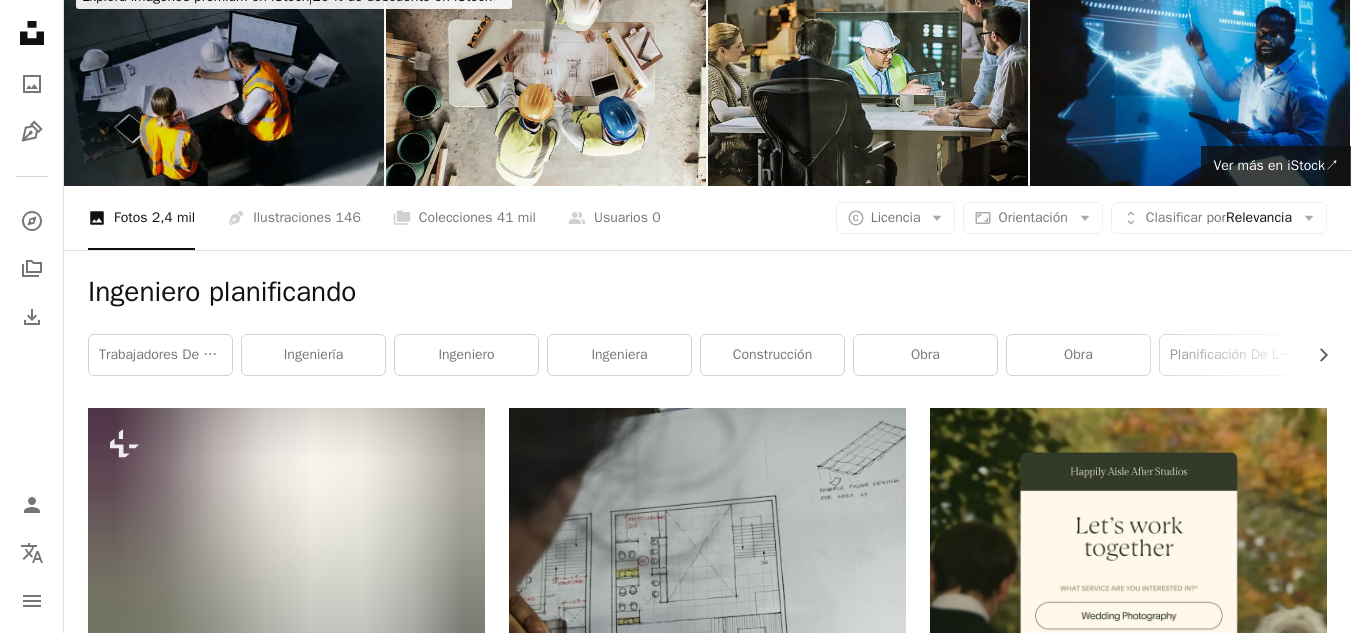 scroll, scrollTop: 200, scrollLeft: 0, axis: vertical 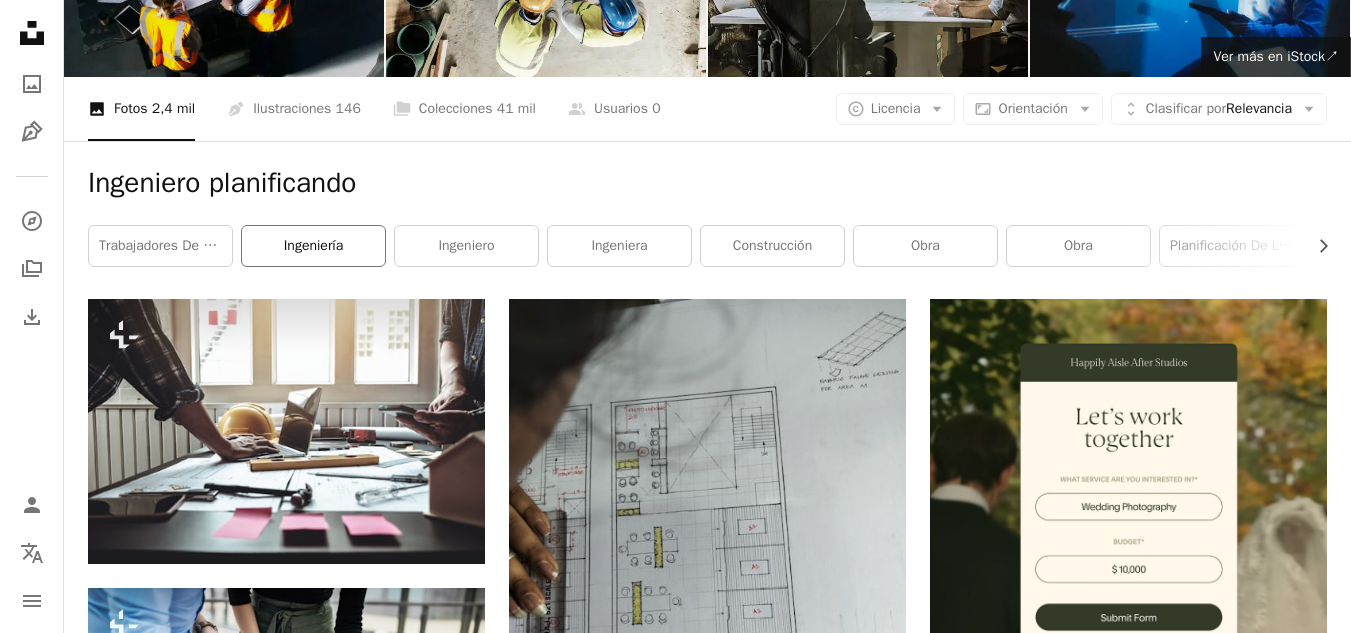 click on "ingeniería" at bounding box center (313, 246) 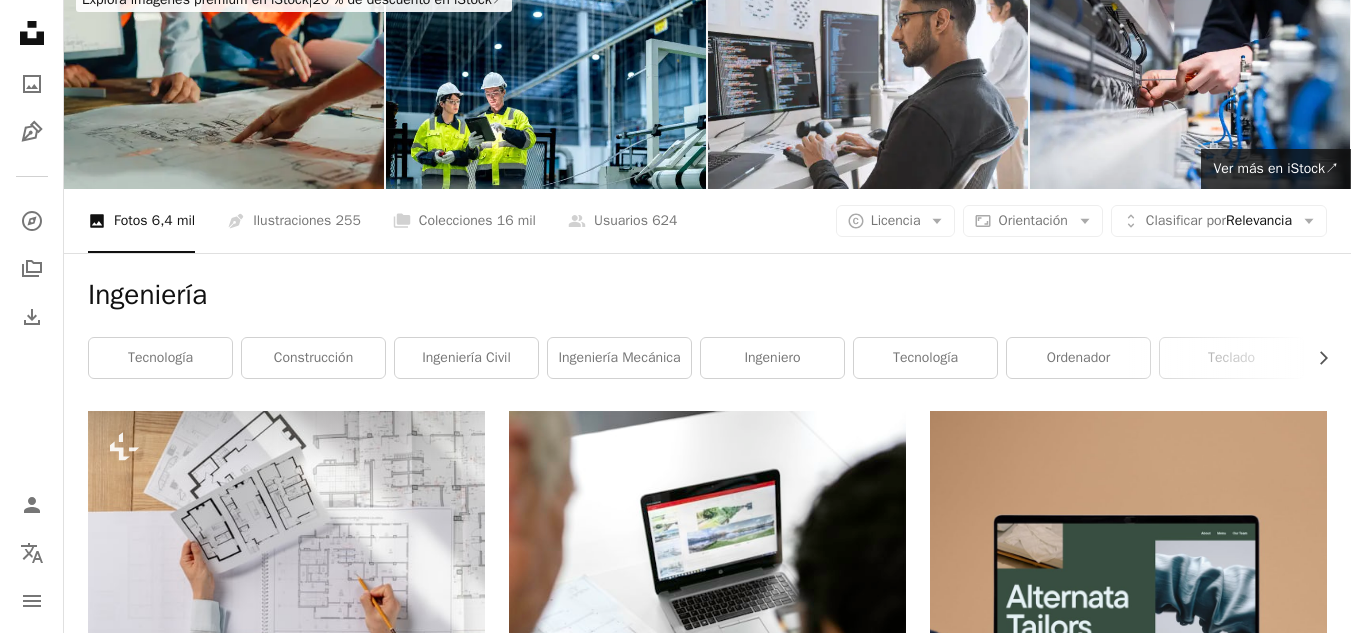 scroll, scrollTop: 200, scrollLeft: 0, axis: vertical 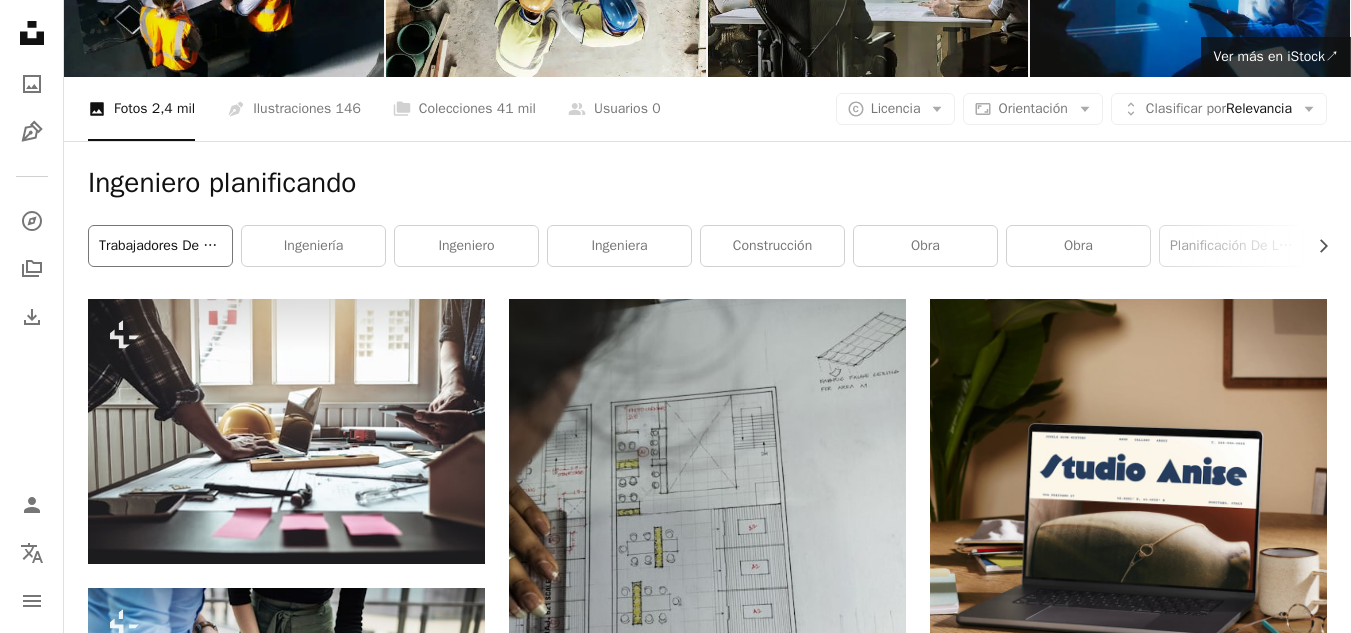 click on "Trabajadores de la construcción" at bounding box center (160, 246) 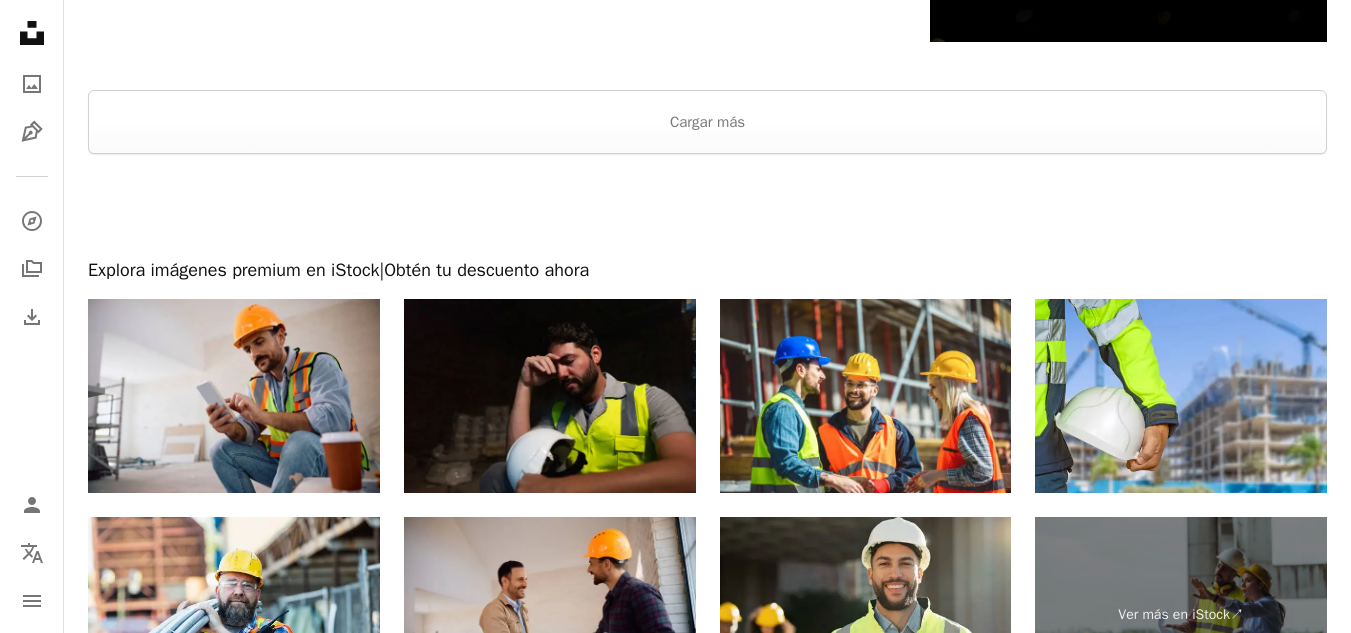 scroll, scrollTop: 3200, scrollLeft: 0, axis: vertical 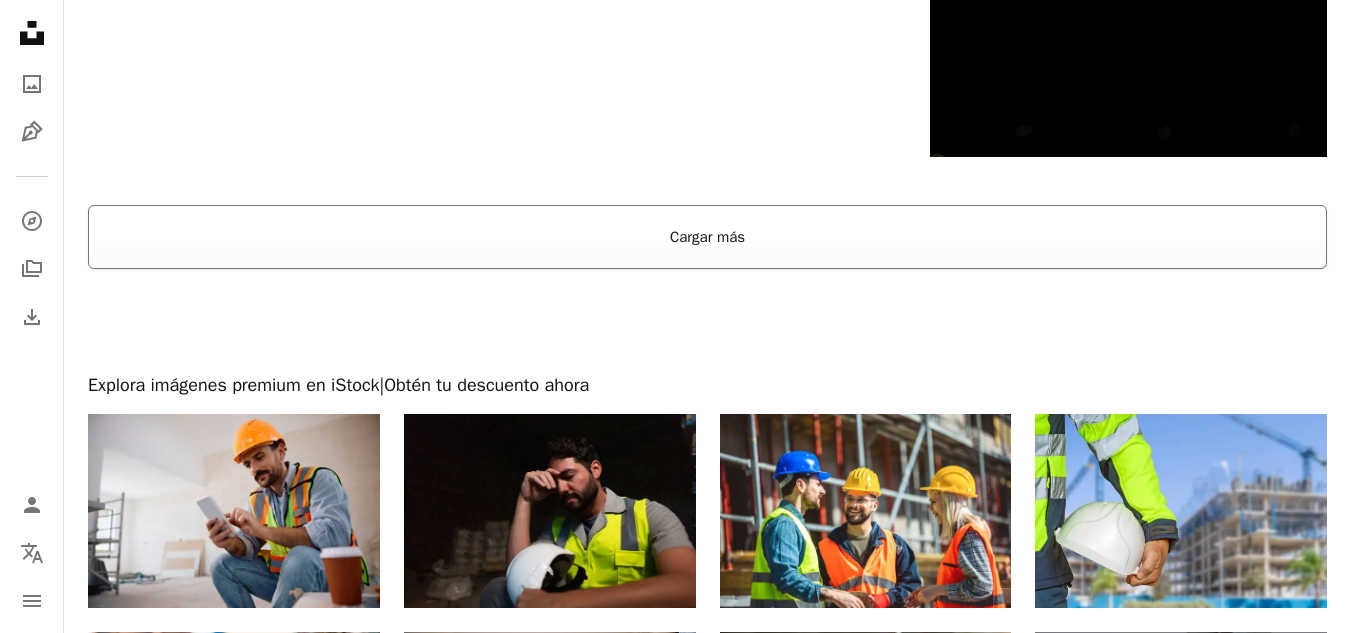 click on "Cargar más" at bounding box center [707, 237] 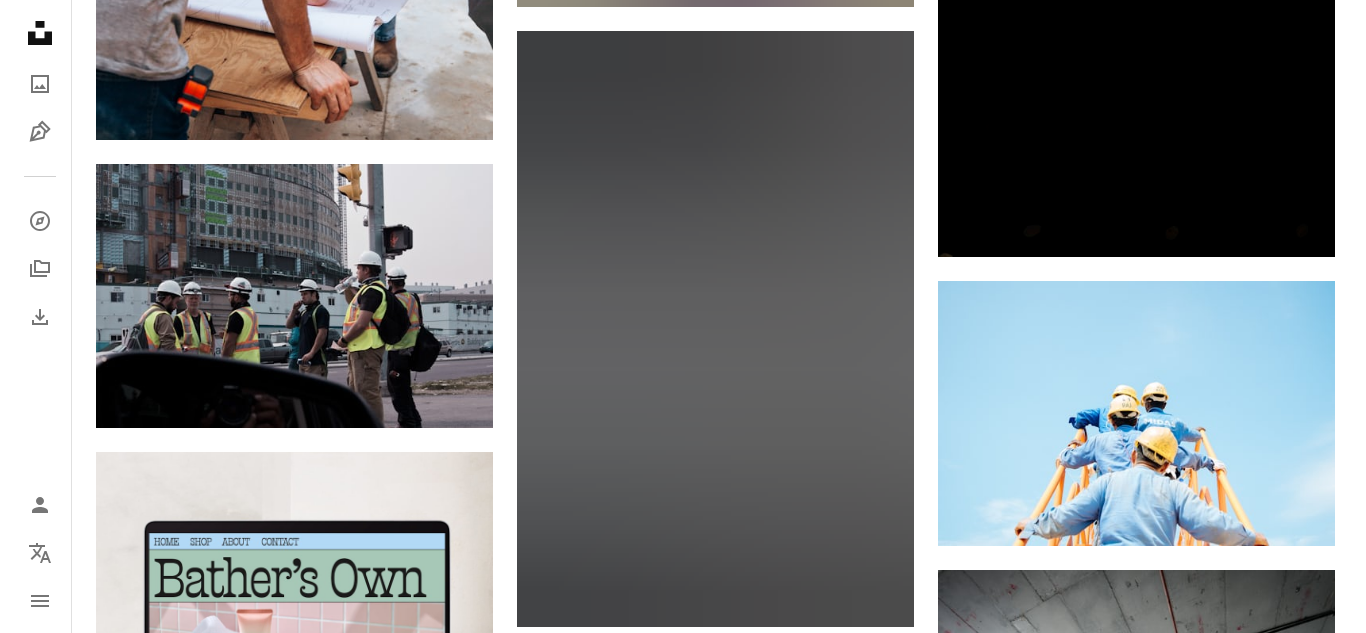 scroll, scrollTop: 2700, scrollLeft: 0, axis: vertical 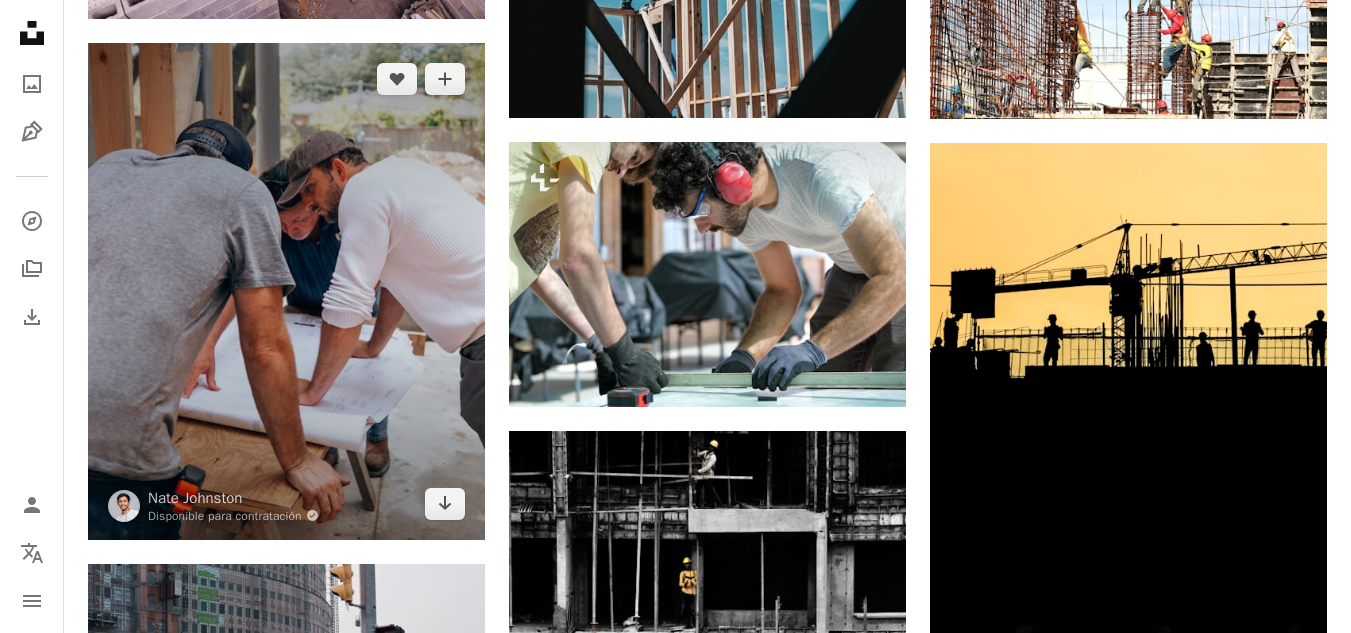click at bounding box center (286, 291) 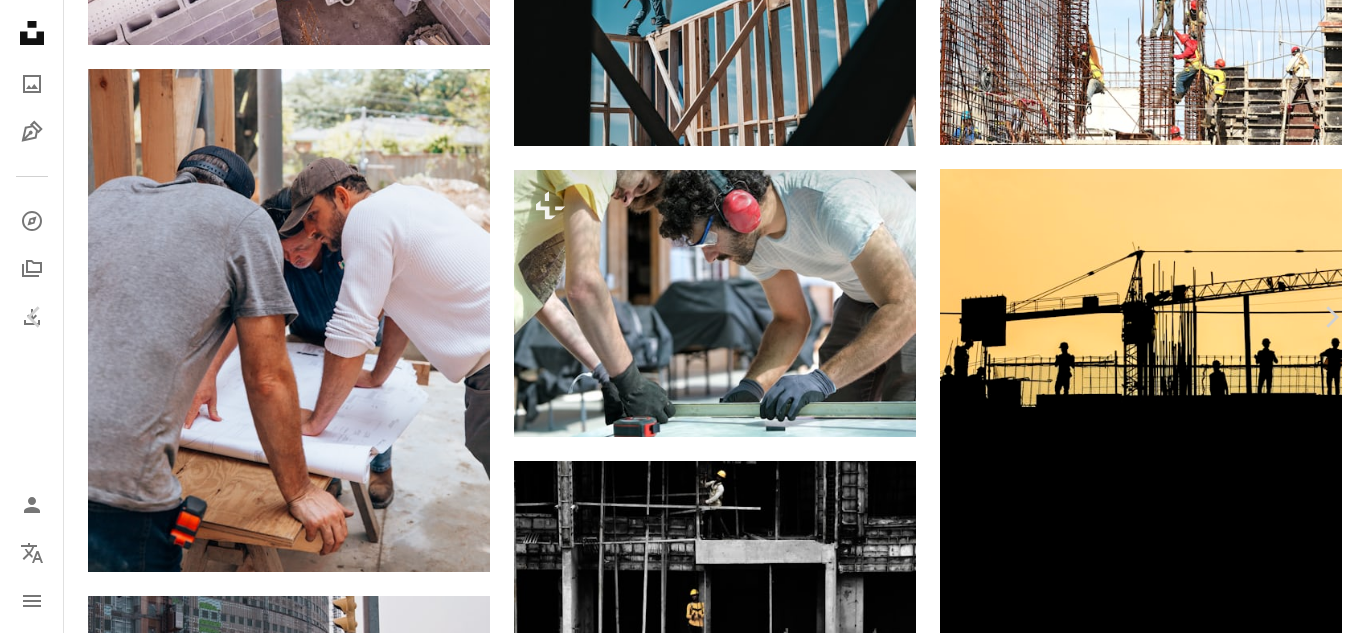 scroll, scrollTop: 2400, scrollLeft: 0, axis: vertical 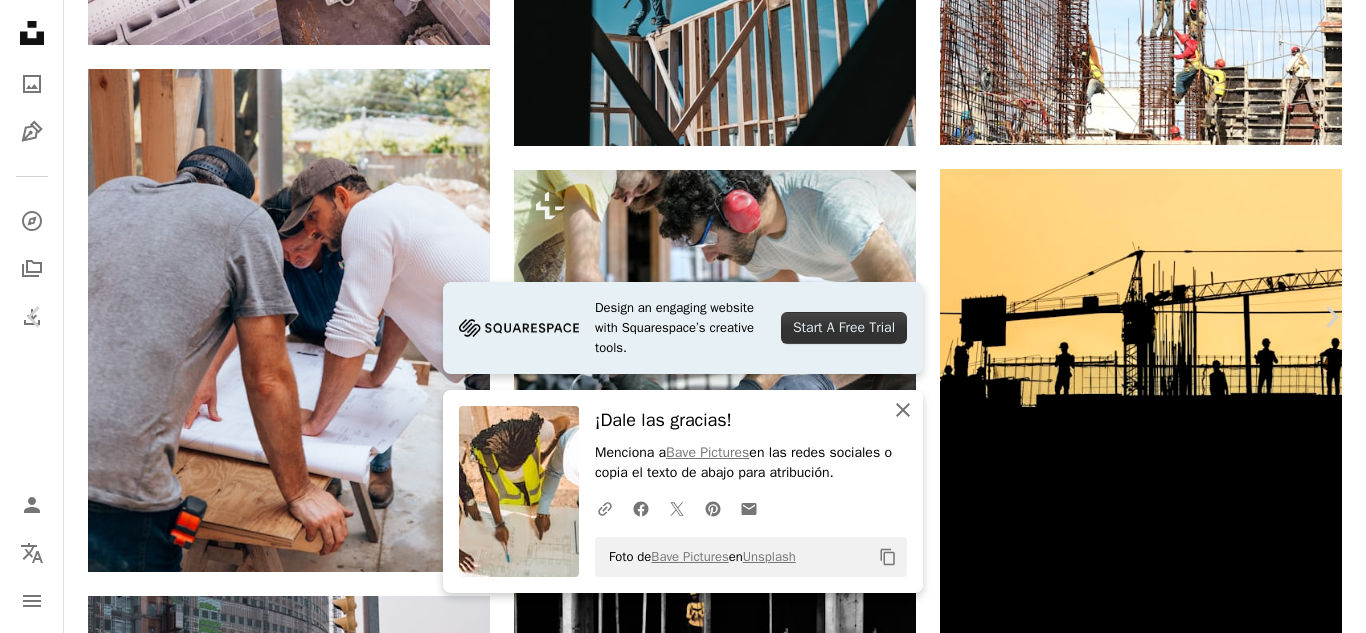 click on "An X shape" 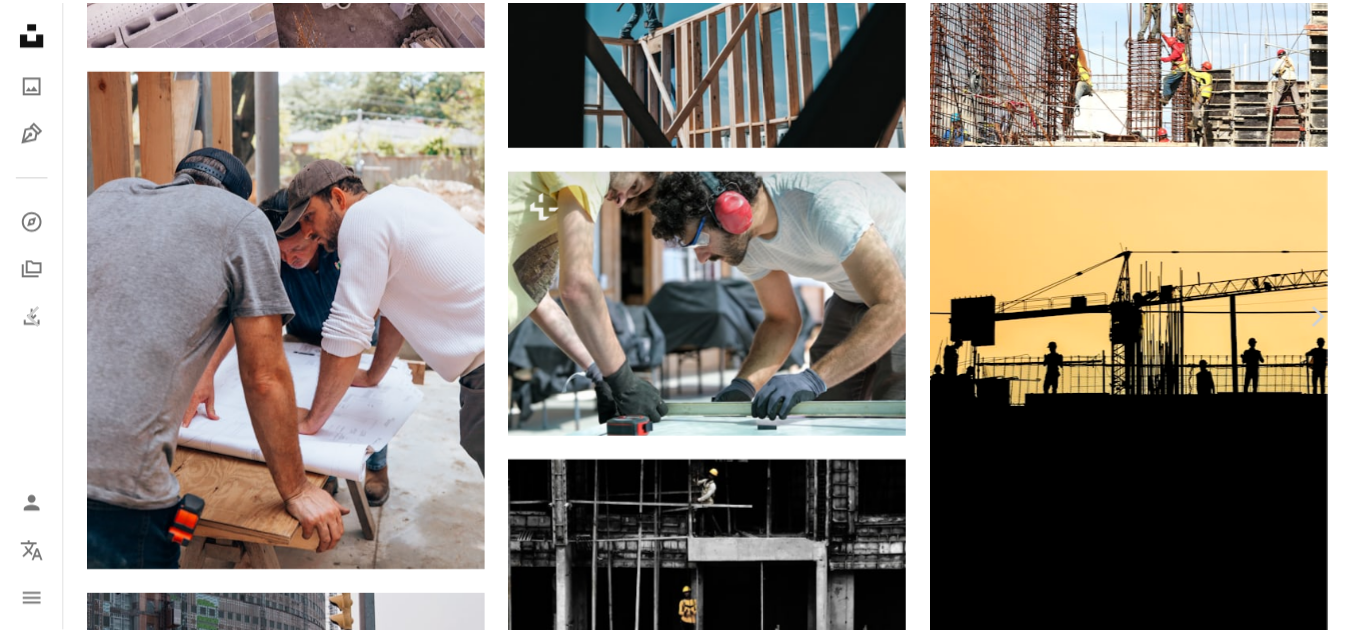 scroll, scrollTop: 3900, scrollLeft: 0, axis: vertical 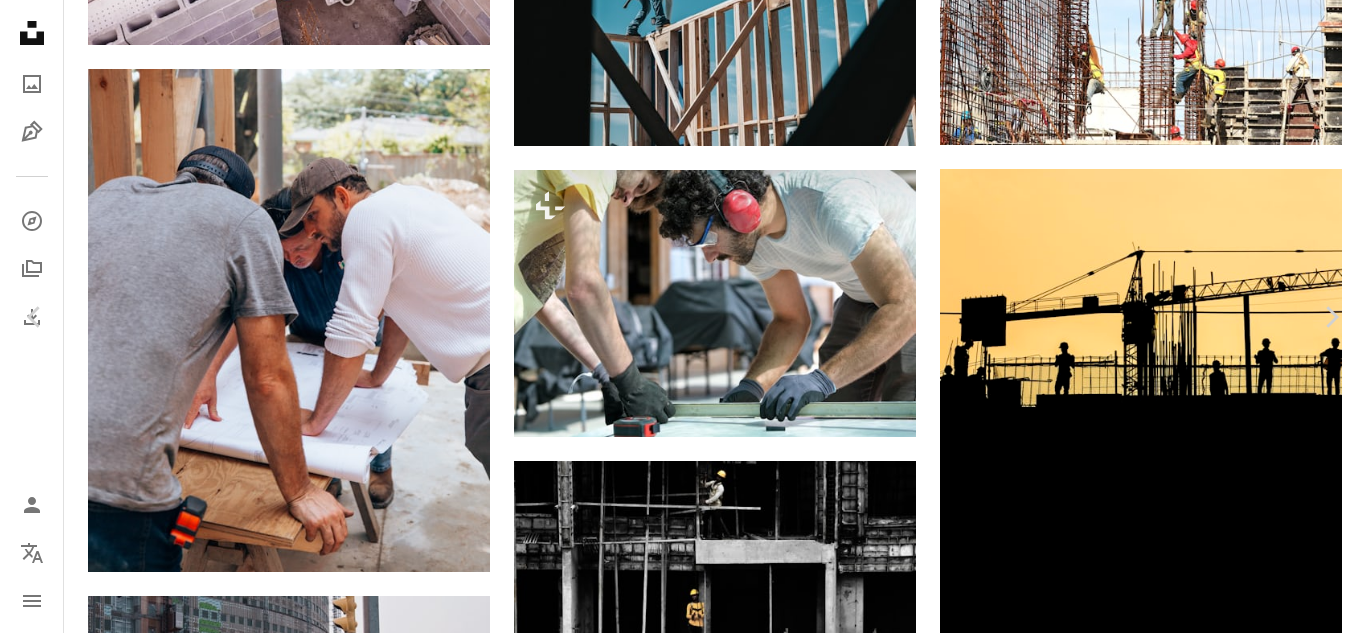 click on "An X shape" at bounding box center [20, 20] 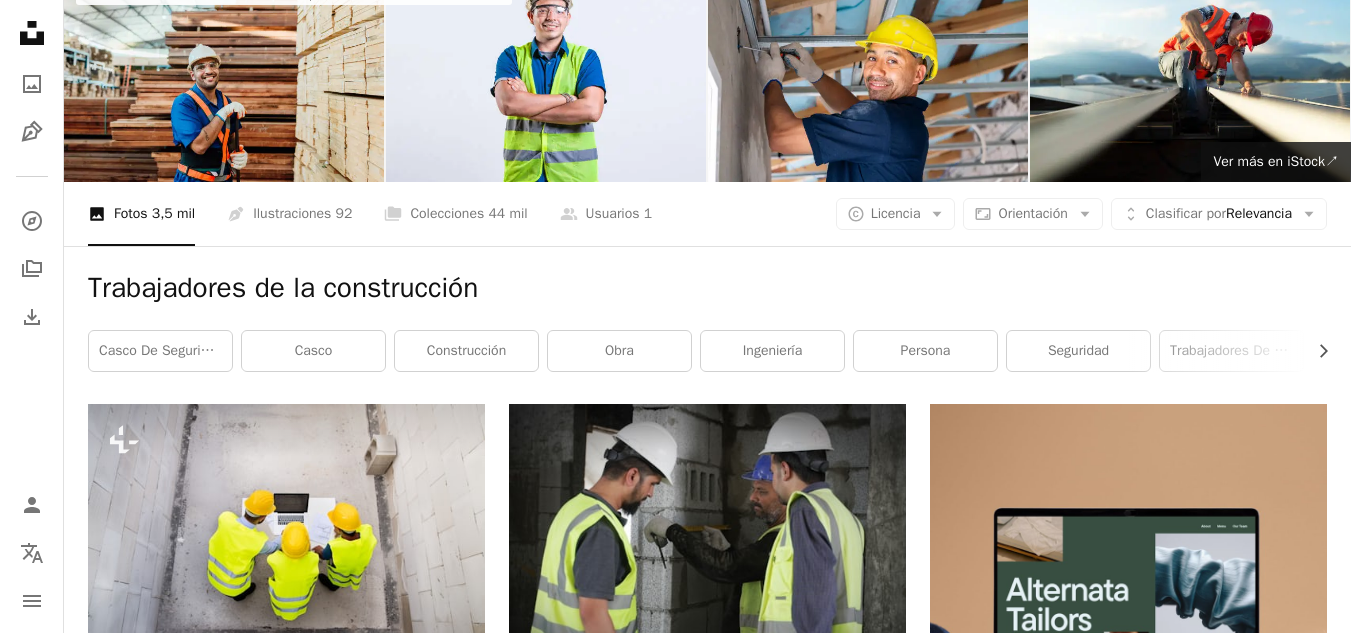 scroll, scrollTop: 0, scrollLeft: 0, axis: both 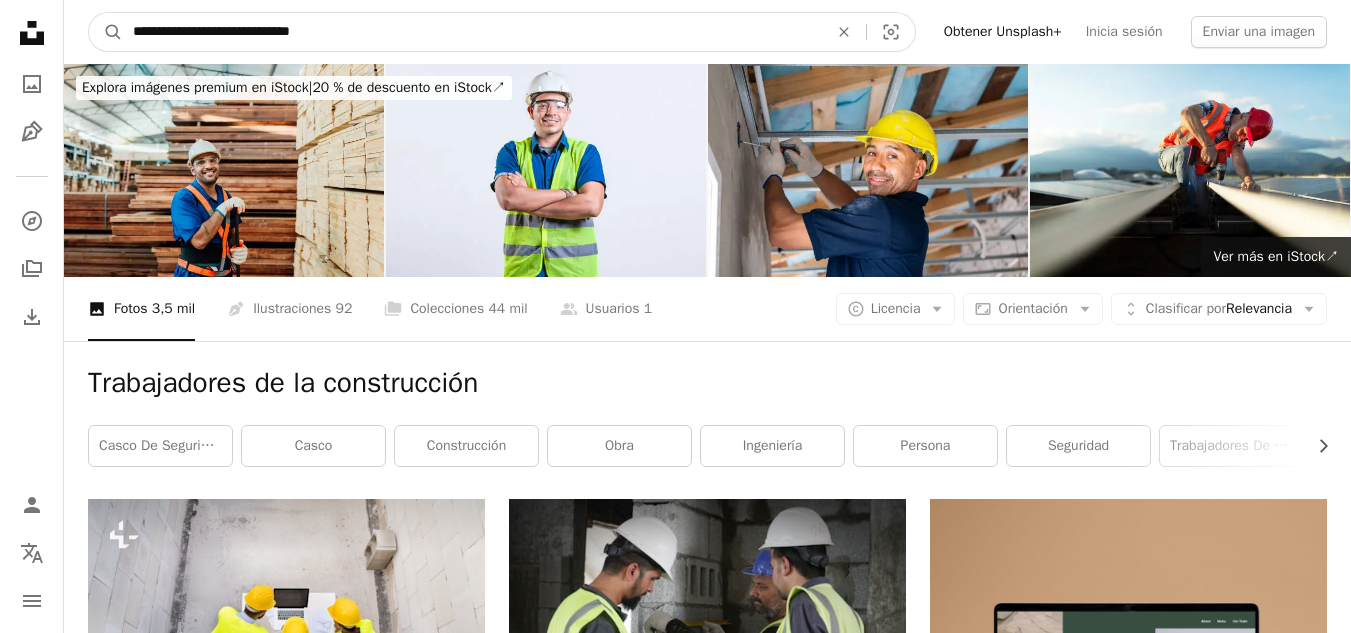 click on "**********" at bounding box center (472, 32) 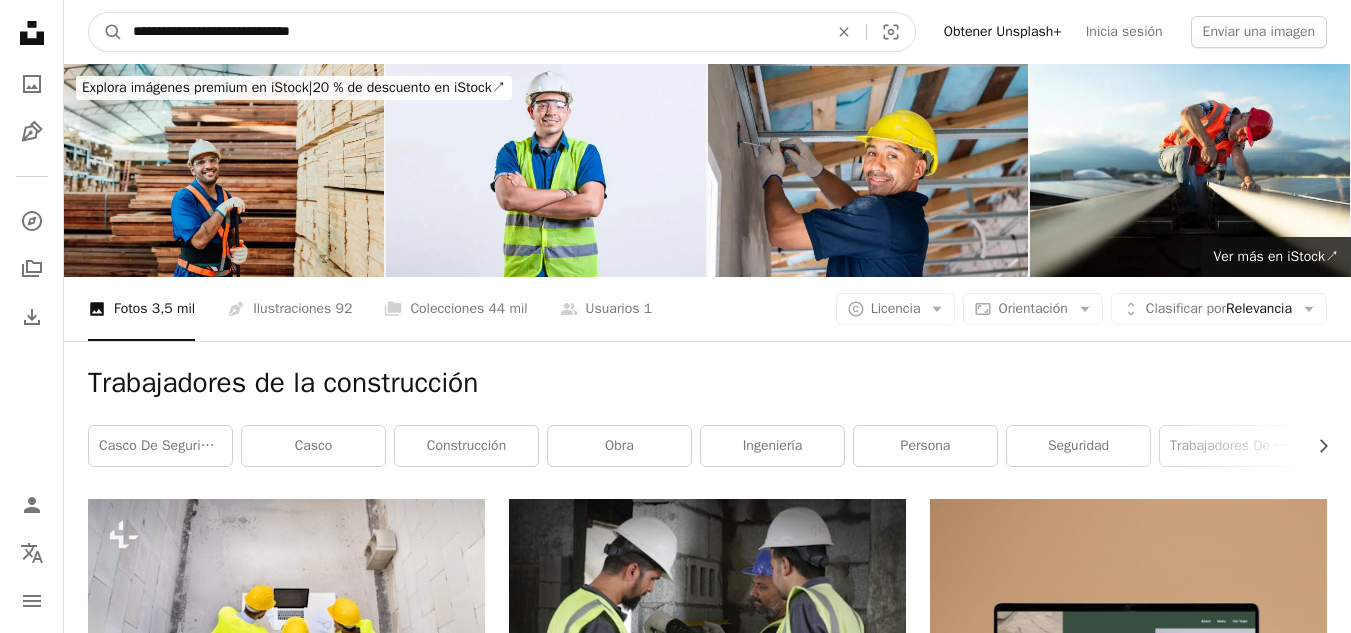 drag, startPoint x: 477, startPoint y: 40, endPoint x: 0, endPoint y: 62, distance: 477.50708 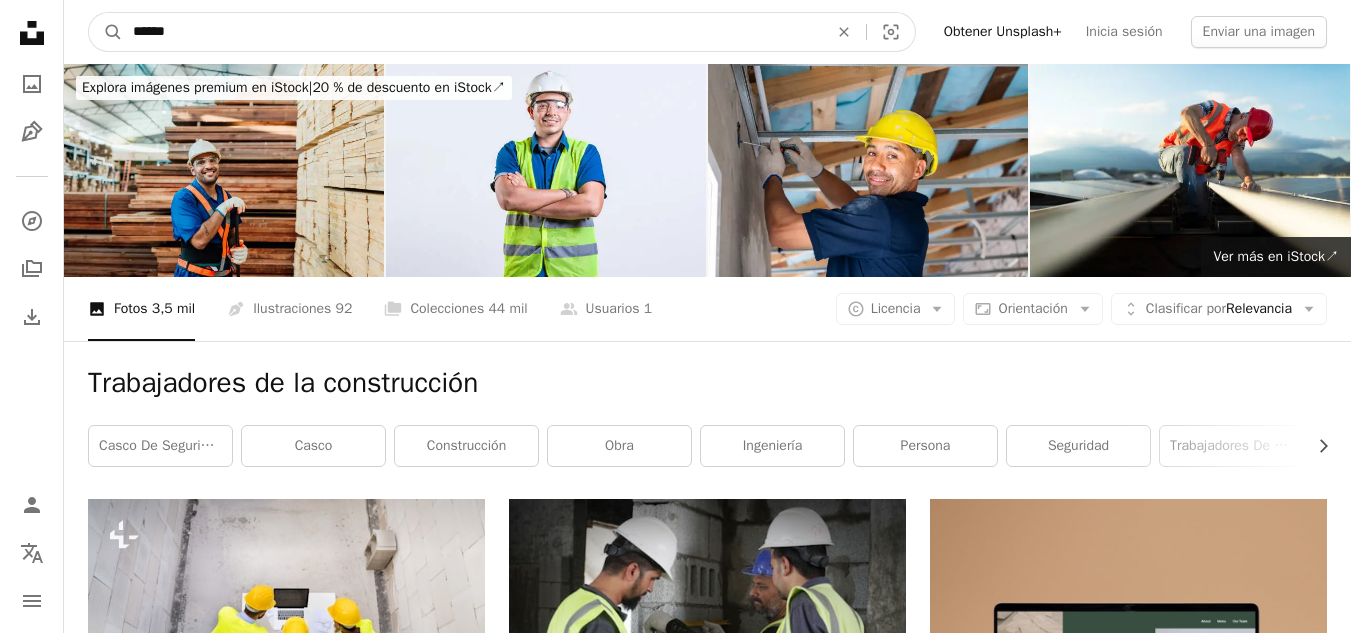 type on "*******" 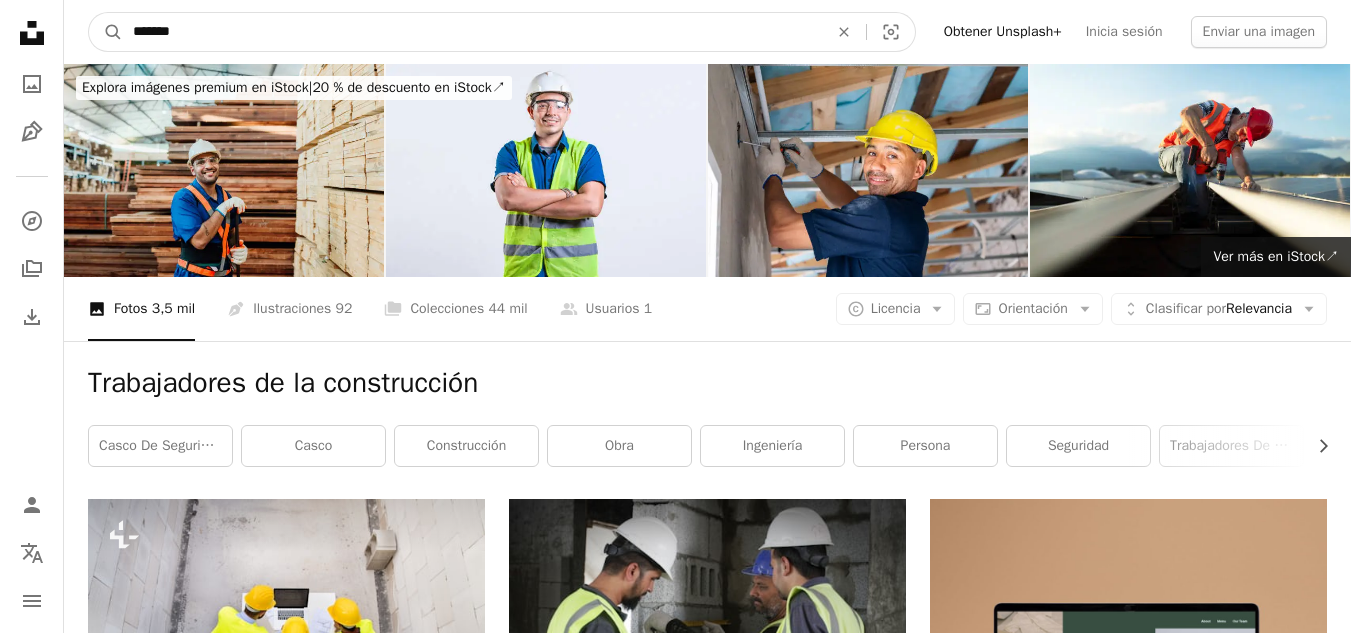 click on "A magnifying glass" at bounding box center (106, 32) 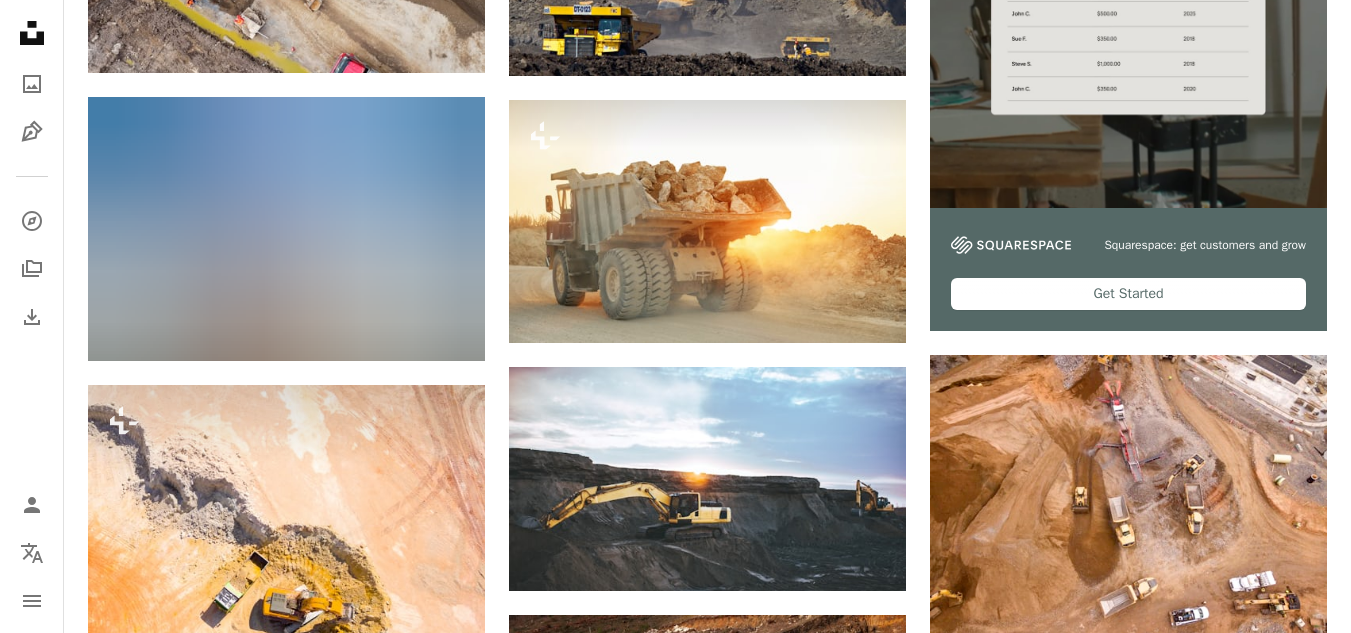 scroll, scrollTop: 0, scrollLeft: 0, axis: both 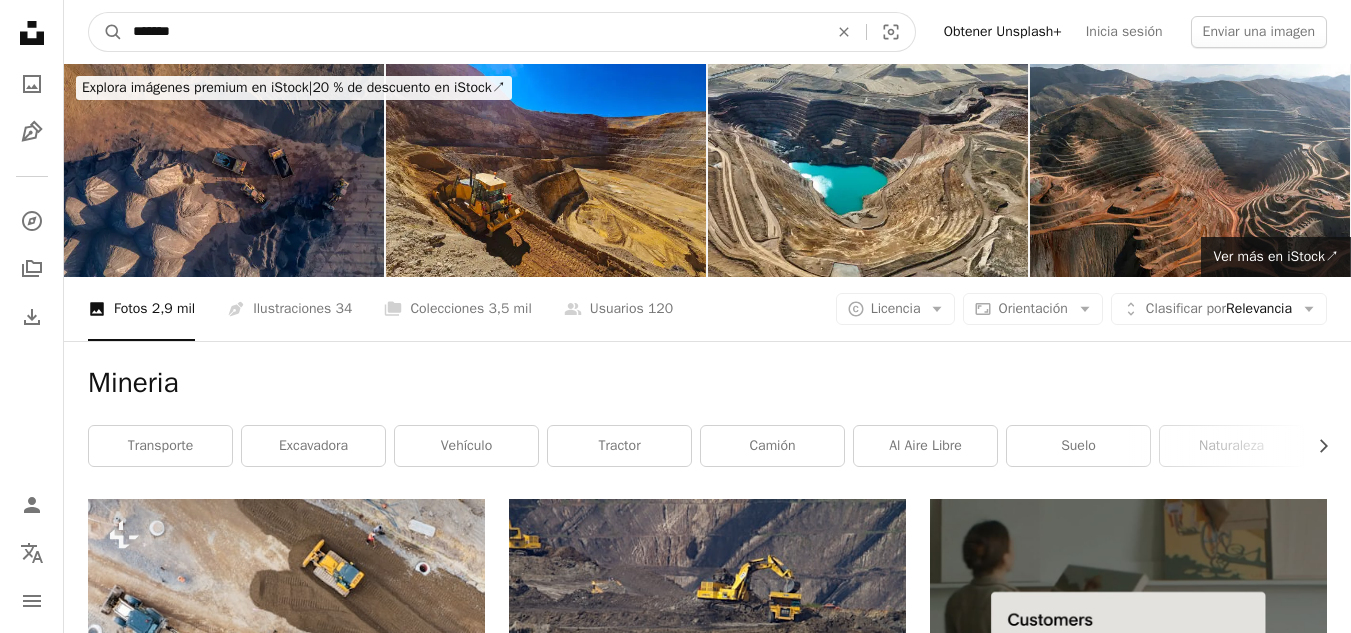 click on "*******" at bounding box center [472, 32] 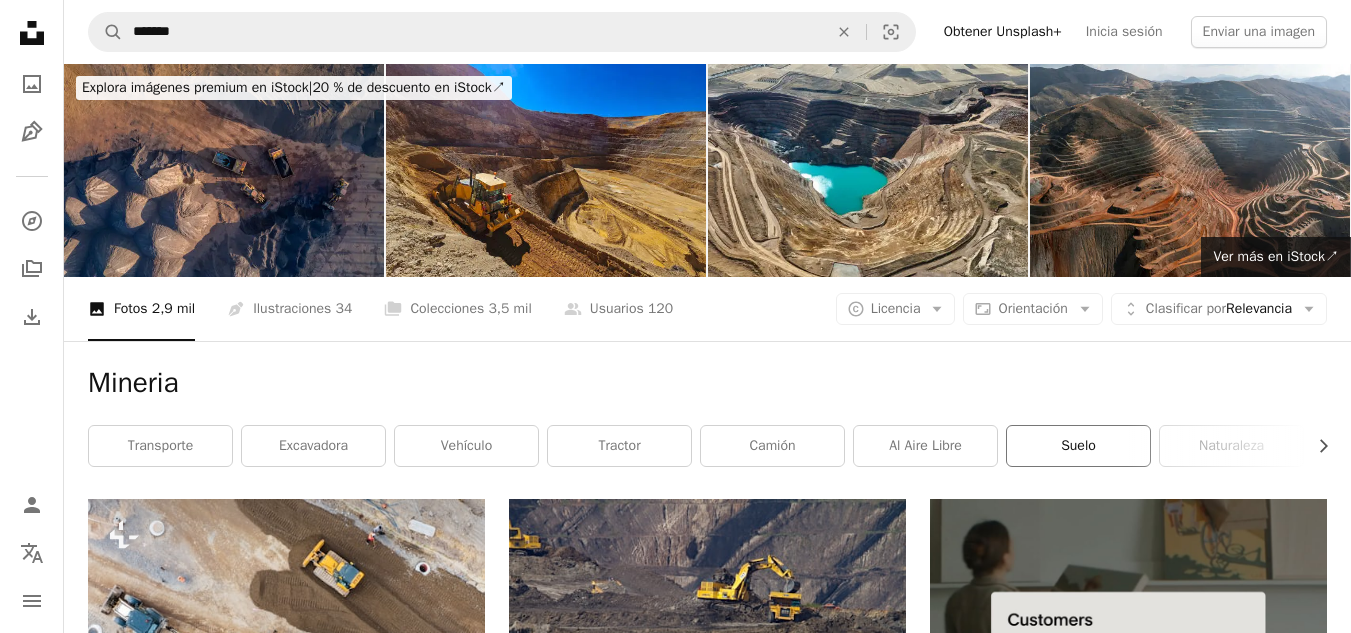 click on "suelo" at bounding box center [1078, 446] 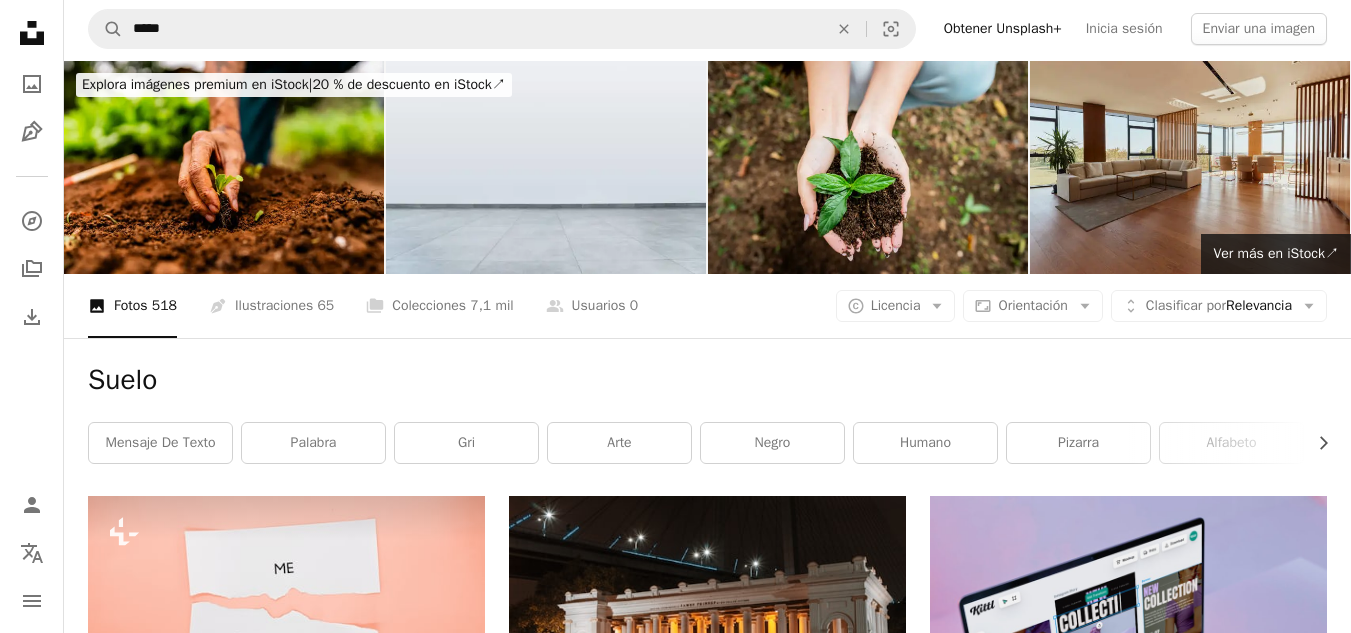 scroll, scrollTop: 0, scrollLeft: 0, axis: both 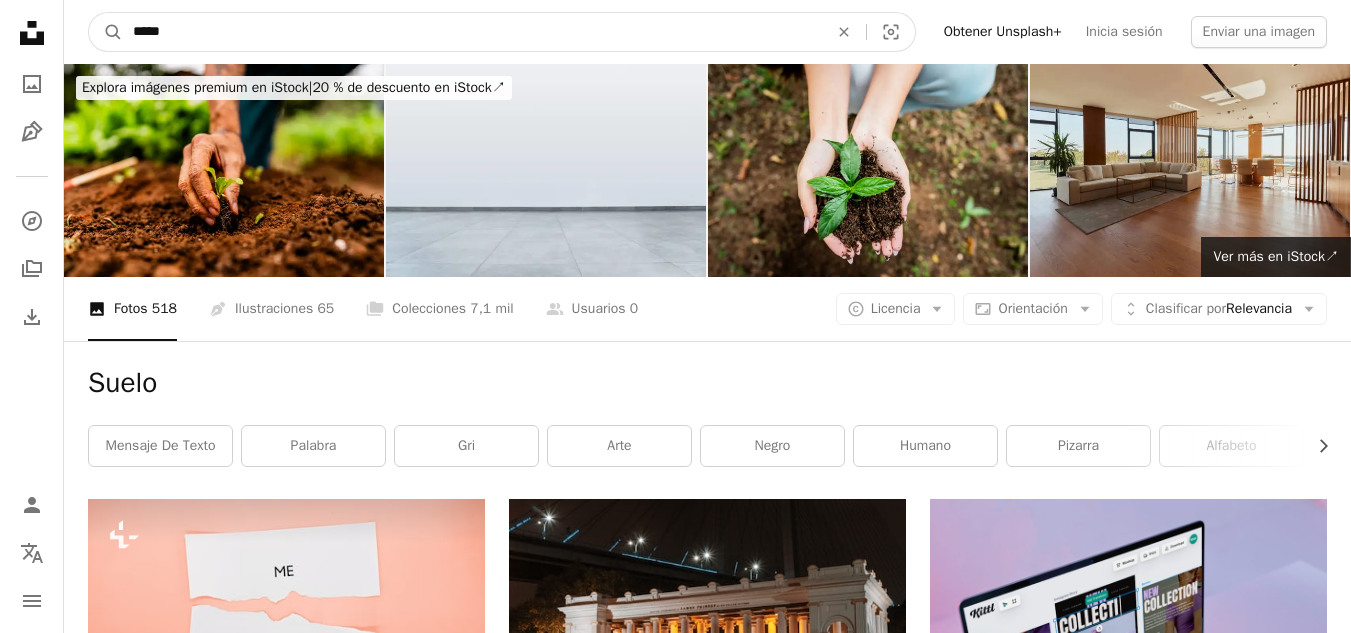 drag, startPoint x: 172, startPoint y: 15, endPoint x: 43, endPoint y: 16, distance: 129.00388 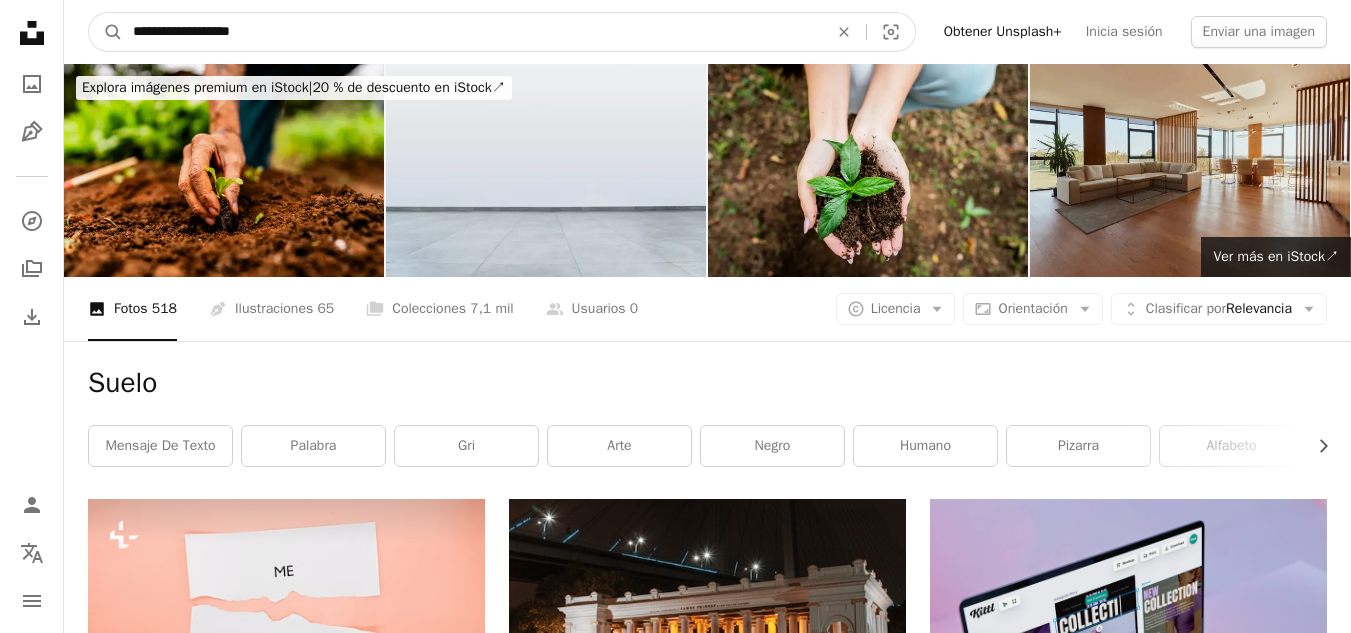 type on "**********" 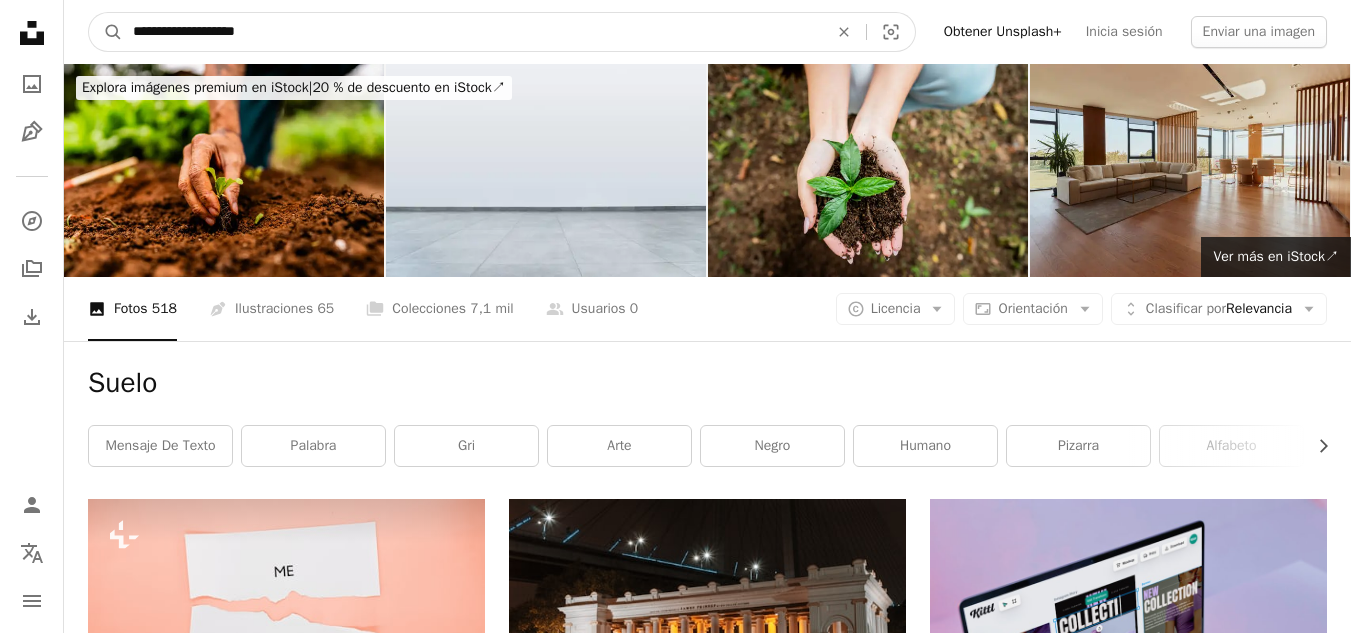 click on "A magnifying glass" at bounding box center [106, 32] 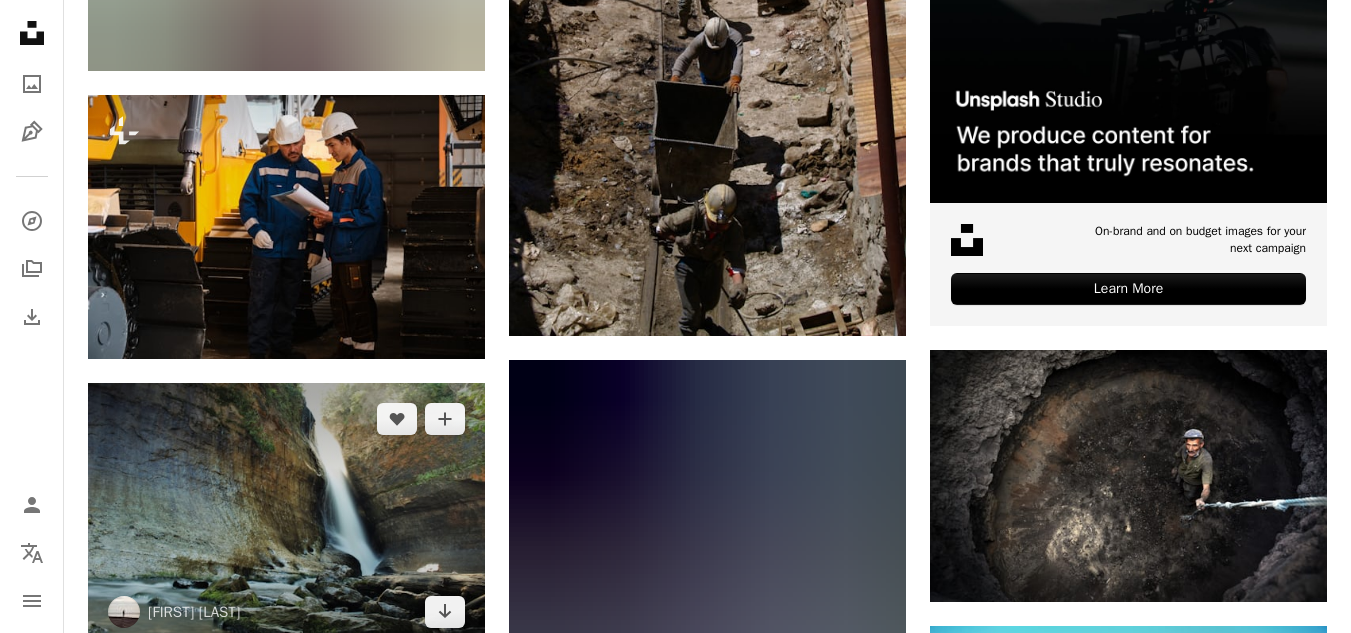 scroll, scrollTop: 500, scrollLeft: 0, axis: vertical 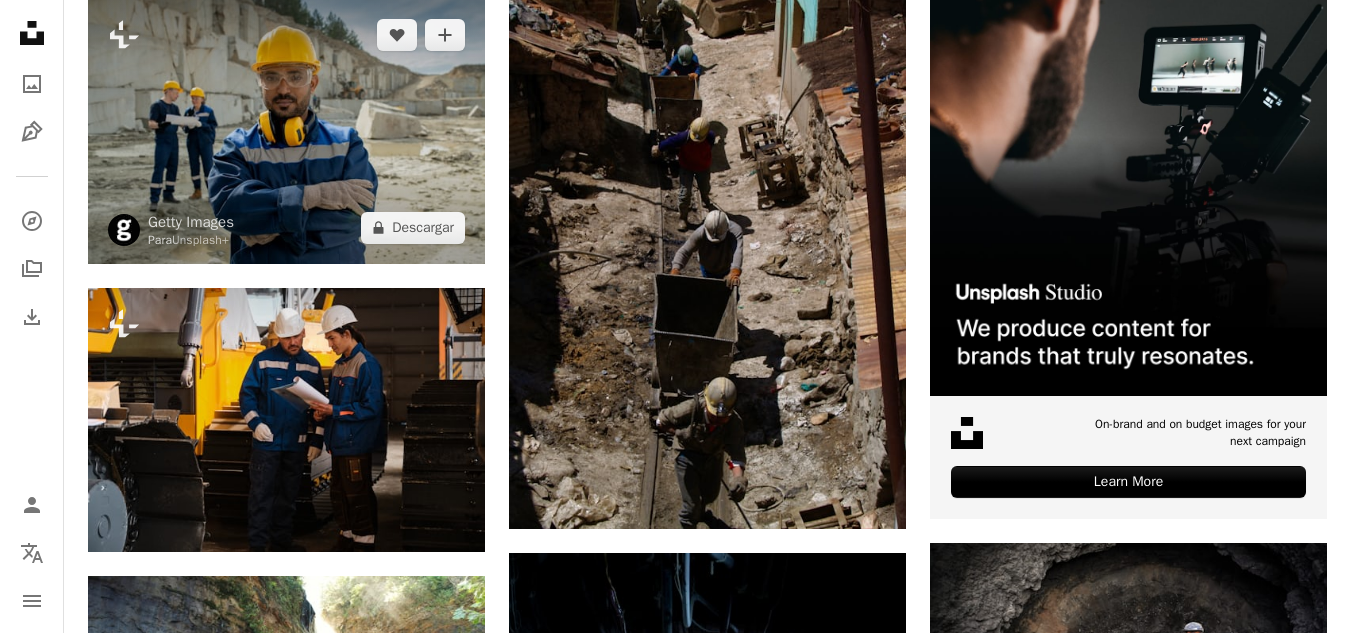 click at bounding box center [286, 131] 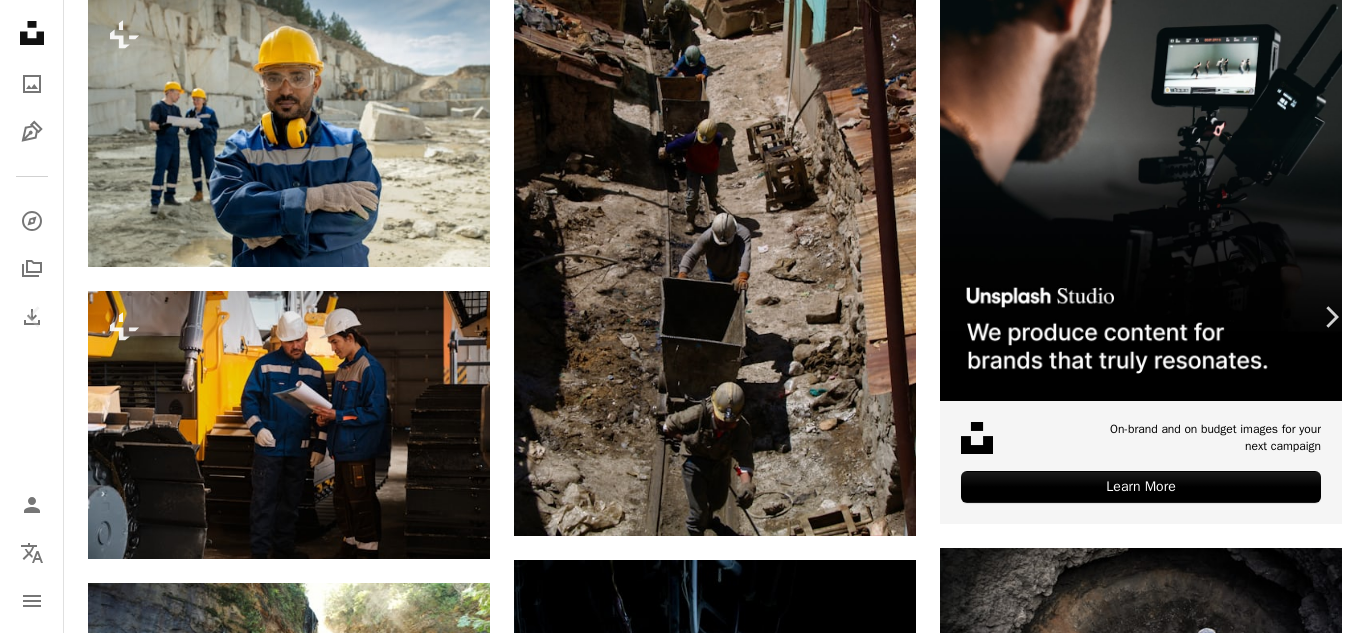 click on "A lock Descargar" at bounding box center [1204, 3847] 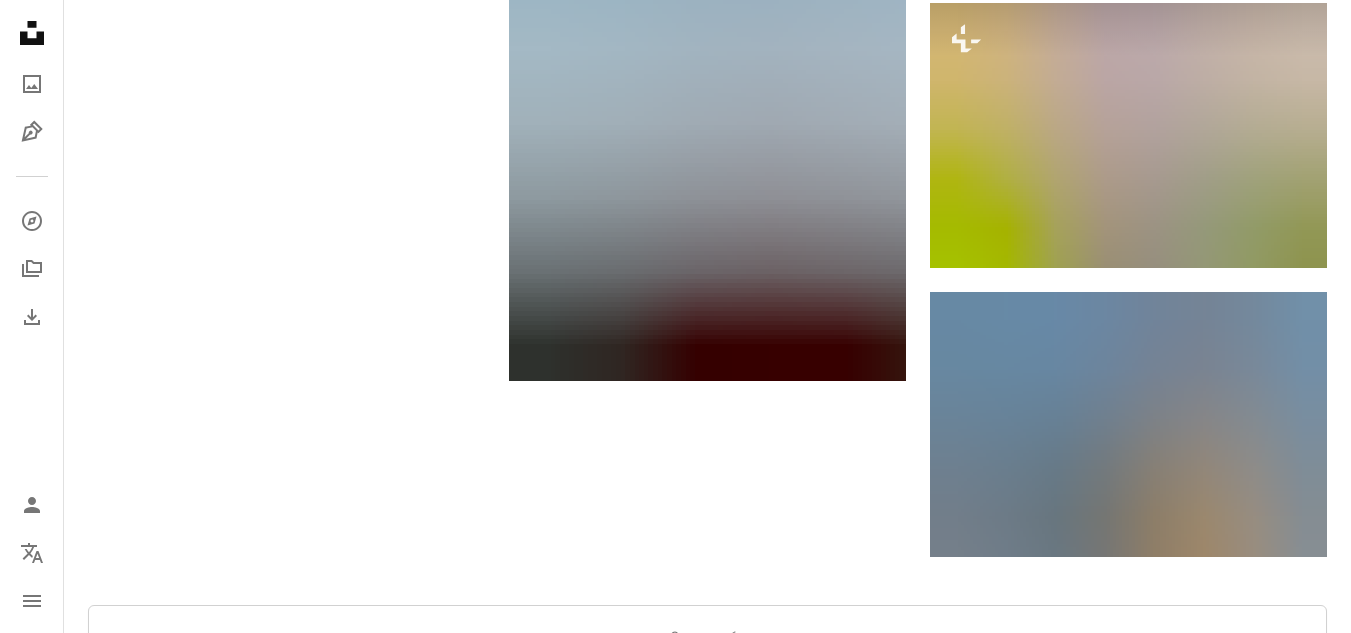 scroll, scrollTop: 2800, scrollLeft: 0, axis: vertical 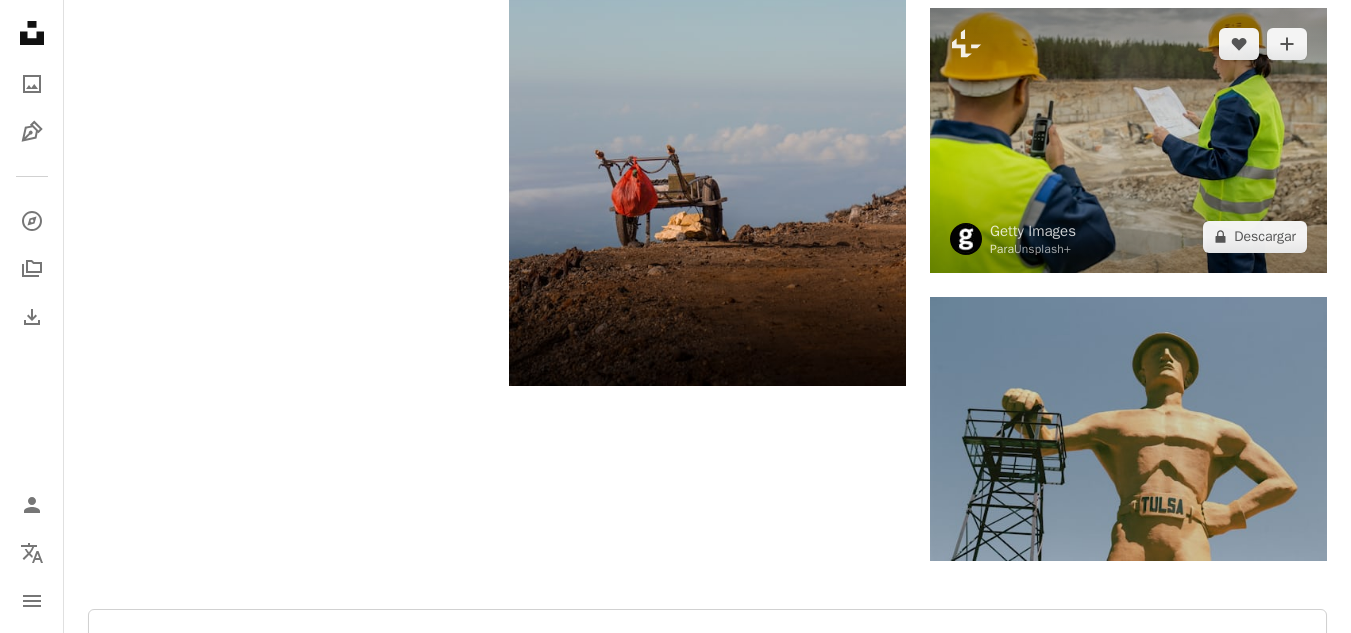 click at bounding box center [1128, 140] 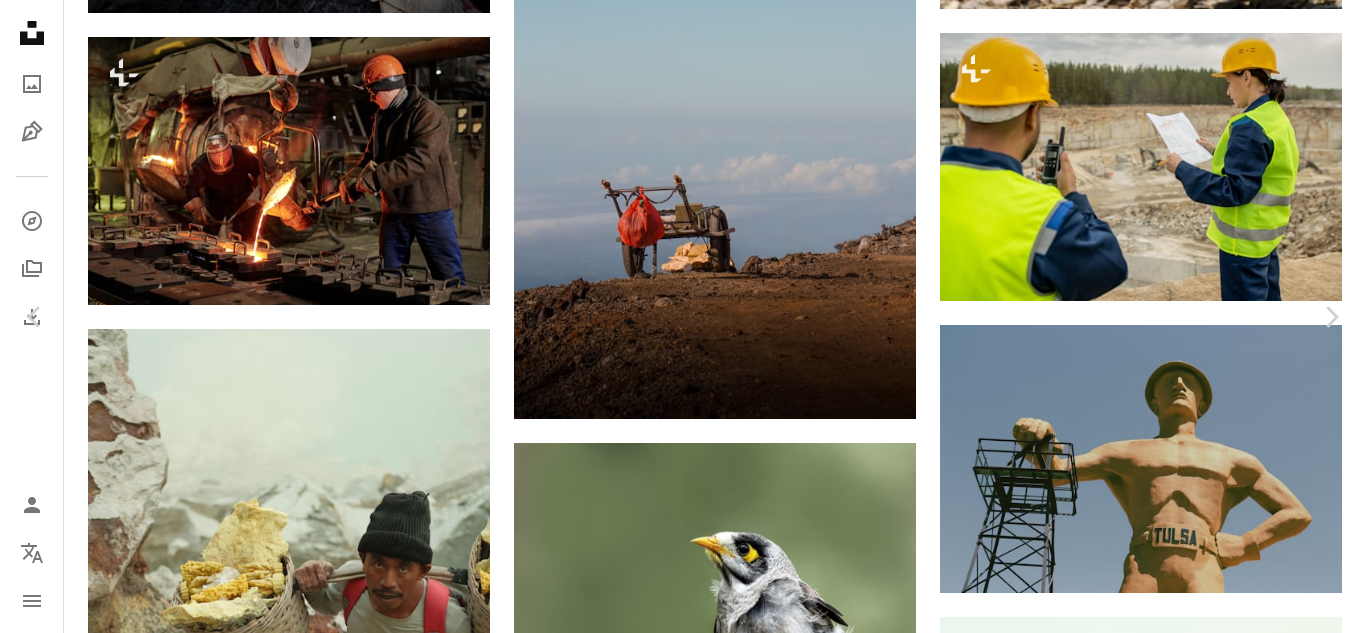 click on "An X shape" at bounding box center (20, 20) 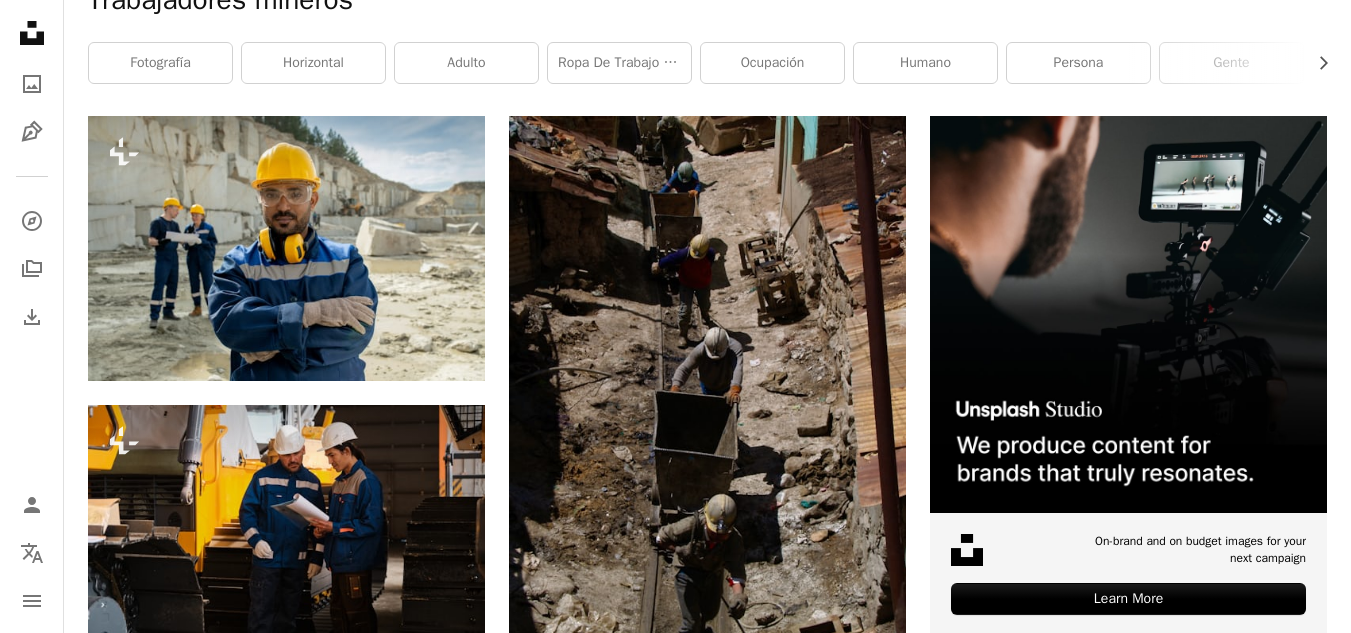 scroll, scrollTop: 50, scrollLeft: 0, axis: vertical 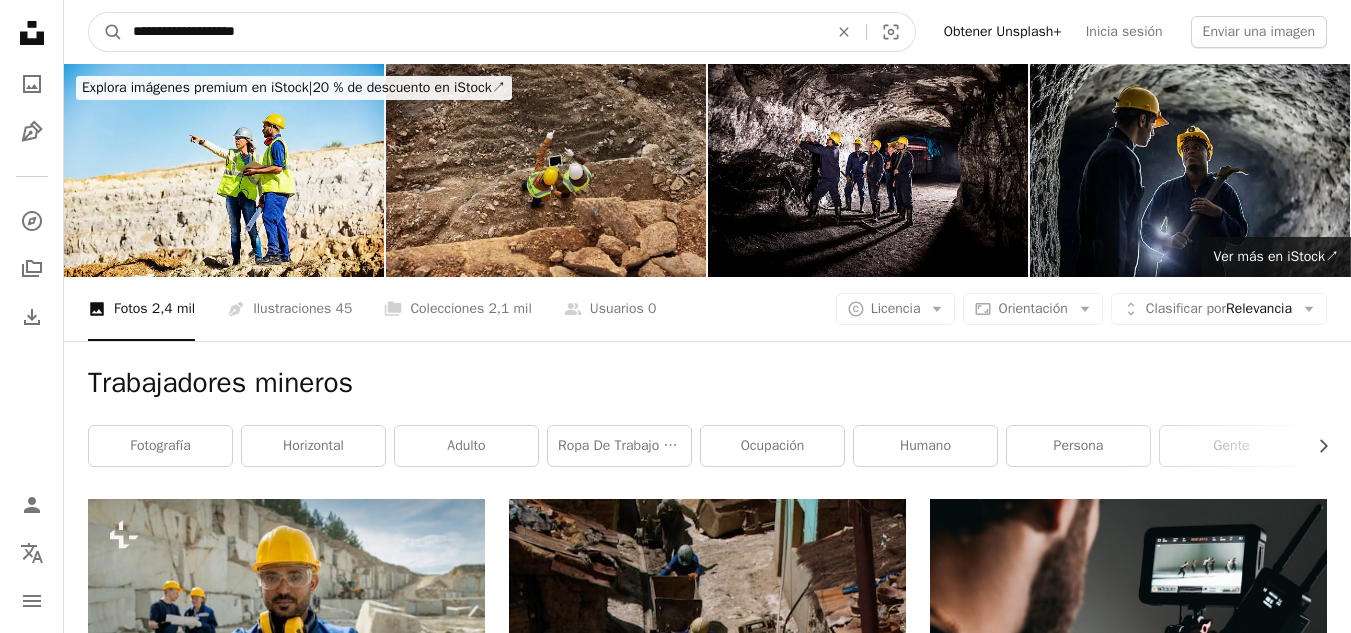 click on "**********" at bounding box center (472, 32) 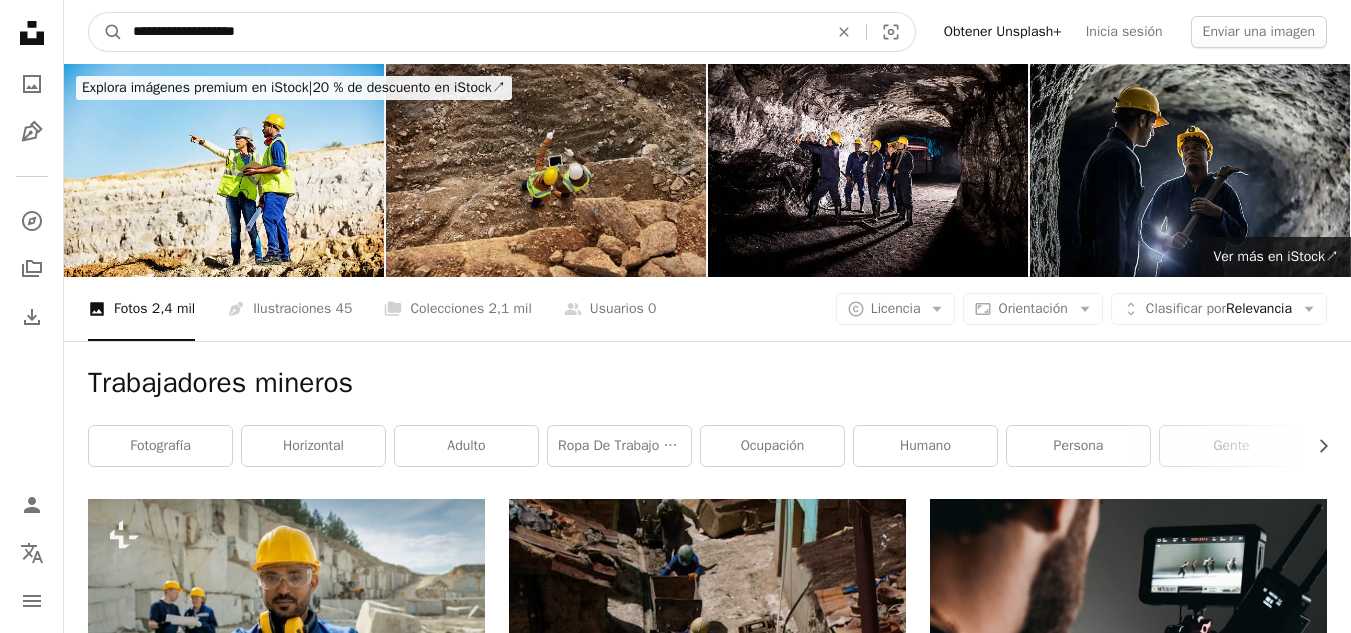 click on "**********" at bounding box center [472, 32] 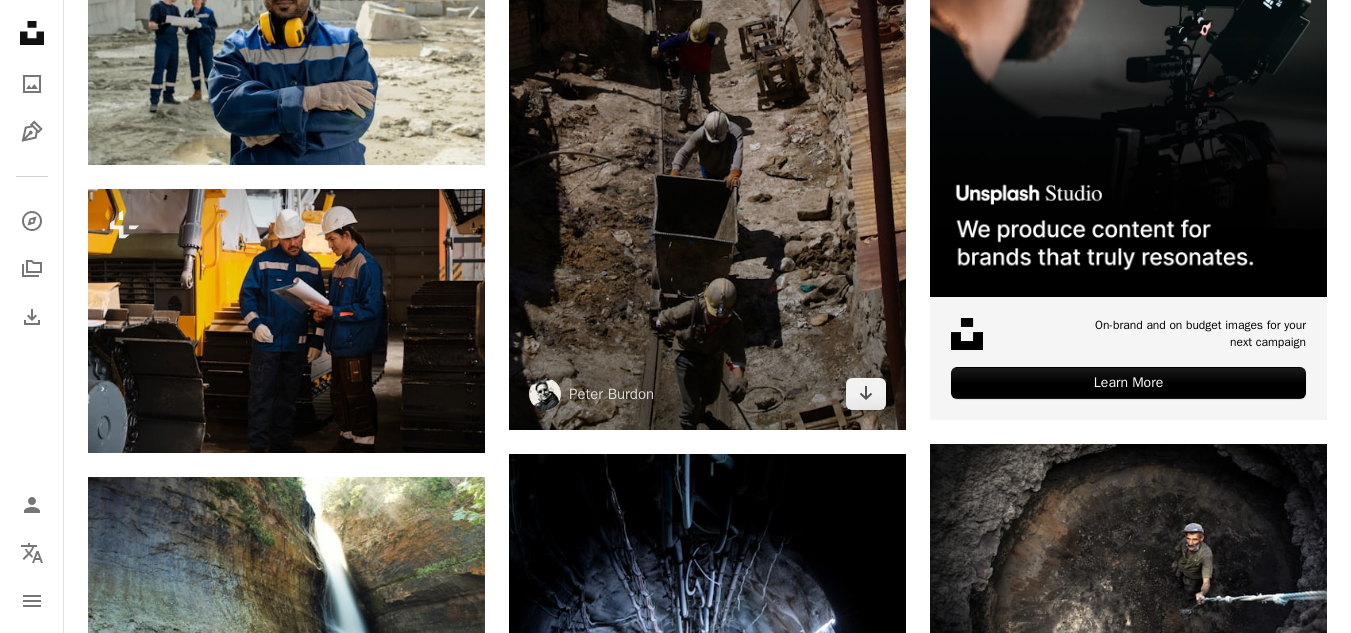 scroll, scrollTop: 600, scrollLeft: 0, axis: vertical 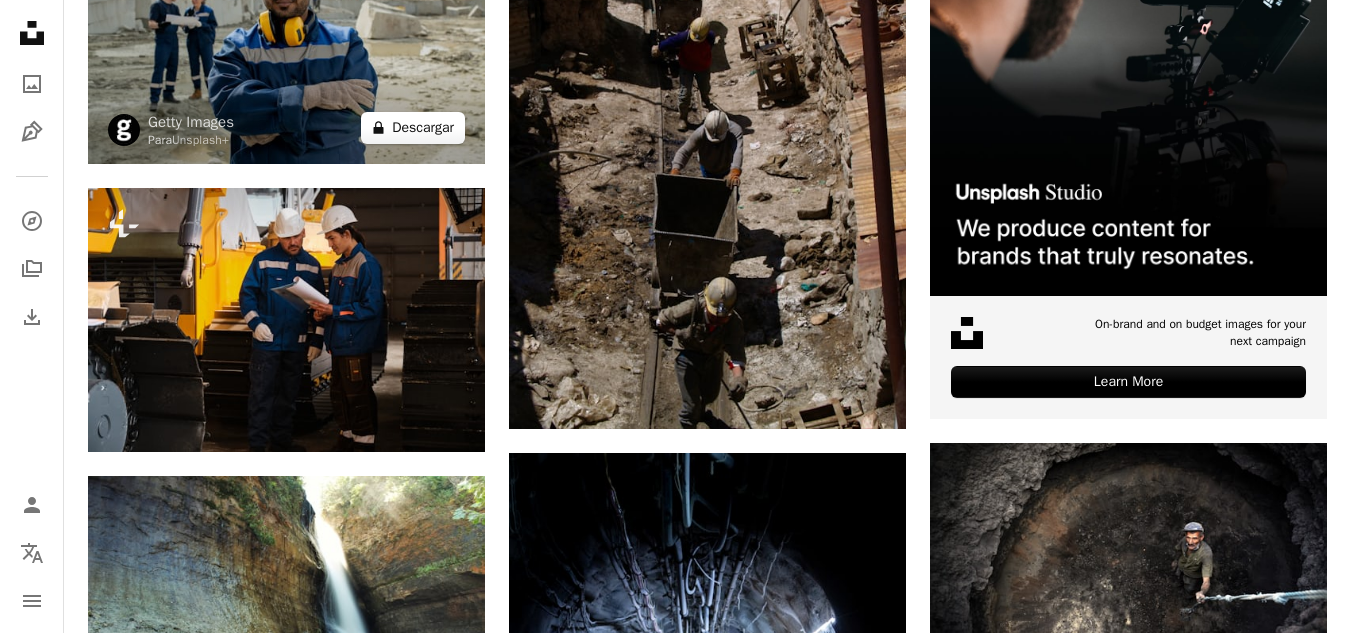 click on "A lock Descargar" at bounding box center [413, 128] 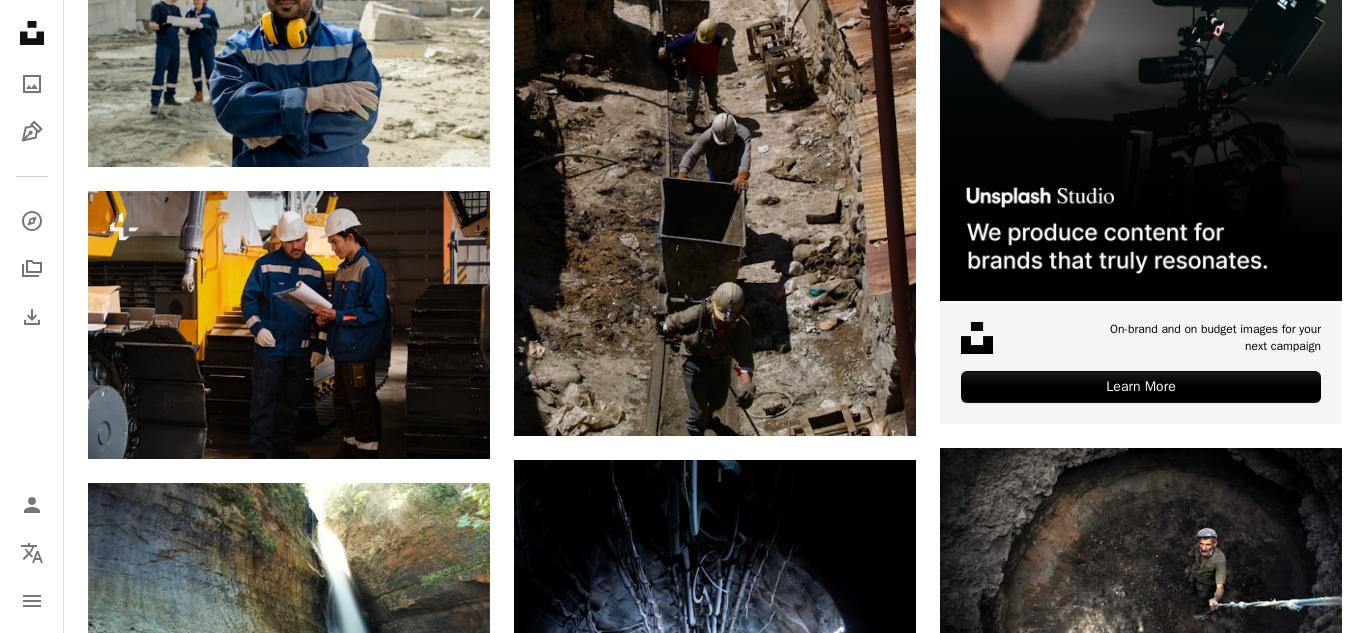 click on "An X shape" at bounding box center (20, 20) 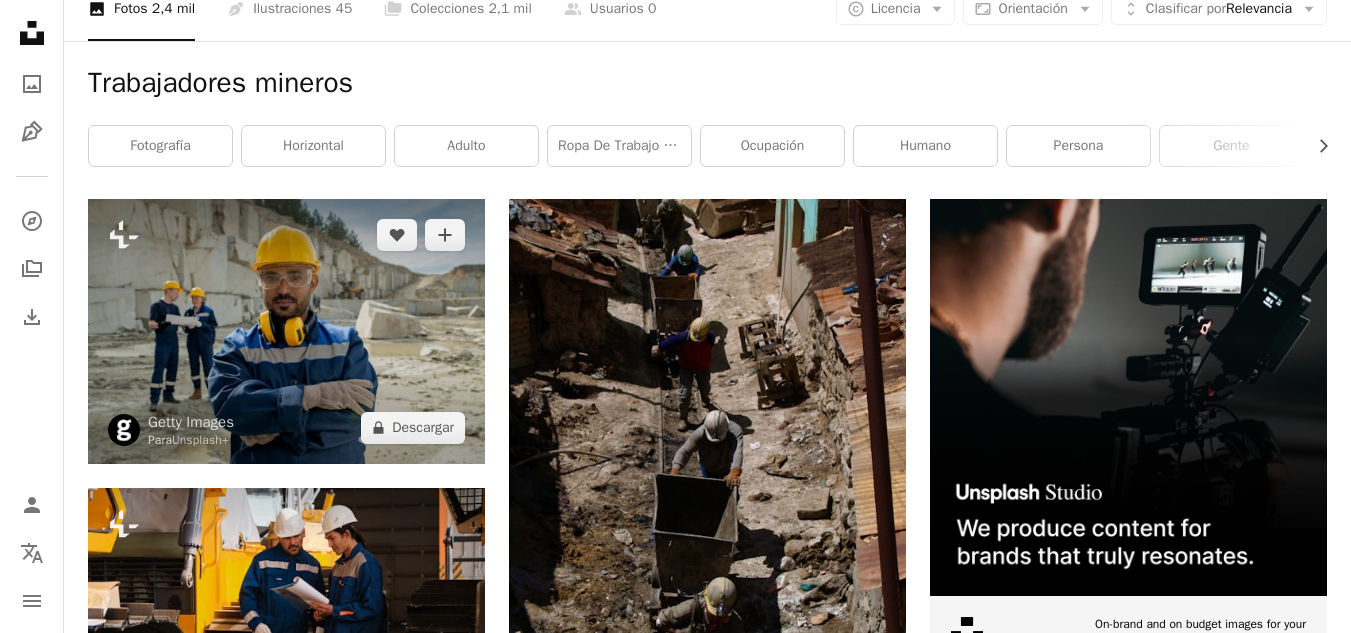 scroll, scrollTop: 0, scrollLeft: 0, axis: both 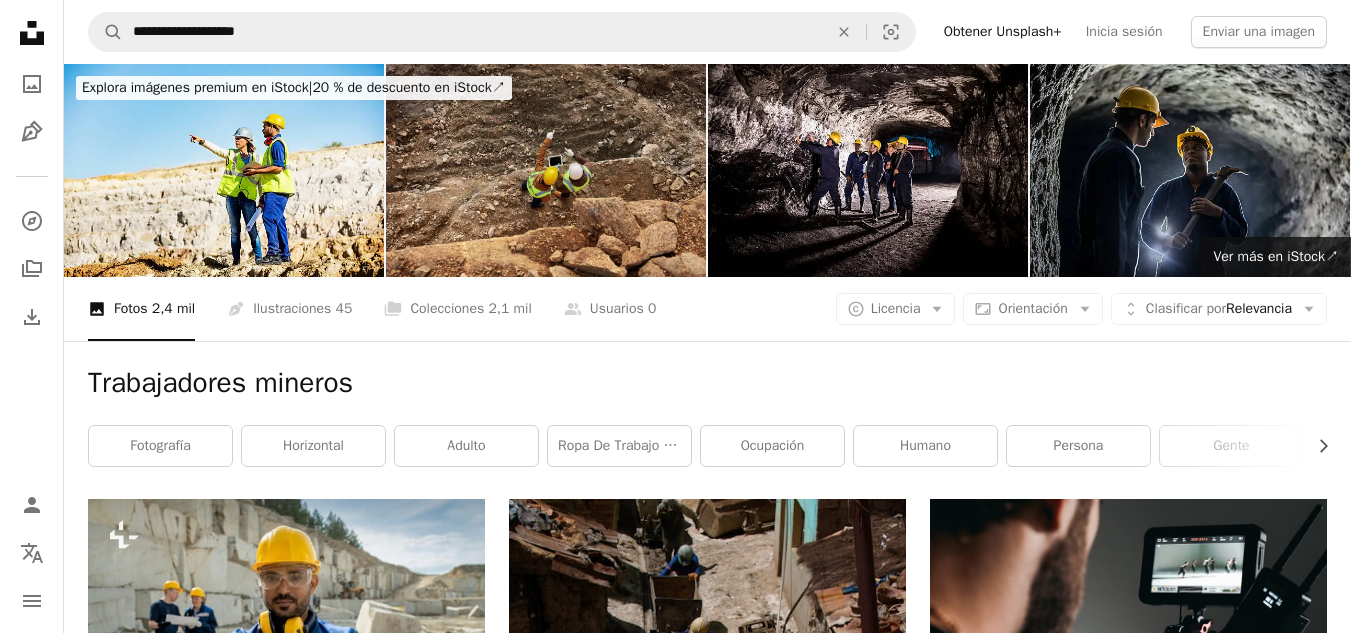 click on "Trabajadores mineros" at bounding box center [707, 383] 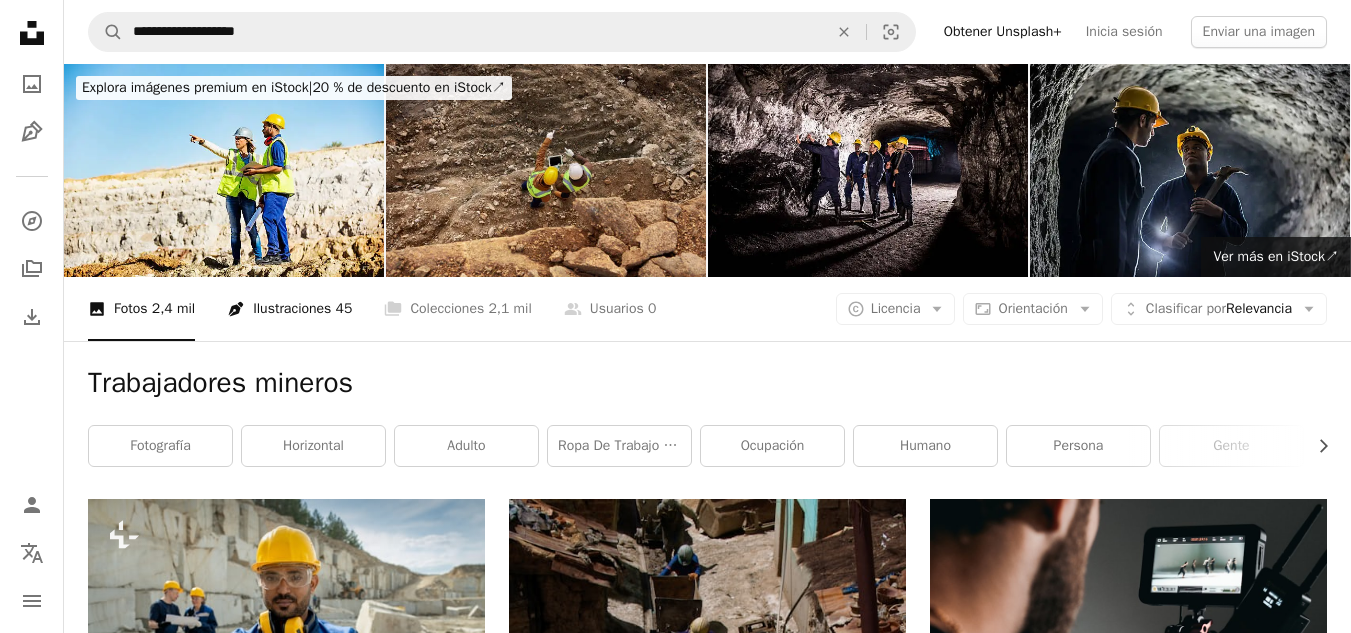 click on "Pen Tool Ilustraciones   45" at bounding box center (289, 309) 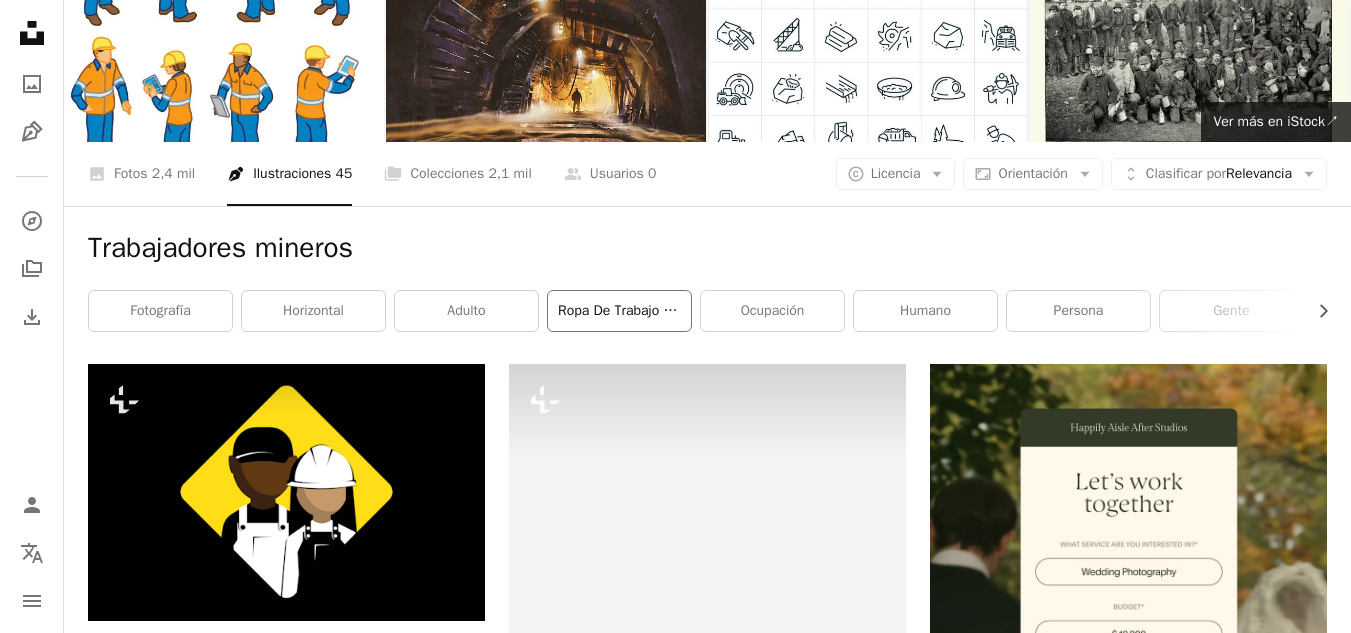 scroll, scrollTop: 100, scrollLeft: 0, axis: vertical 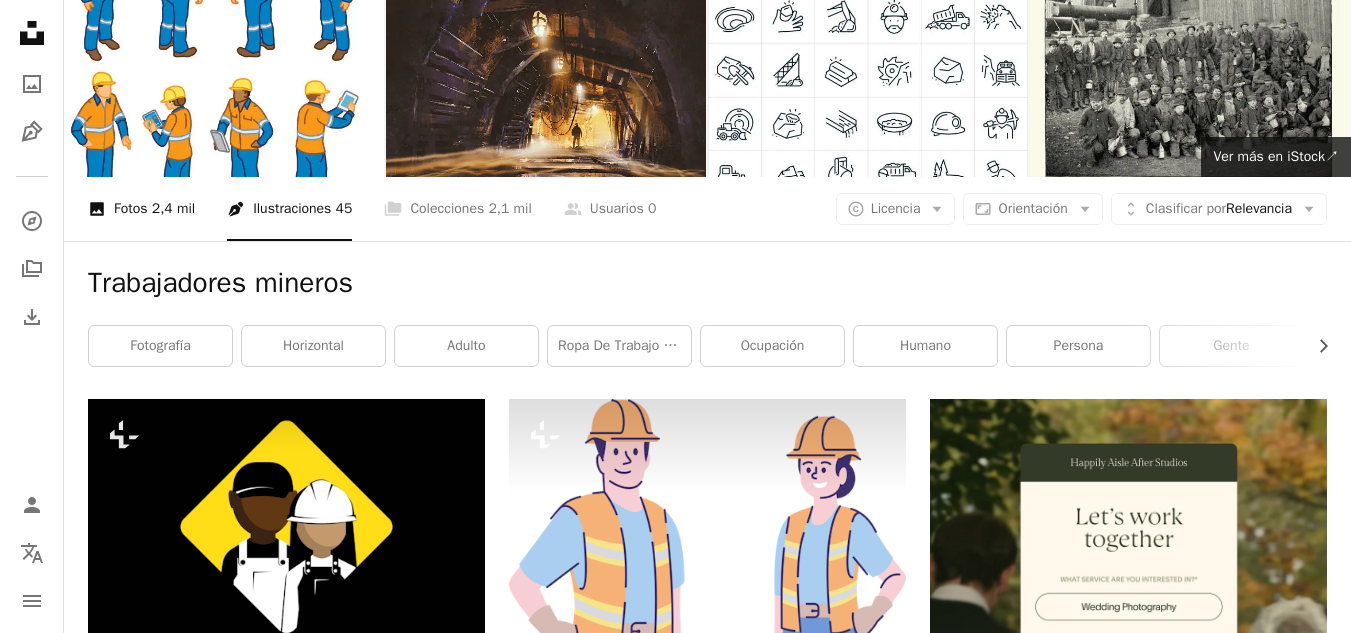click on "2,4 mil" at bounding box center [173, 209] 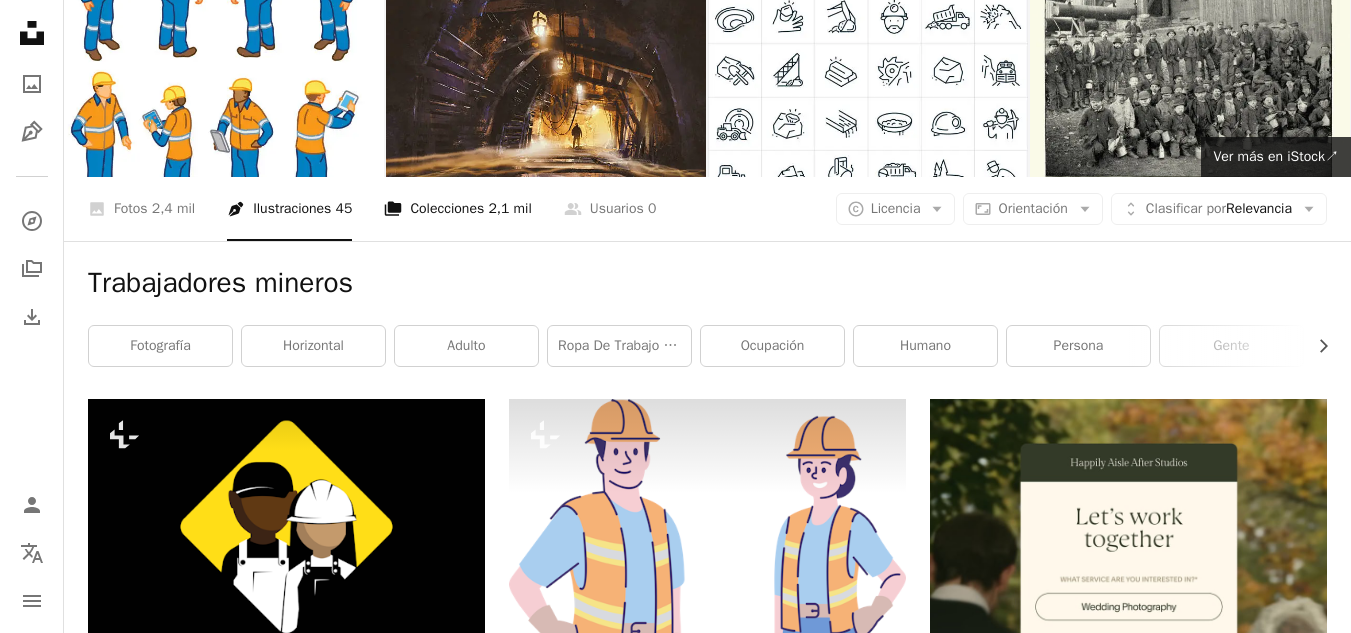 scroll, scrollTop: 0, scrollLeft: 0, axis: both 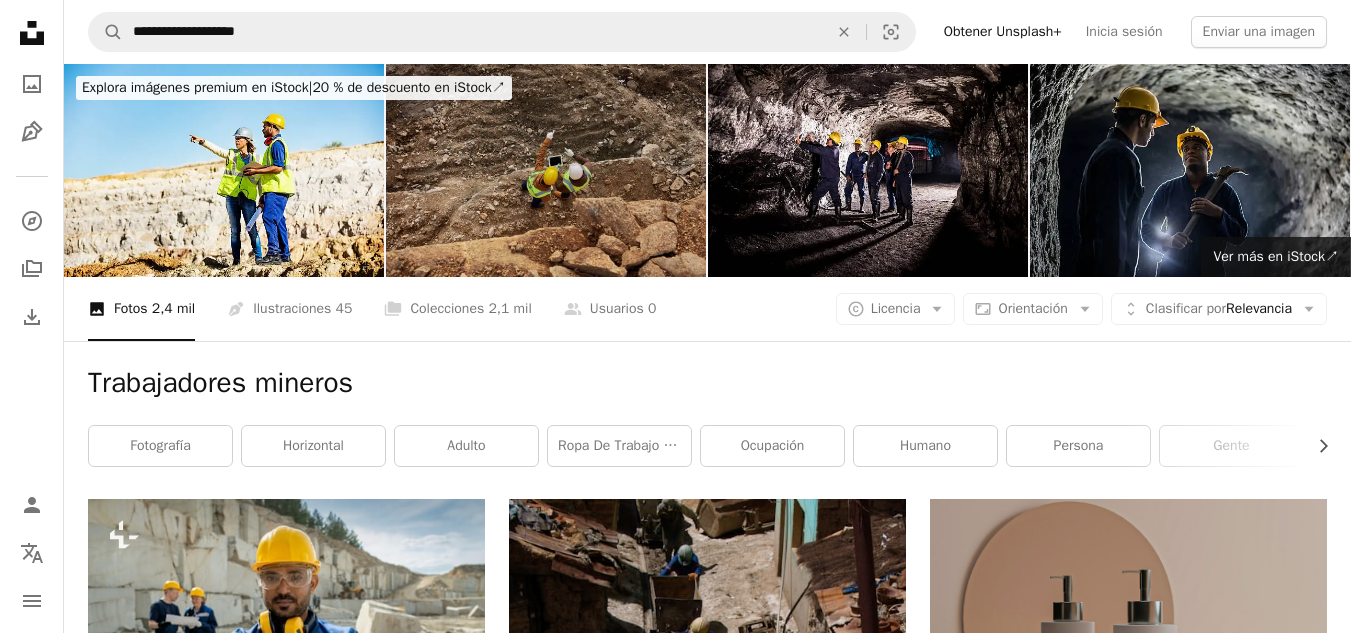 click at bounding box center [546, 170] 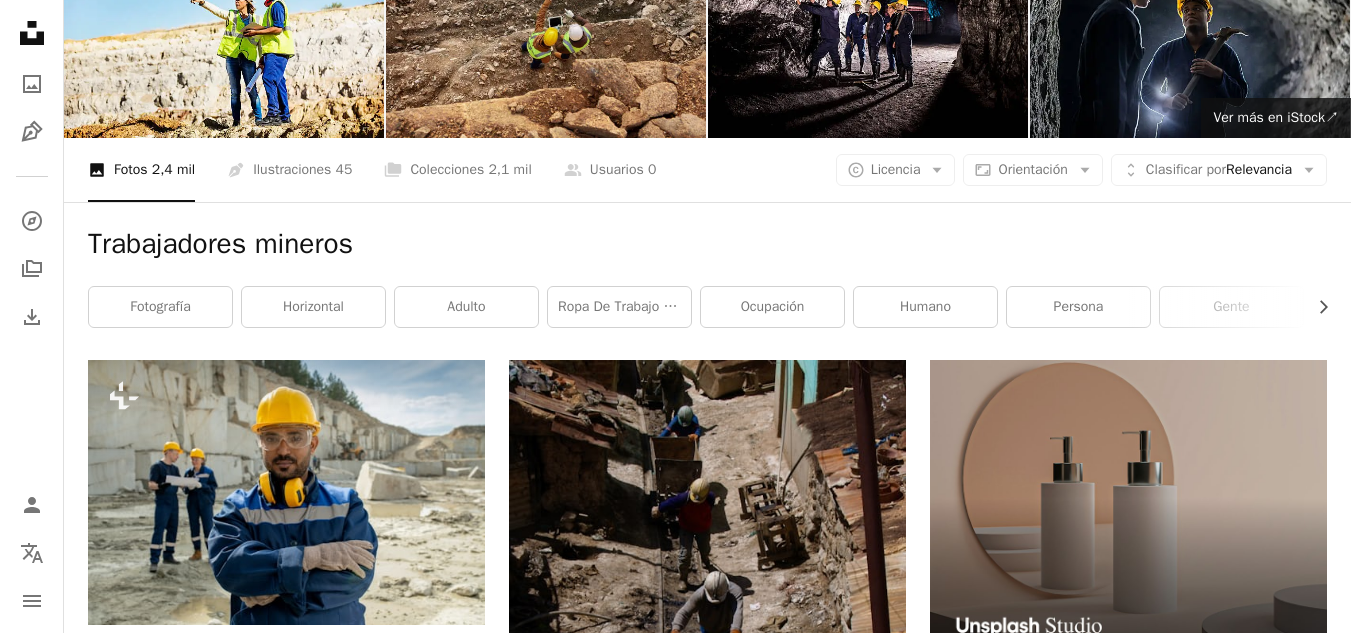 scroll, scrollTop: 0, scrollLeft: 0, axis: both 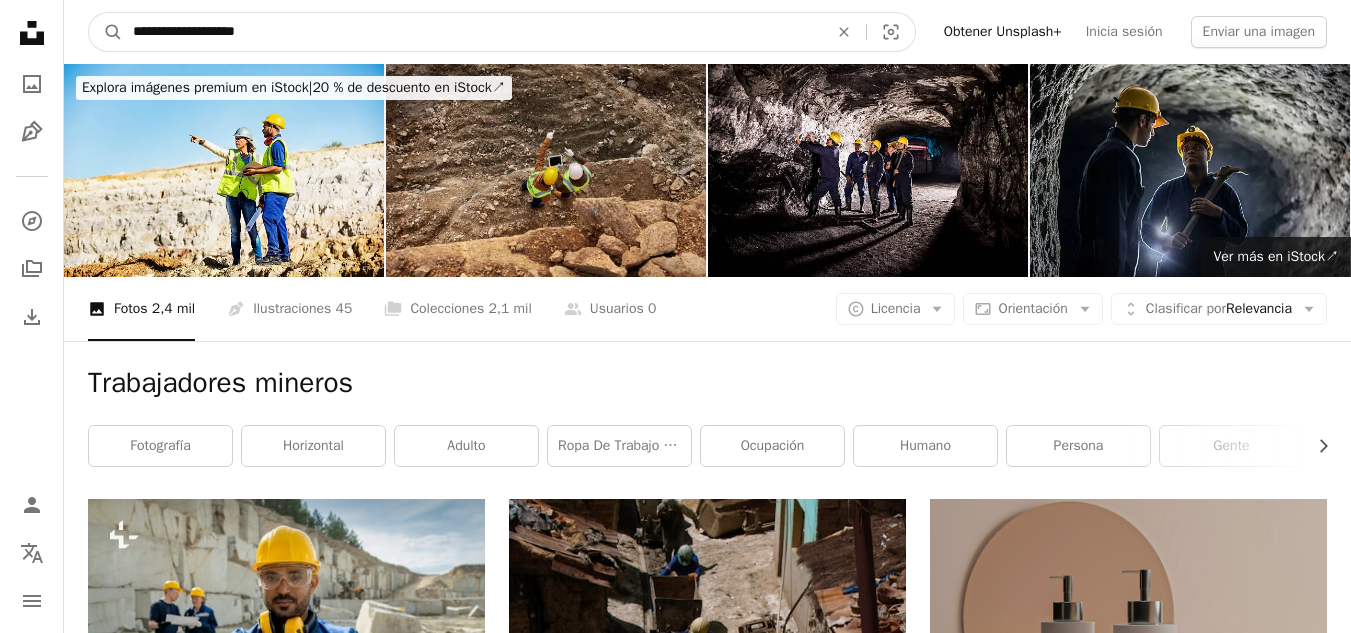 click on "**********" at bounding box center (472, 32) 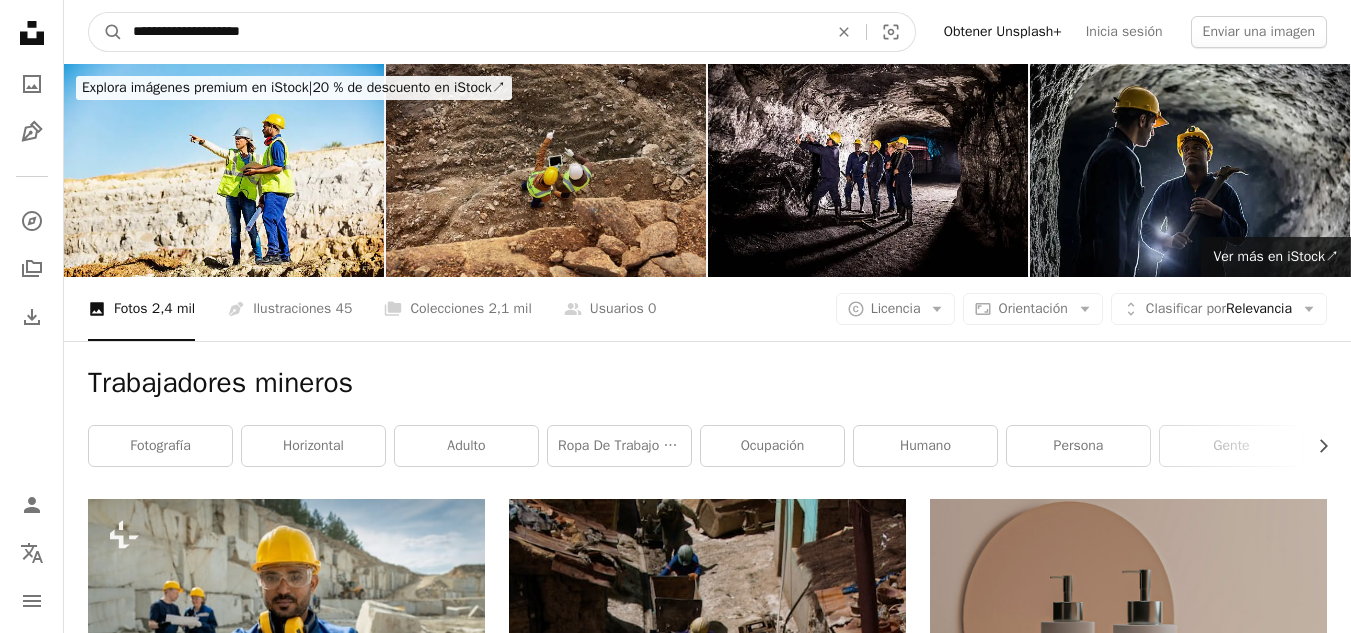 click on "A magnifying glass" at bounding box center (106, 32) 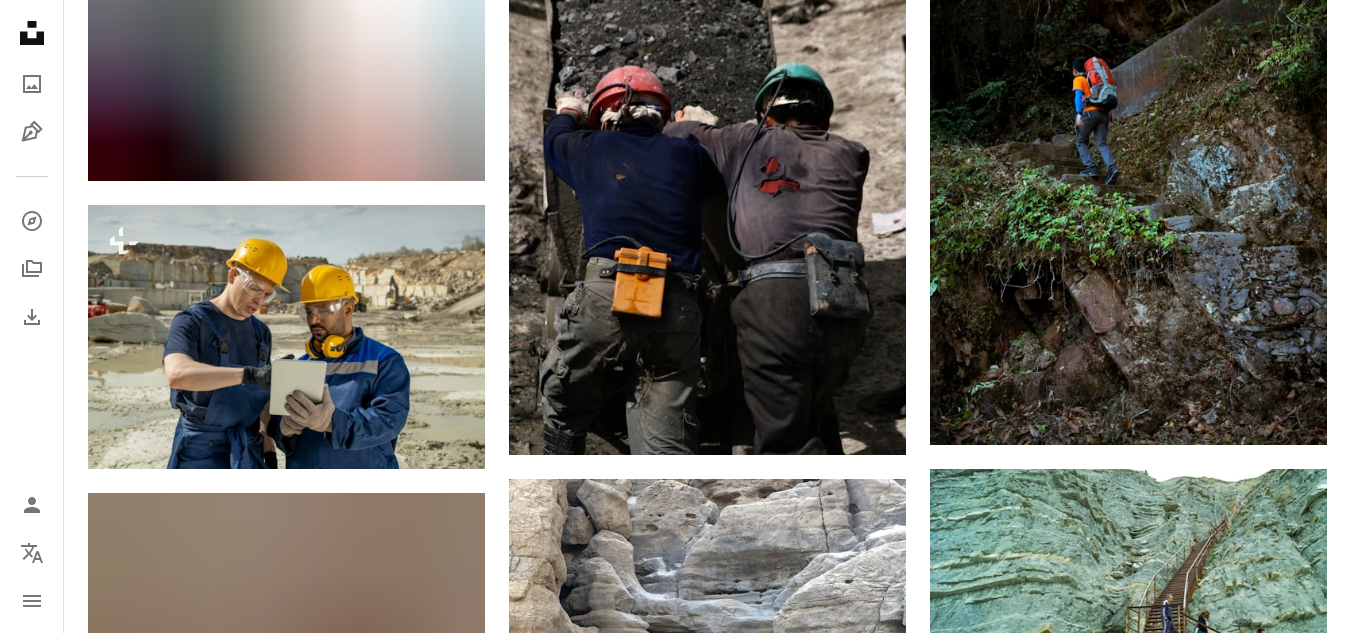 scroll, scrollTop: 1200, scrollLeft: 0, axis: vertical 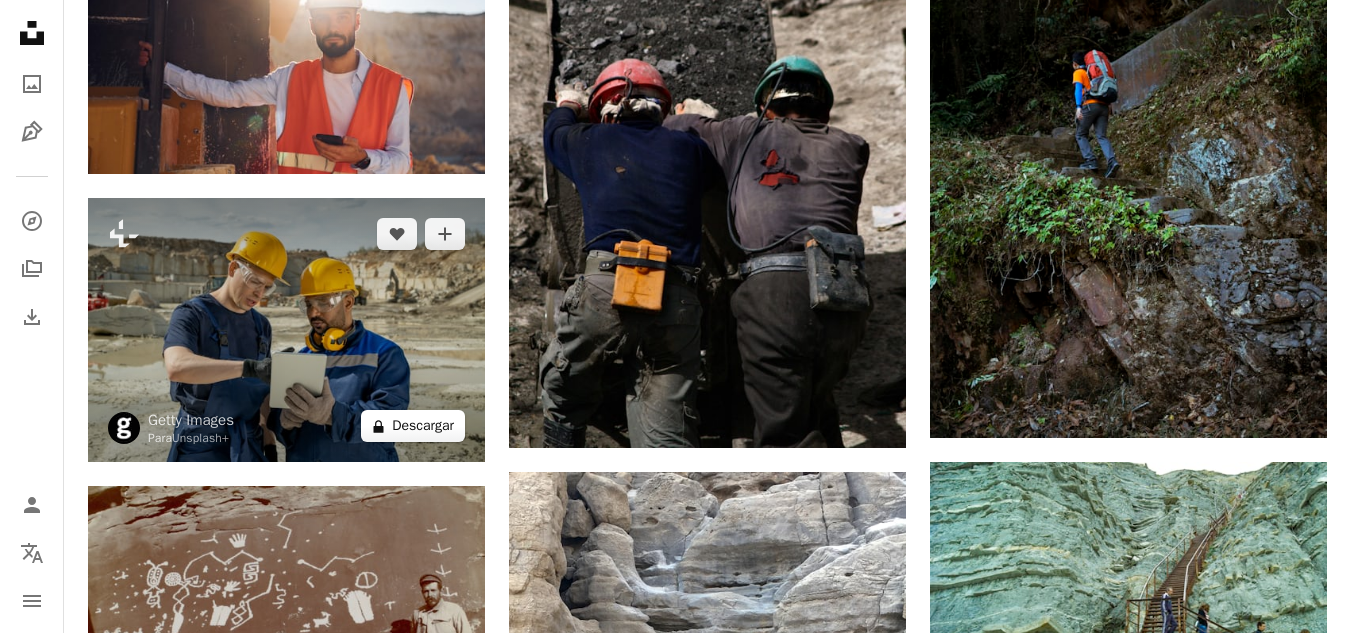 click on "A lock Descargar" at bounding box center [413, 426] 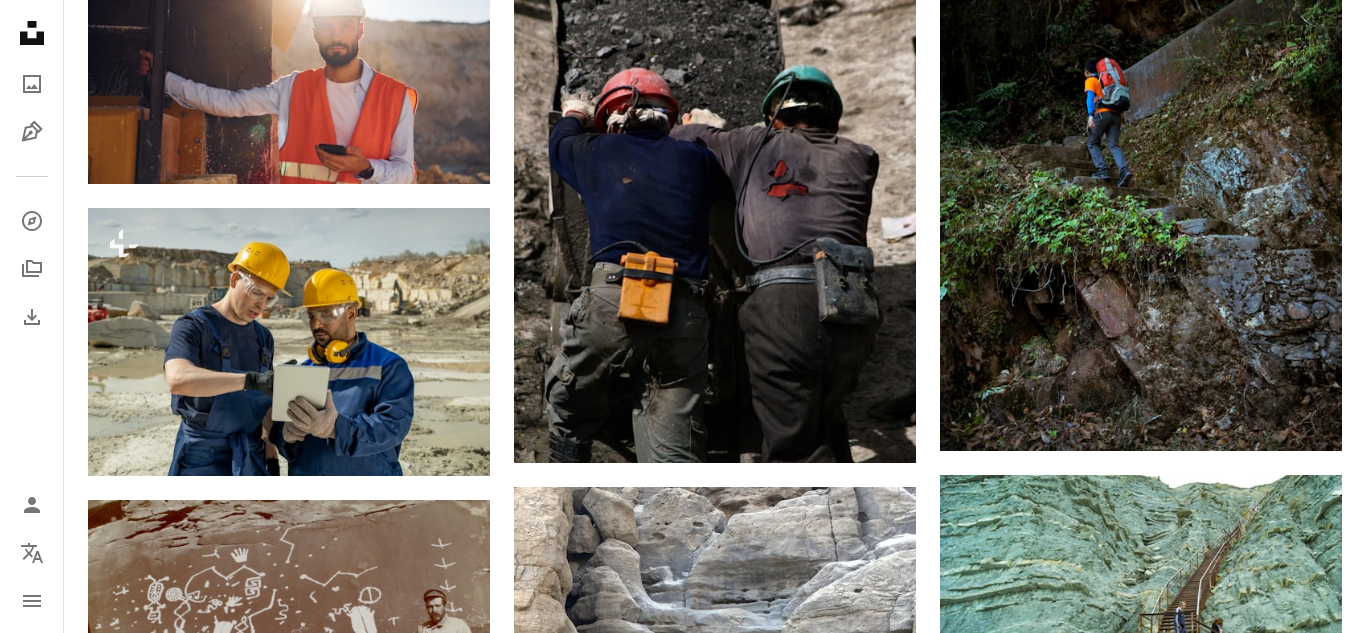 click on "An X shape" at bounding box center (20, 20) 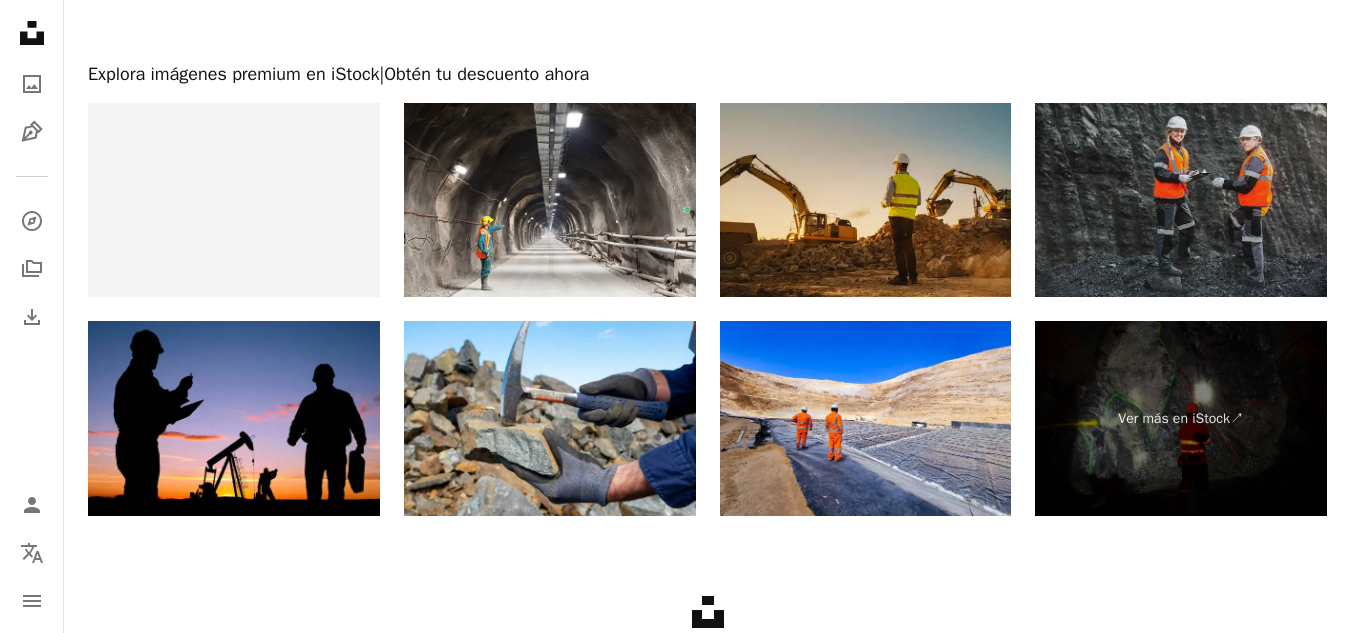 scroll, scrollTop: 3900, scrollLeft: 0, axis: vertical 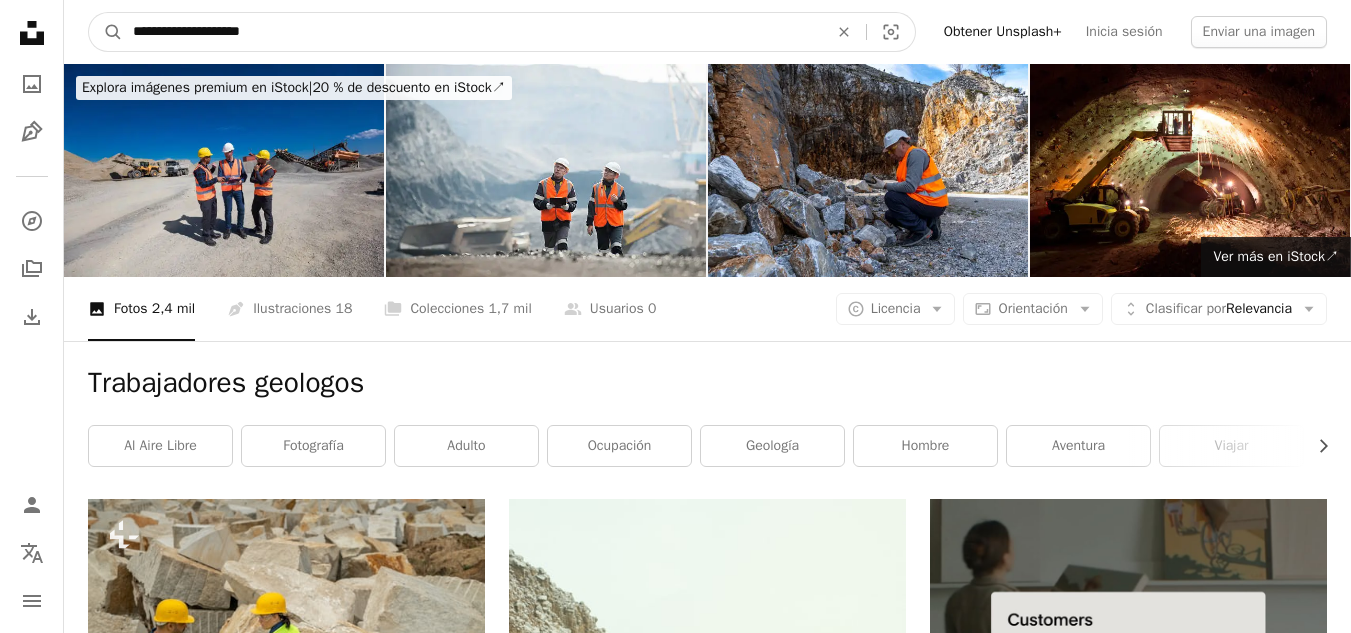 click on "**********" at bounding box center [472, 32] 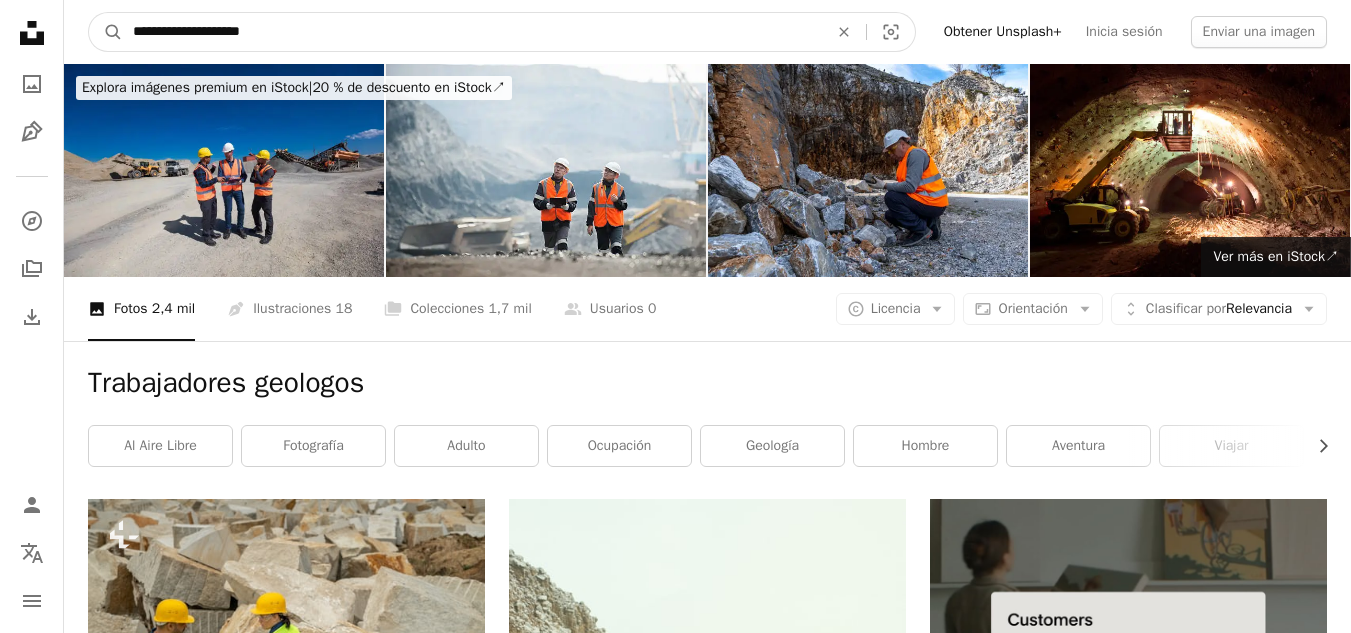 type on "********" 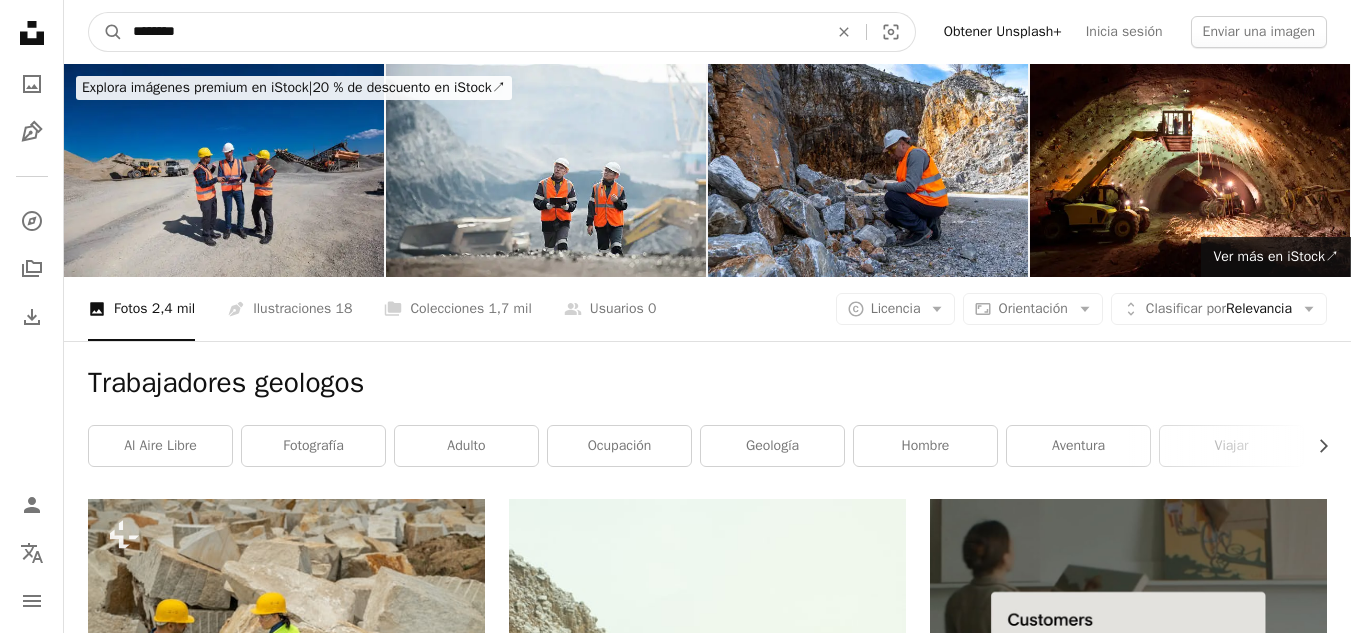 click on "A magnifying glass" at bounding box center (106, 32) 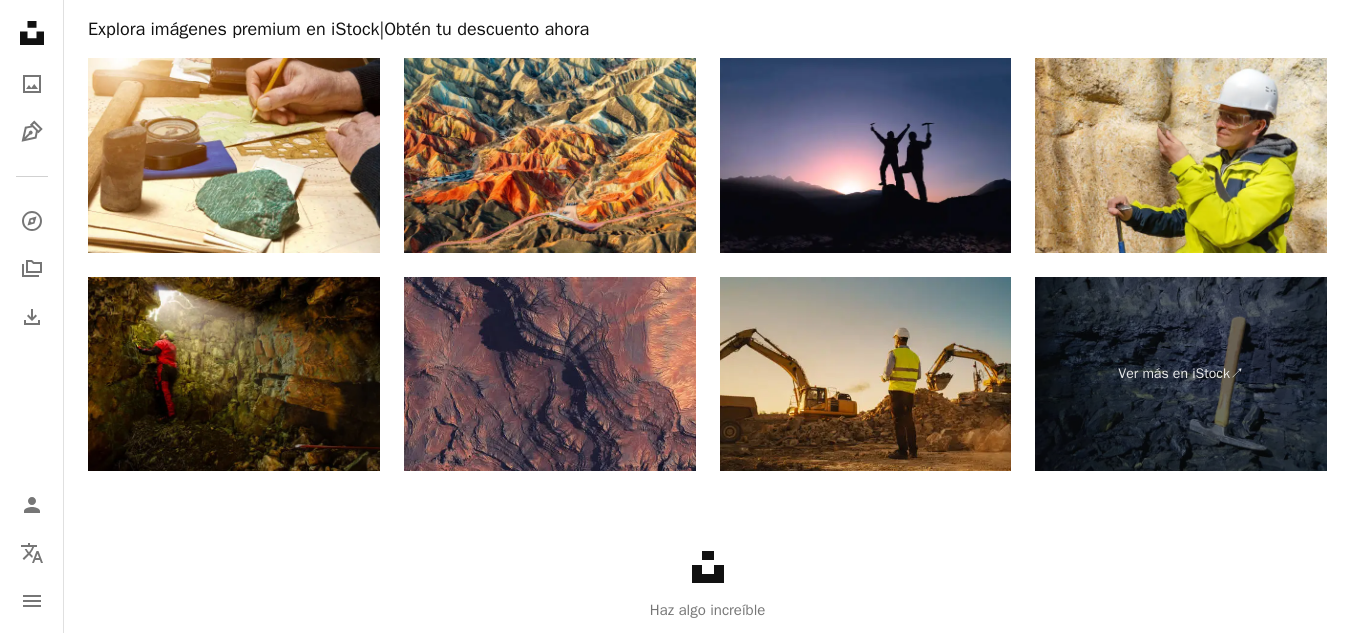 scroll, scrollTop: 3200, scrollLeft: 0, axis: vertical 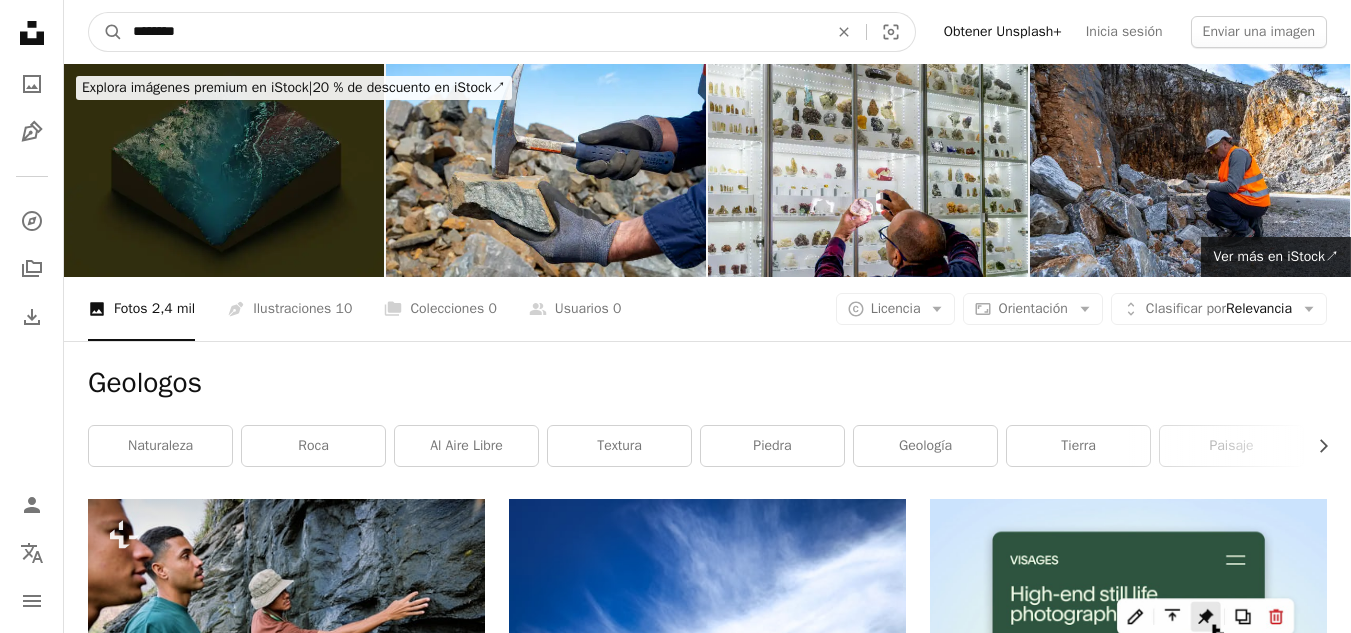 drag, startPoint x: 416, startPoint y: 29, endPoint x: 0, endPoint y: -1, distance: 417.08032 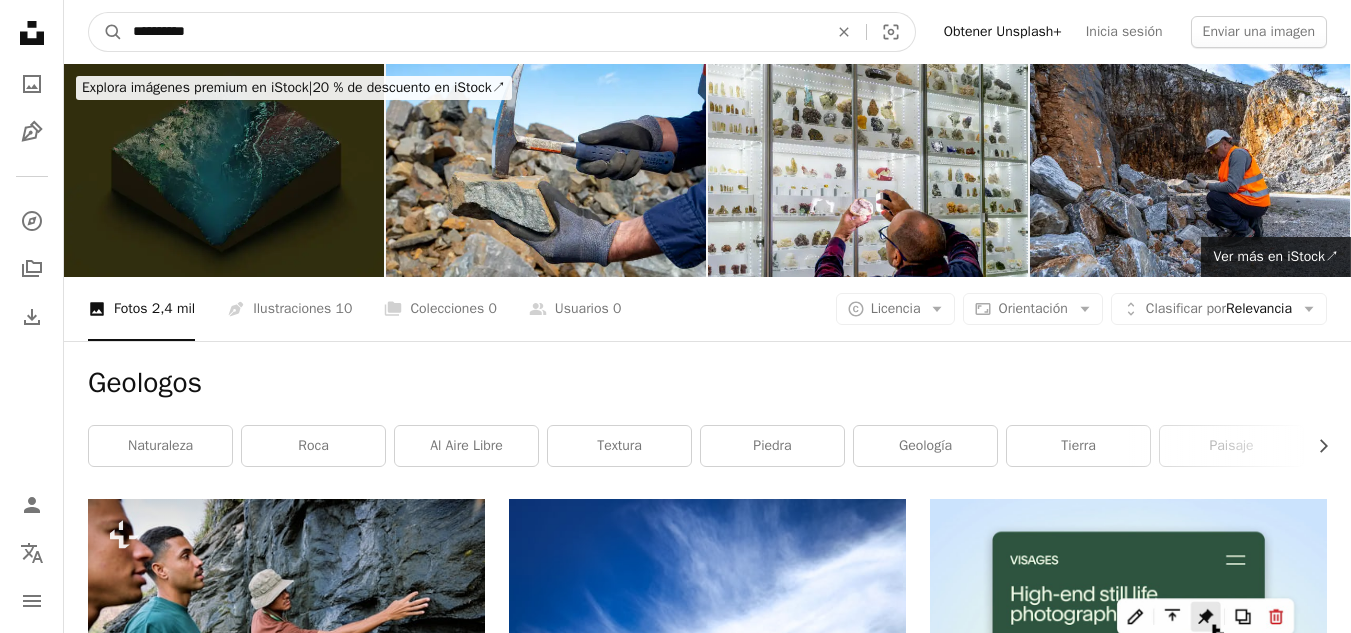 type on "**********" 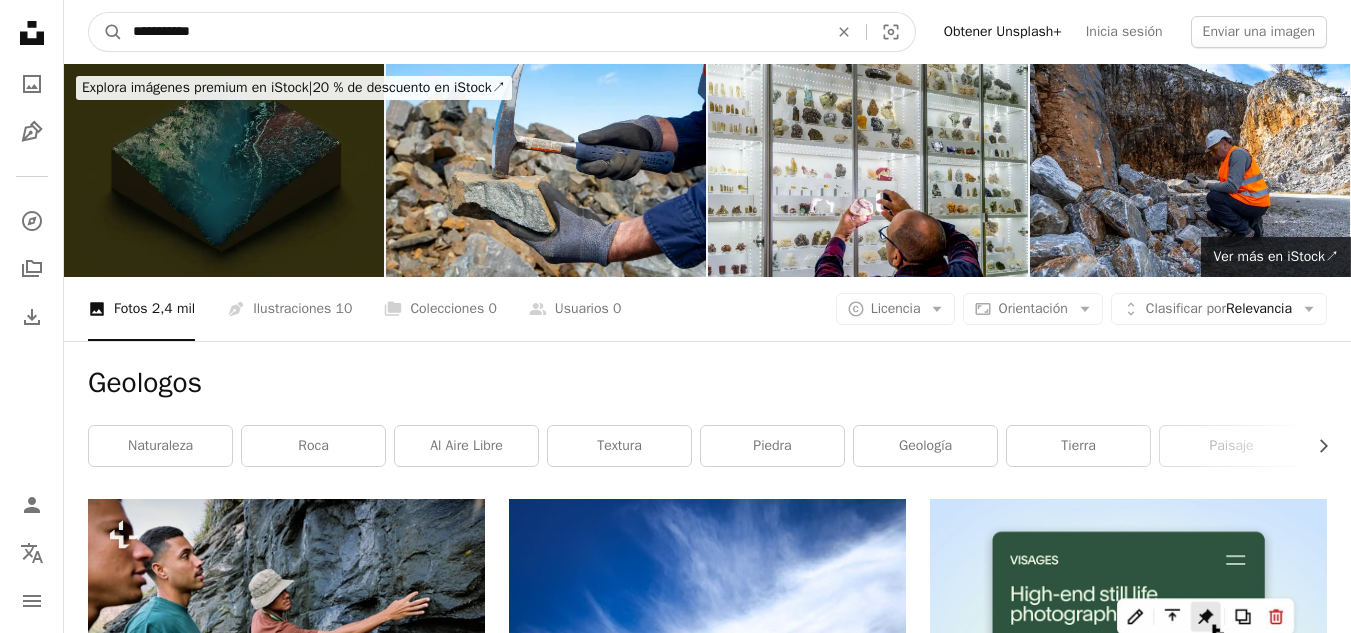 click on "A magnifying glass" at bounding box center (106, 32) 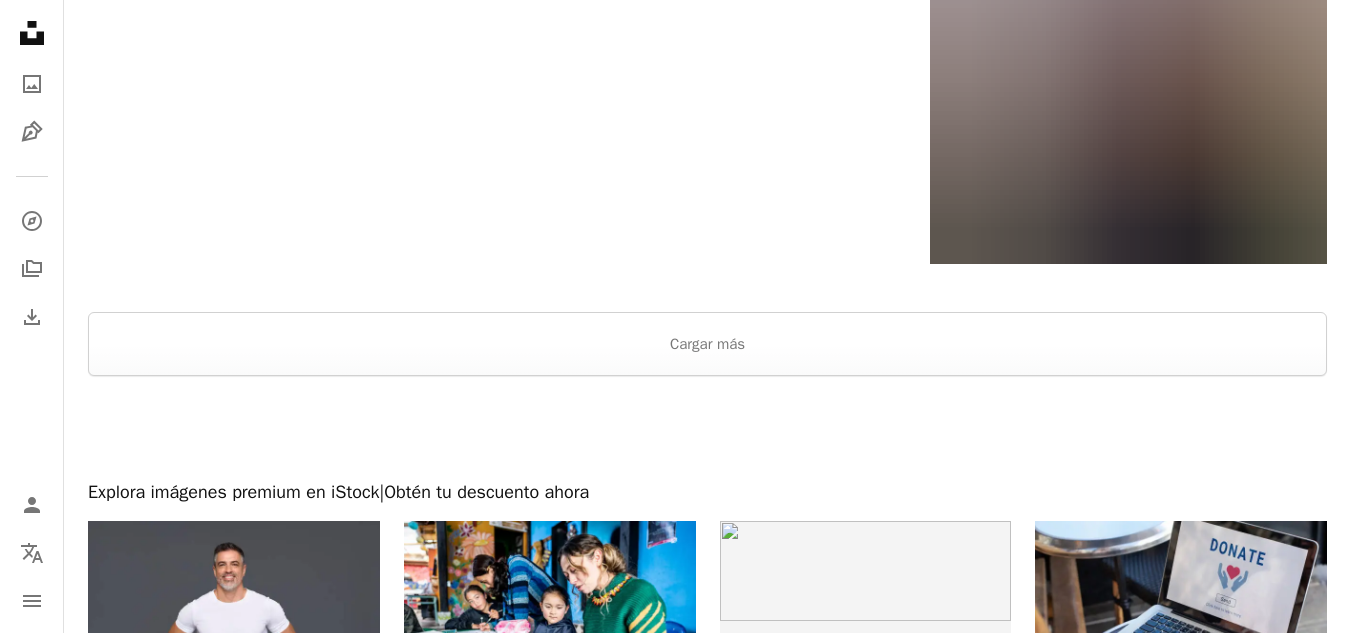 scroll, scrollTop: 3100, scrollLeft: 0, axis: vertical 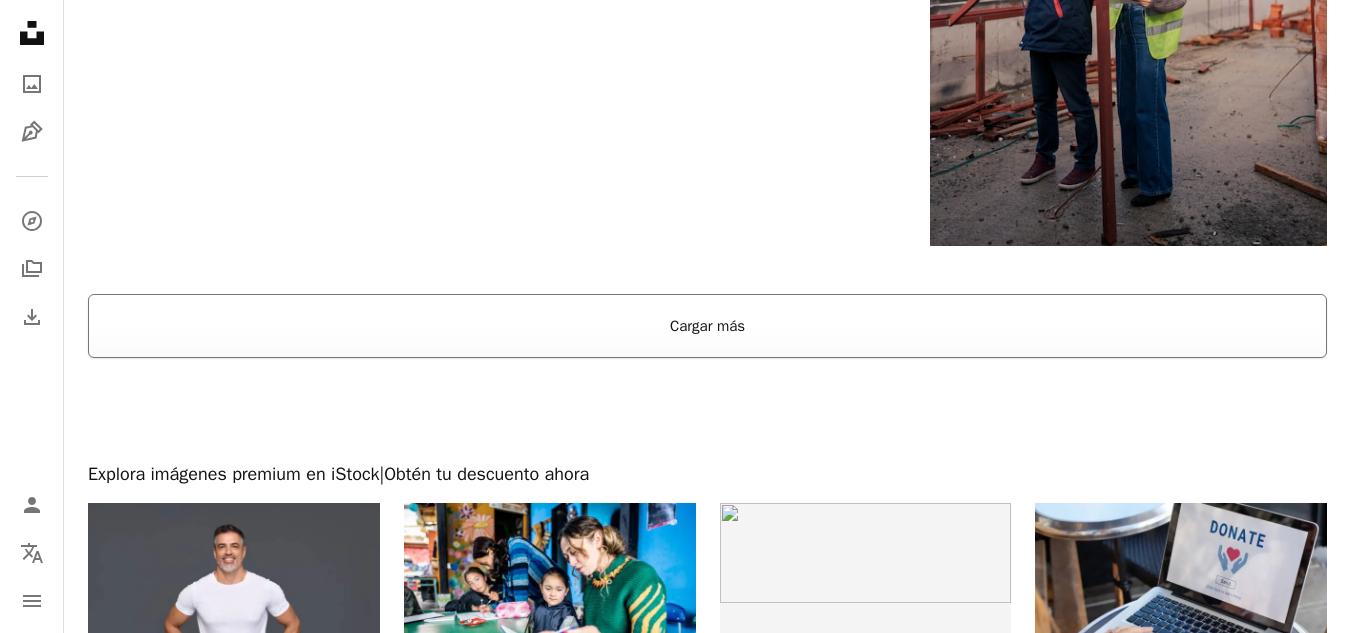 click on "Cargar más" at bounding box center [707, 326] 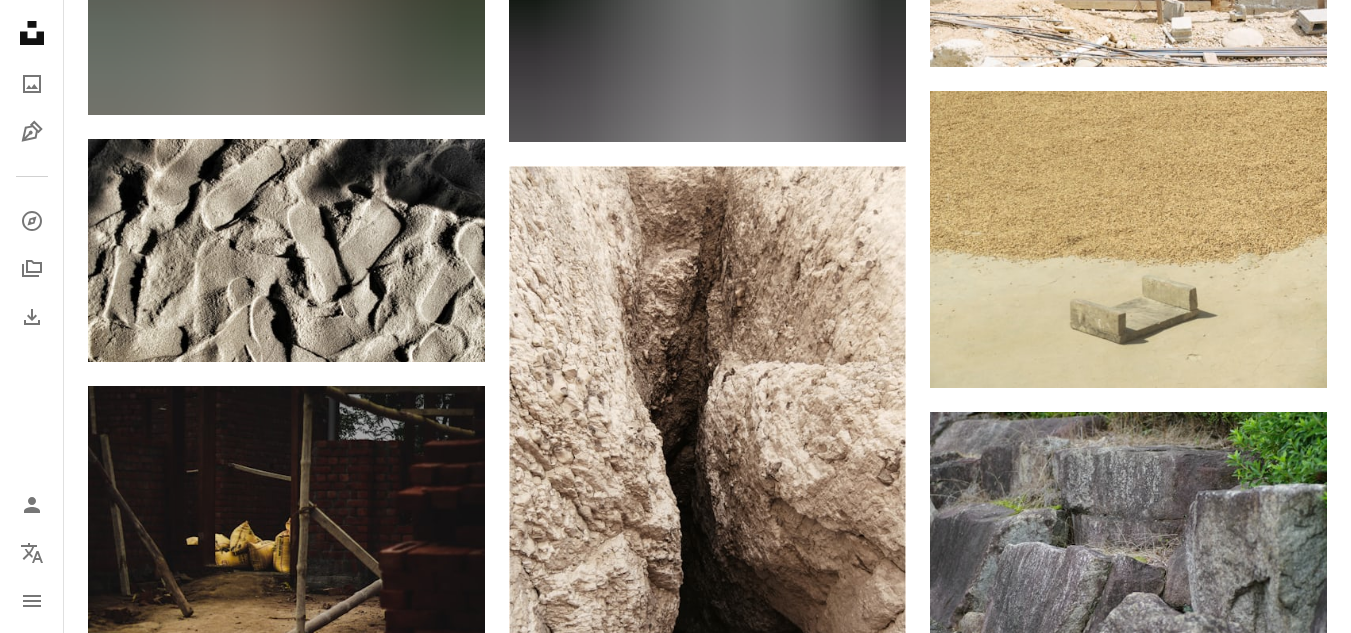 scroll, scrollTop: 9600, scrollLeft: 0, axis: vertical 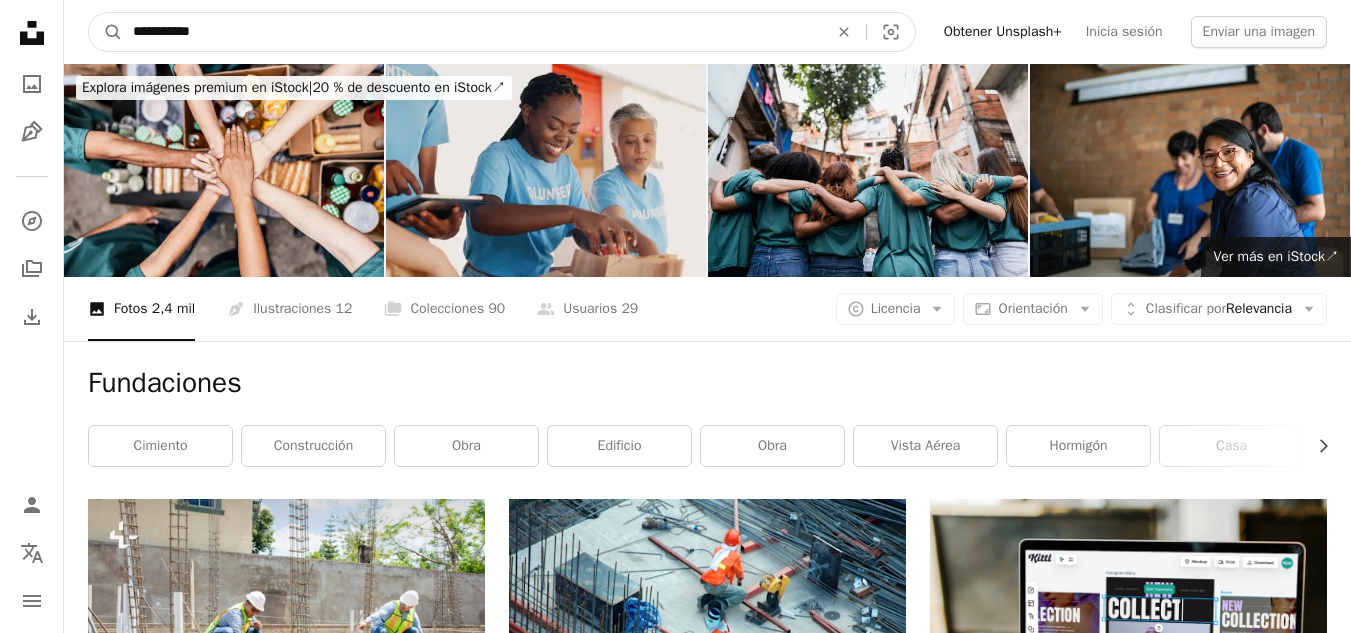 drag, startPoint x: 306, startPoint y: 22, endPoint x: 3, endPoint y: 32, distance: 303.16498 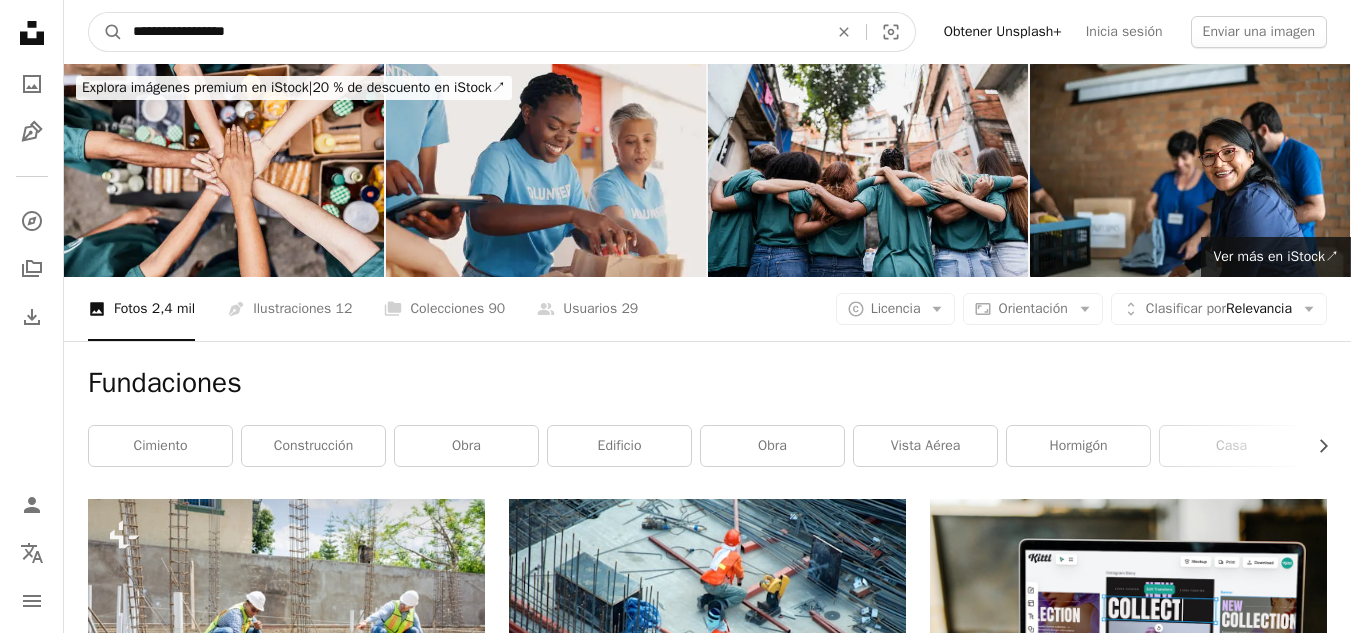 type on "**********" 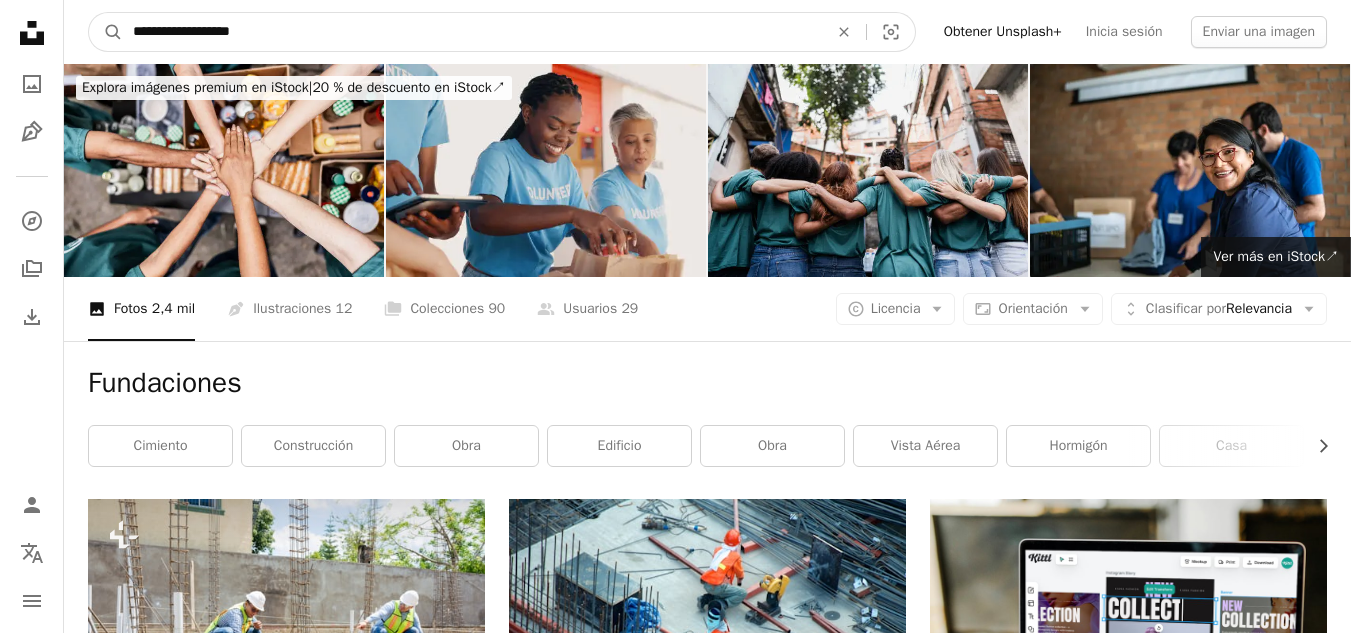 click on "A magnifying glass" at bounding box center [106, 32] 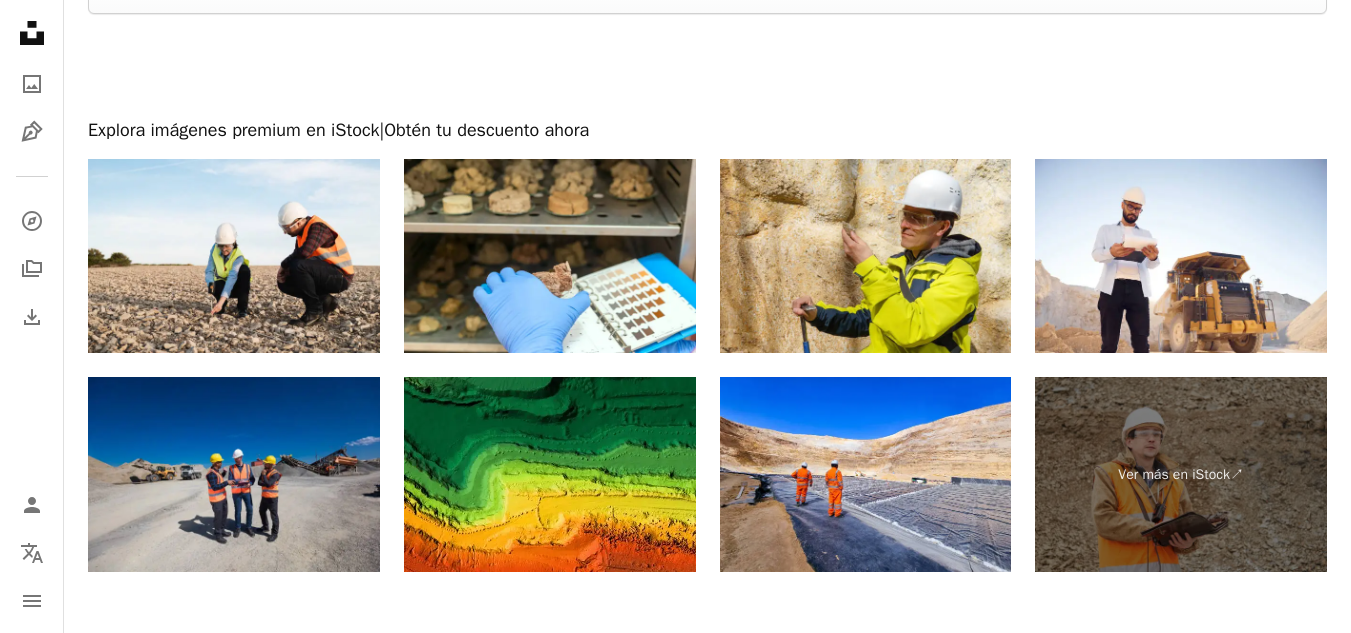 scroll, scrollTop: 3900, scrollLeft: 0, axis: vertical 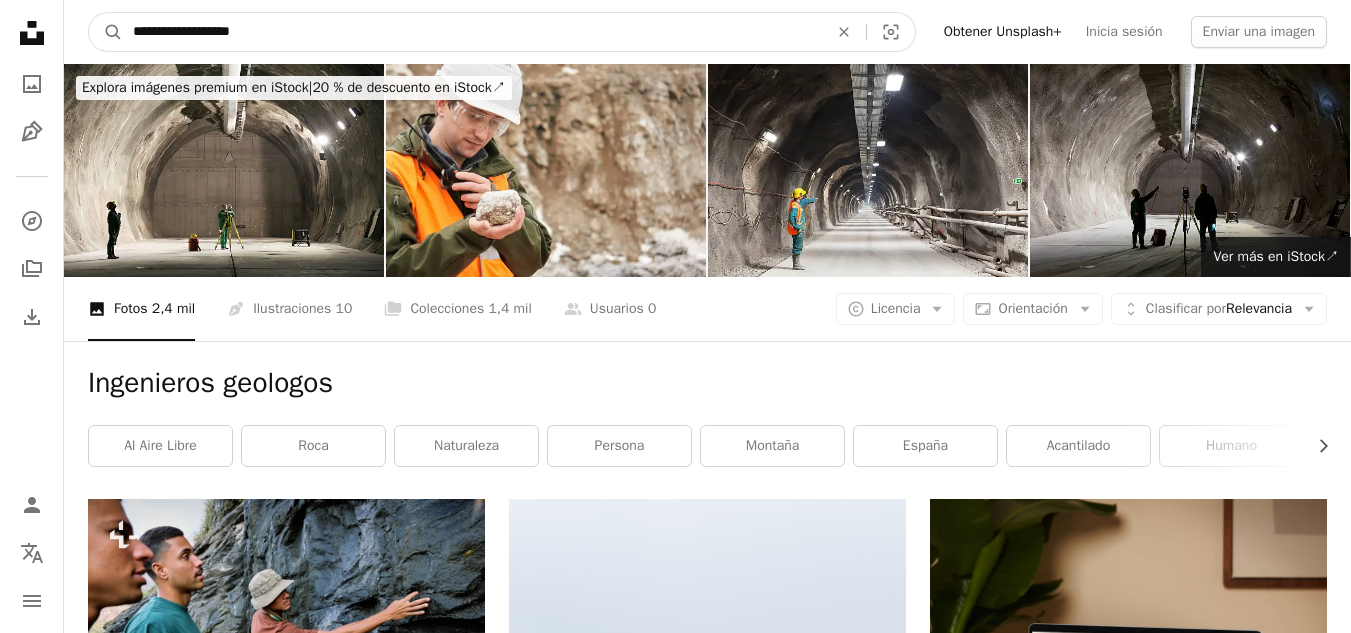 drag, startPoint x: 292, startPoint y: 30, endPoint x: 0, endPoint y: 29, distance: 292.0017 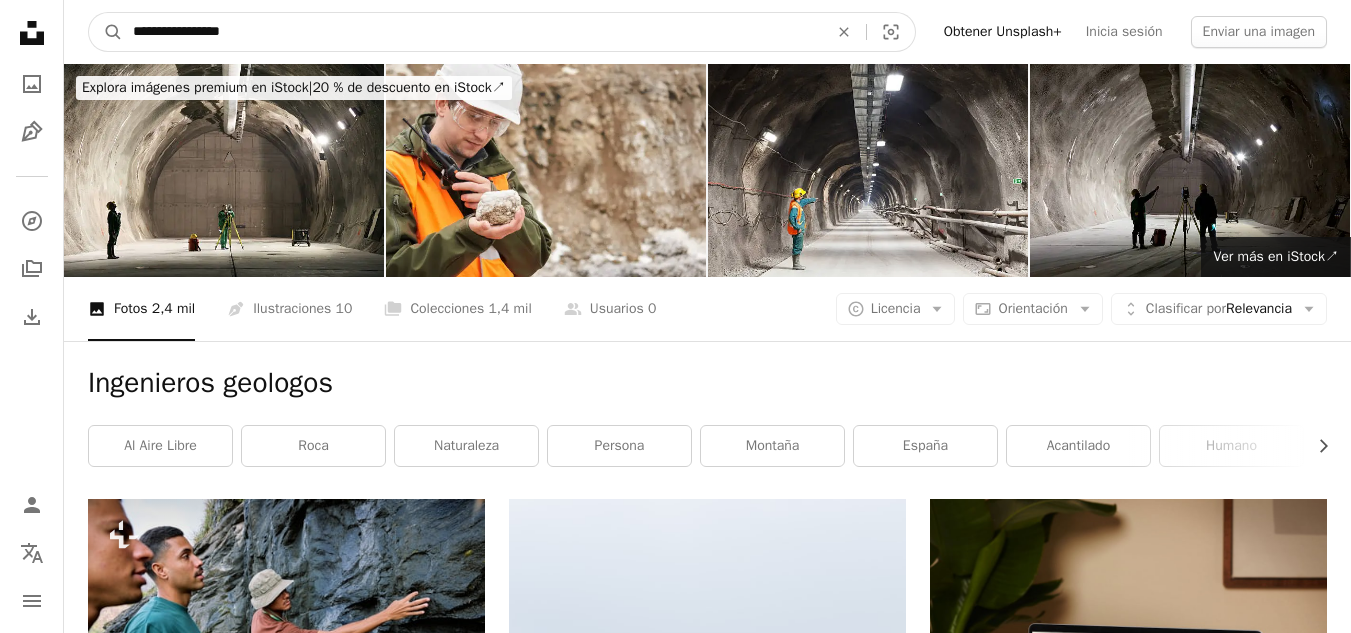 type on "**********" 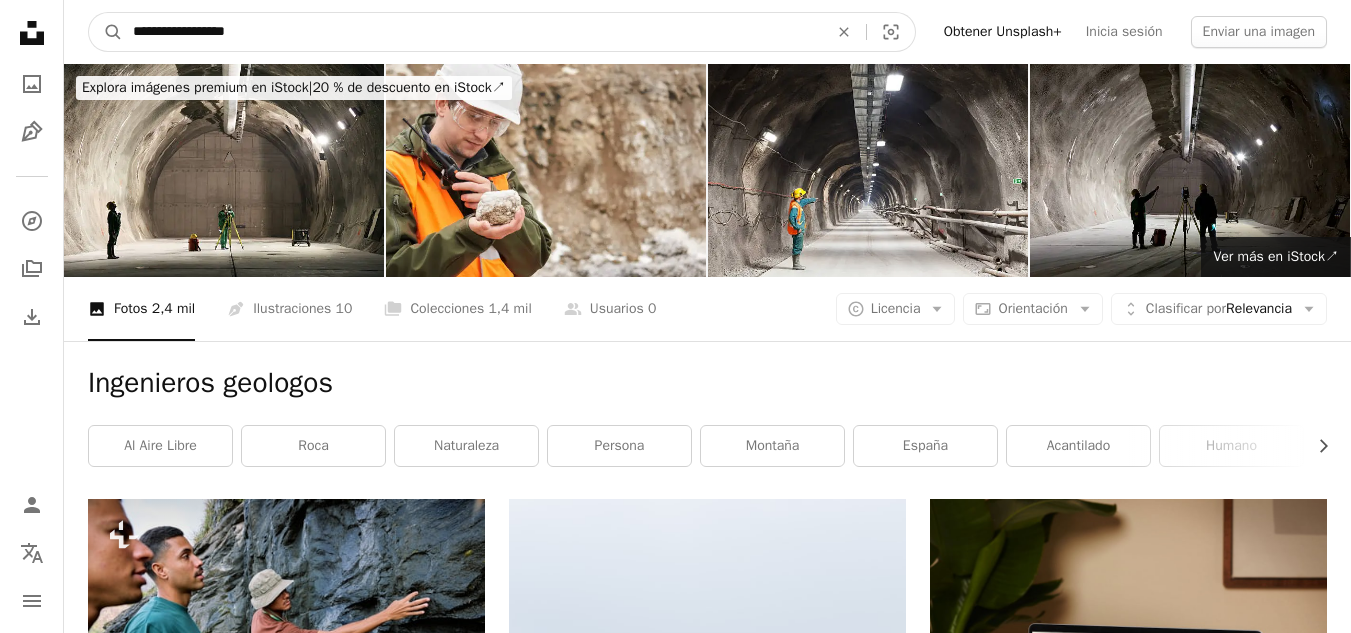click on "A magnifying glass" at bounding box center [106, 32] 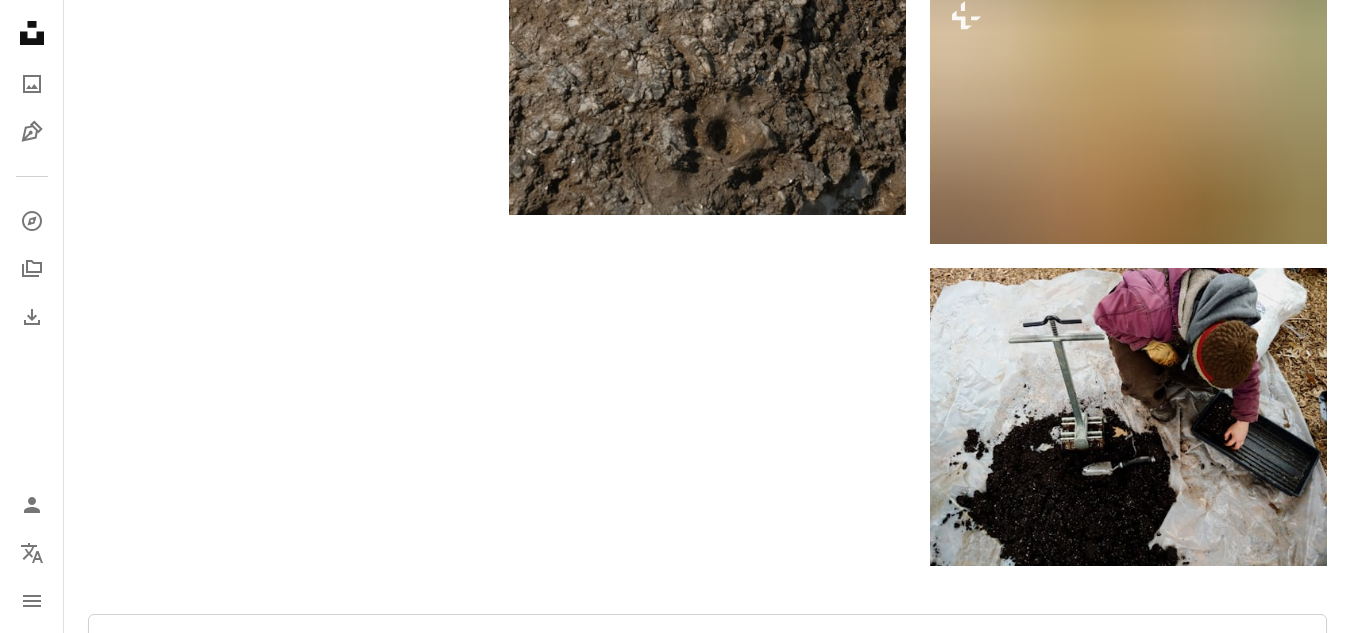 scroll, scrollTop: 3300, scrollLeft: 0, axis: vertical 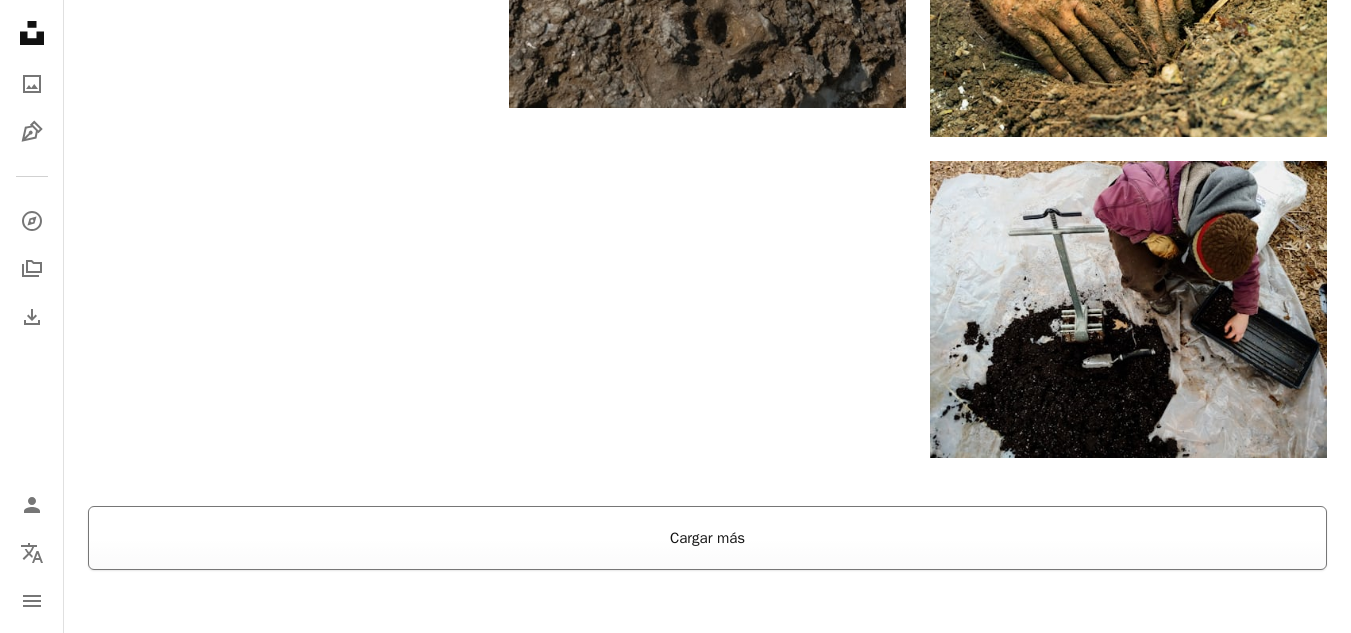 click on "Cargar más" at bounding box center (707, 538) 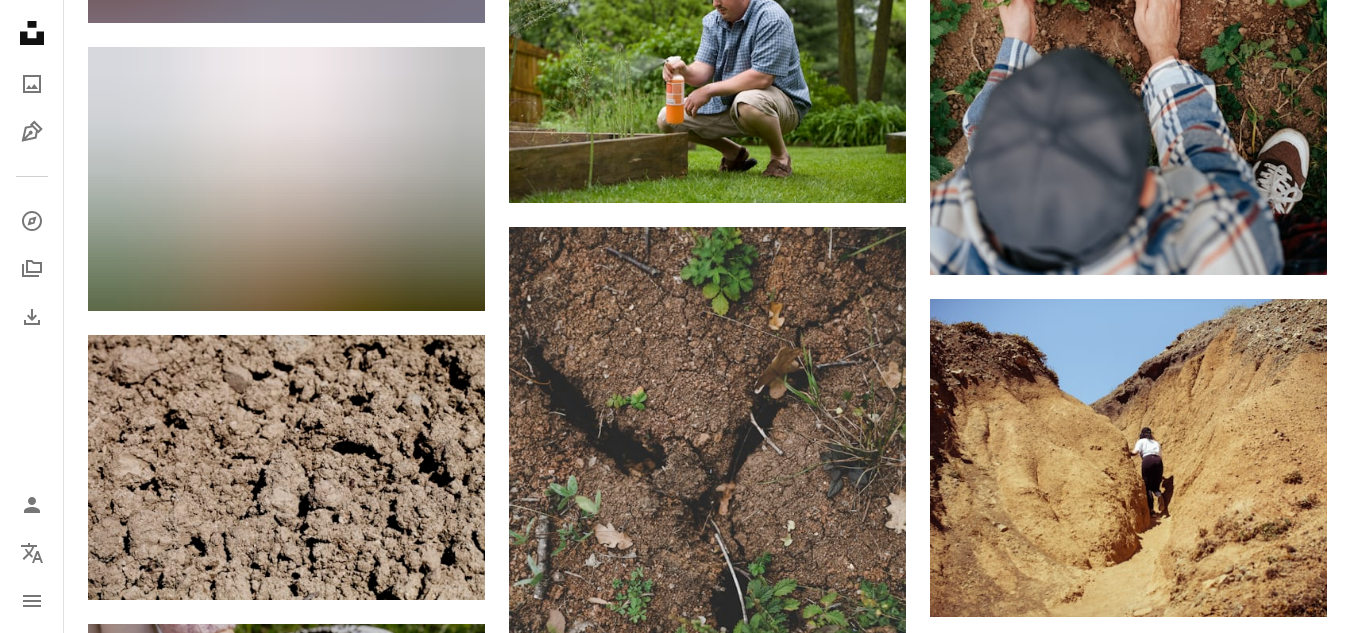 scroll, scrollTop: 10000, scrollLeft: 0, axis: vertical 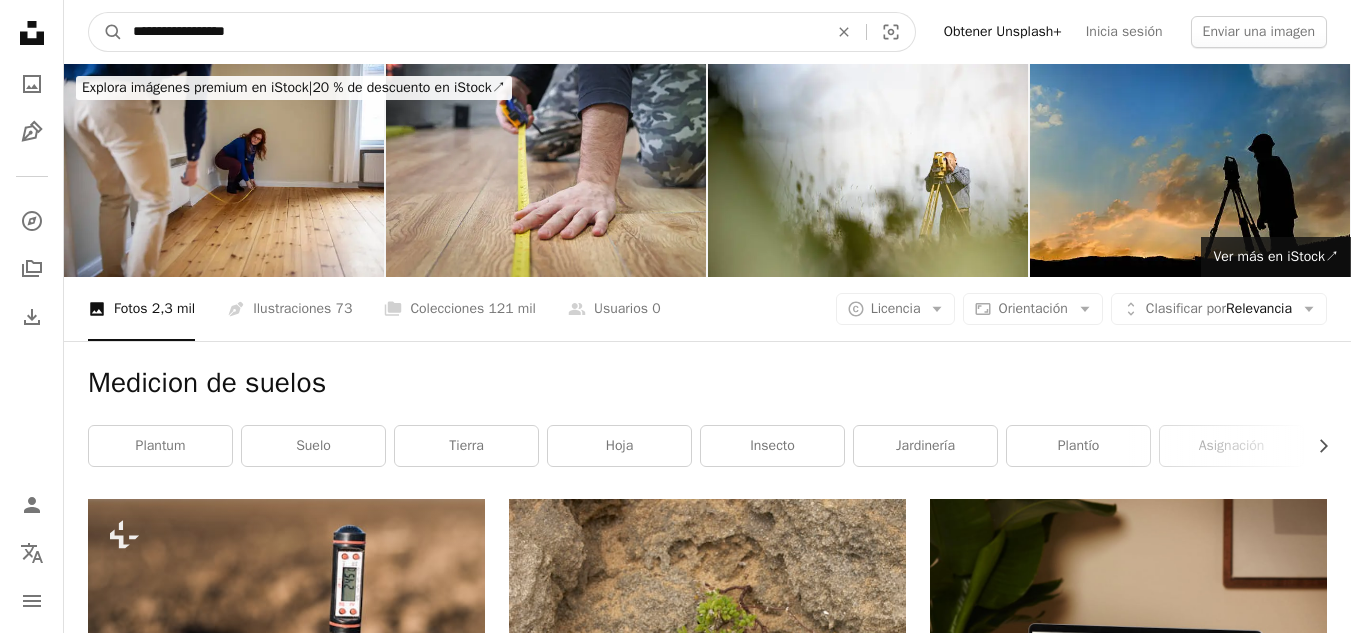 drag, startPoint x: 270, startPoint y: 29, endPoint x: 0, endPoint y: 19, distance: 270.18512 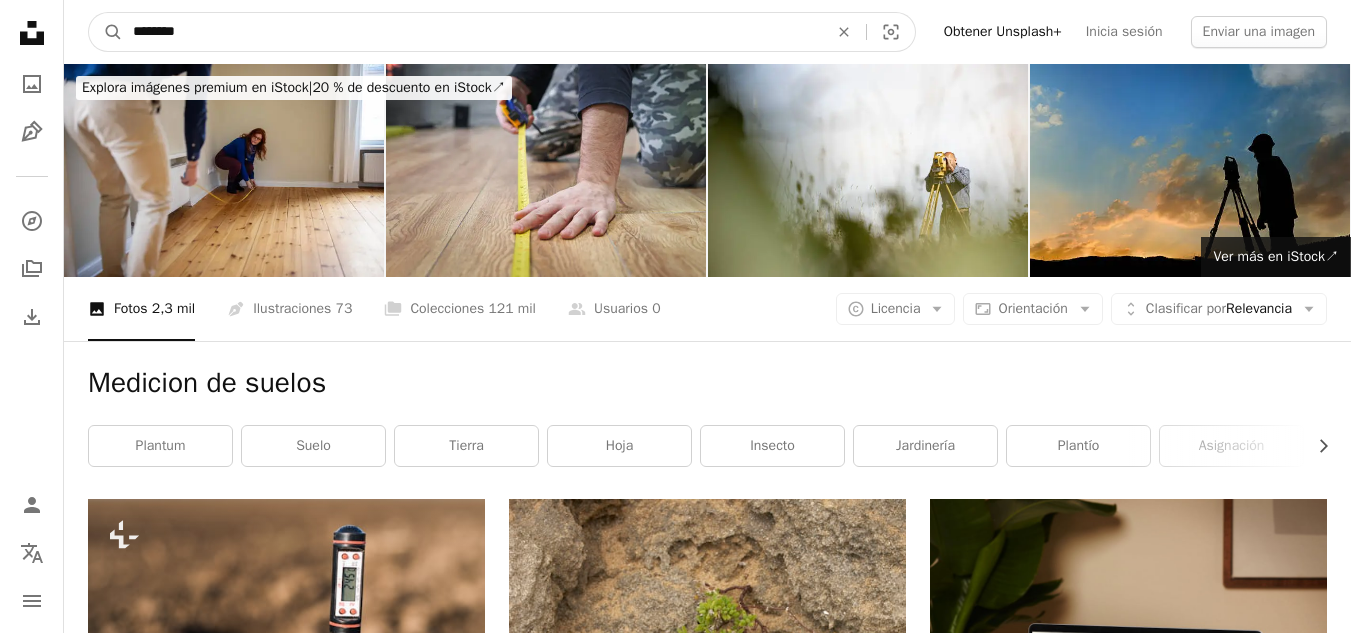 type on "*********" 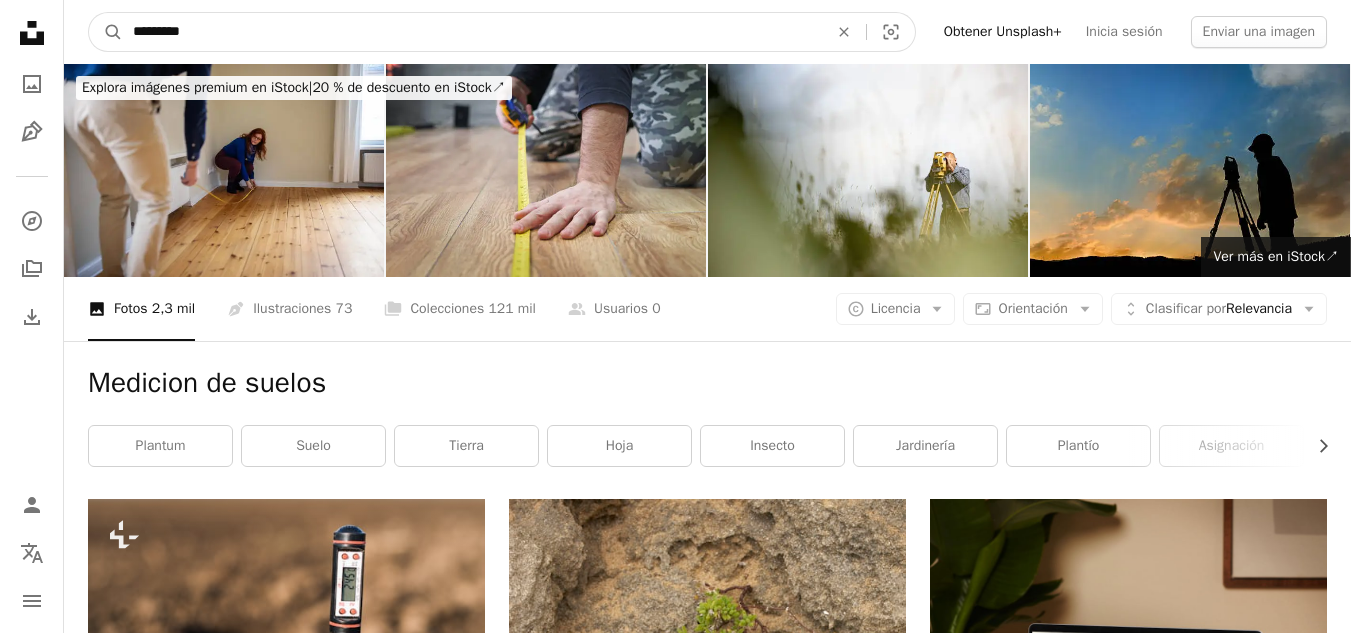 click on "A magnifying glass" at bounding box center [106, 32] 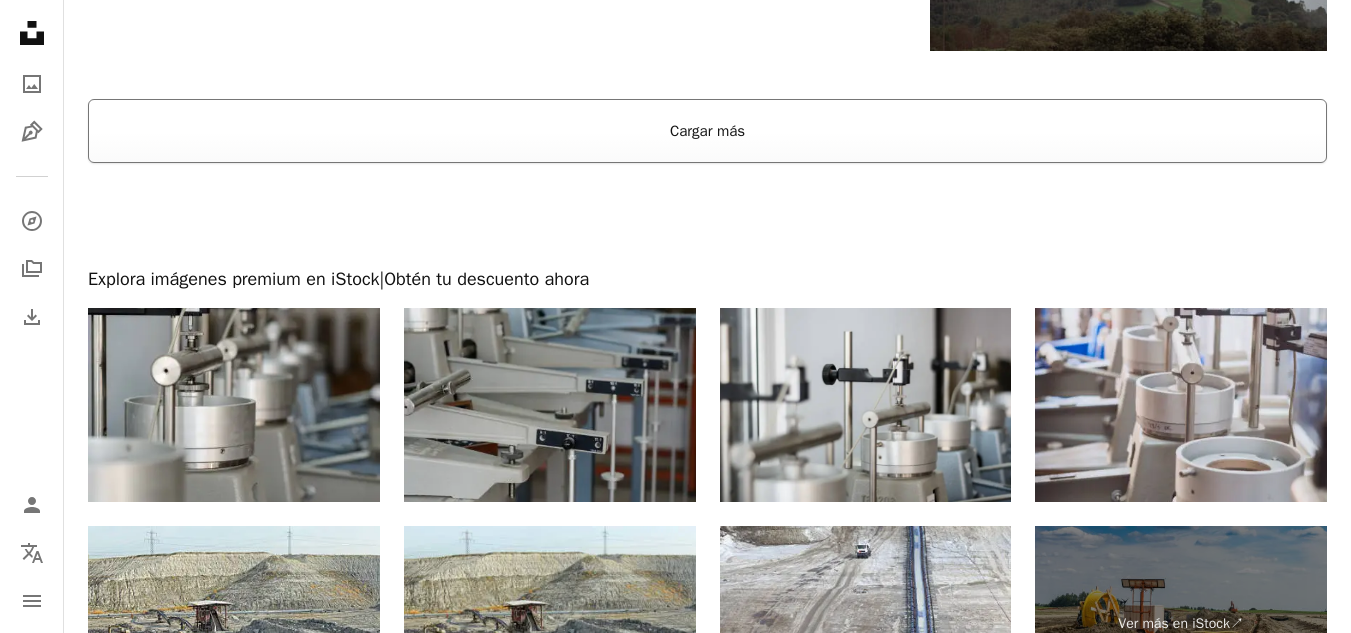 scroll, scrollTop: 3400, scrollLeft: 0, axis: vertical 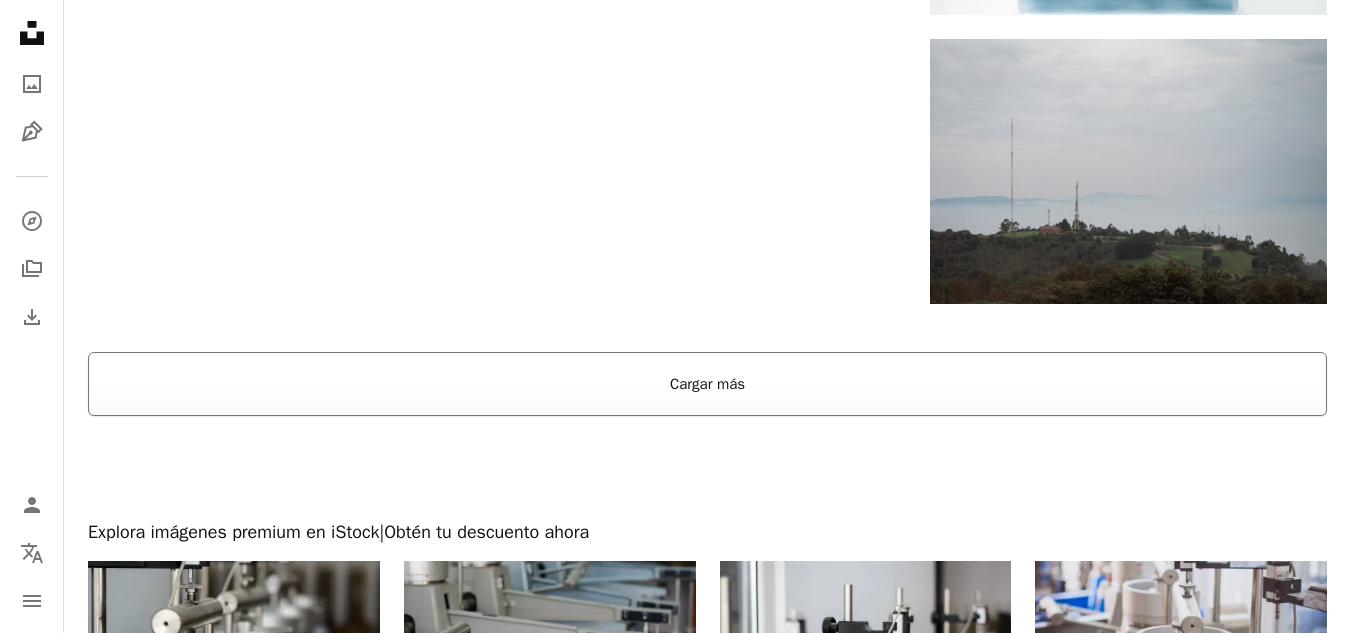 click on "Cargar más" at bounding box center (707, 384) 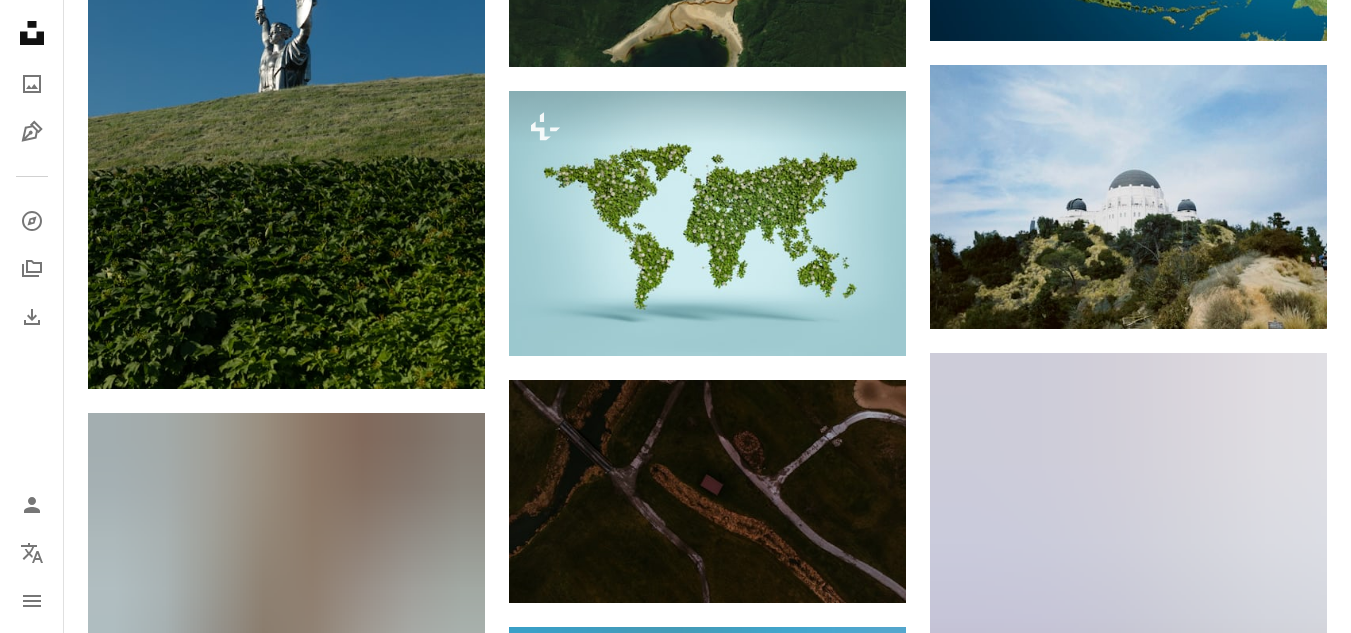 scroll, scrollTop: 13400, scrollLeft: 0, axis: vertical 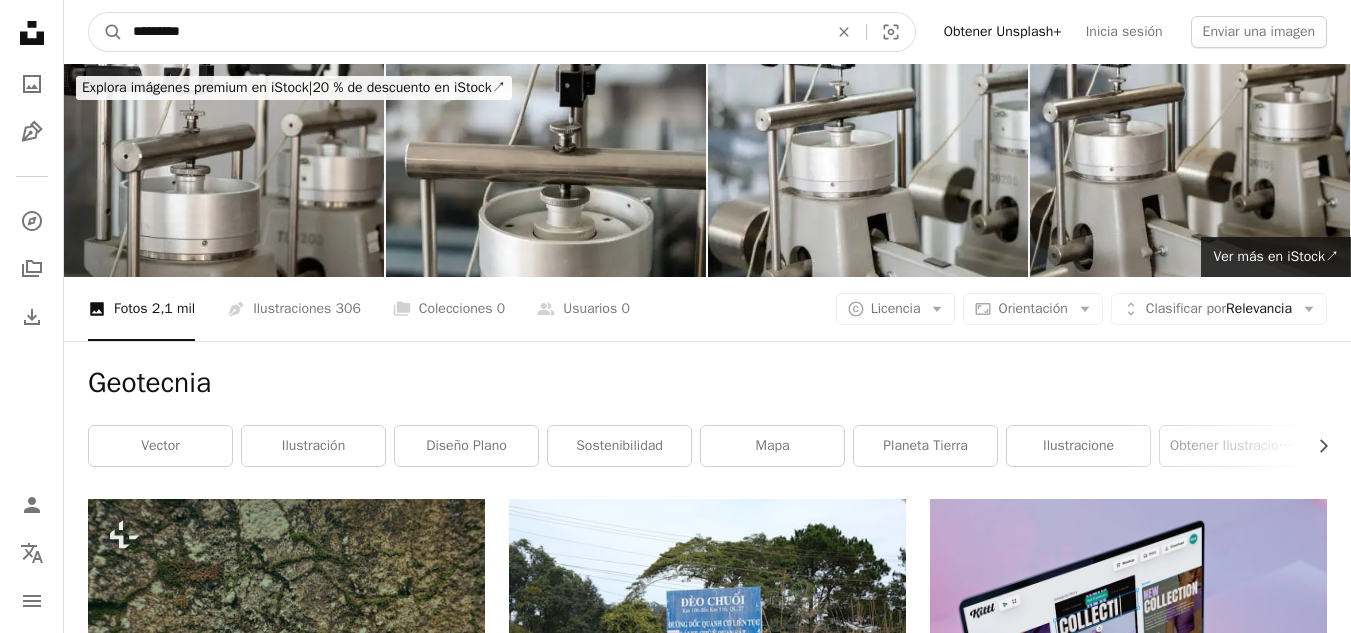 drag, startPoint x: 240, startPoint y: 44, endPoint x: 10, endPoint y: 43, distance: 230.00217 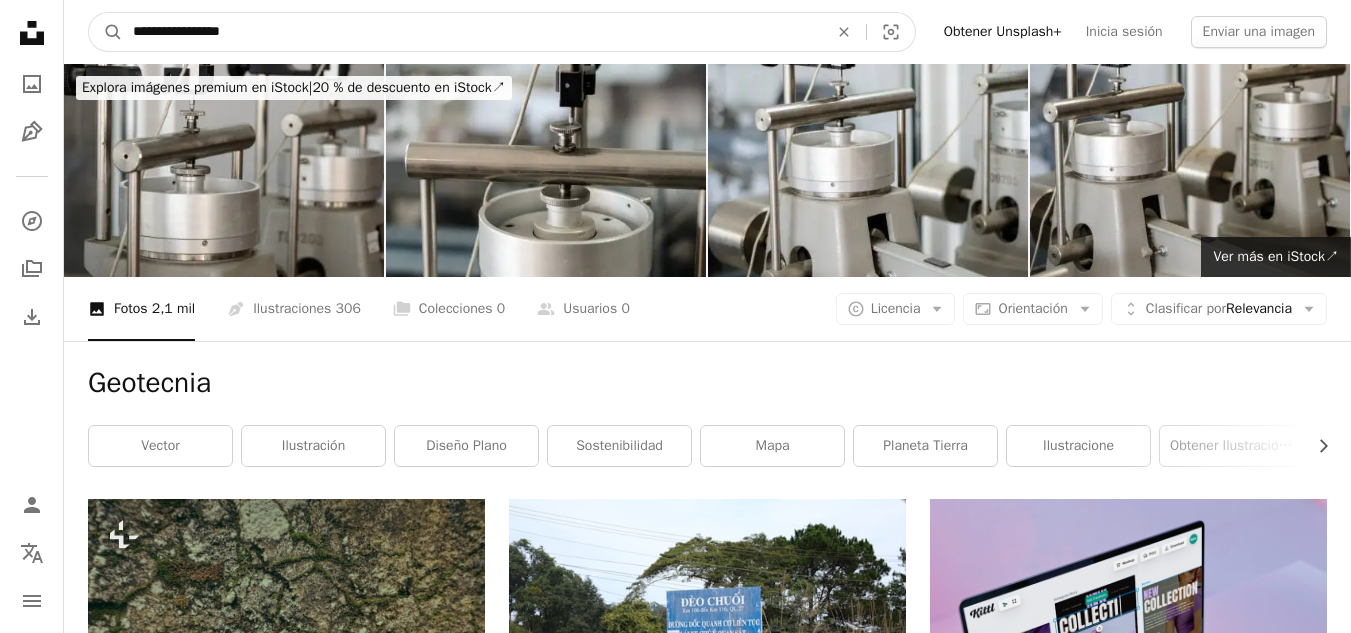 type on "**********" 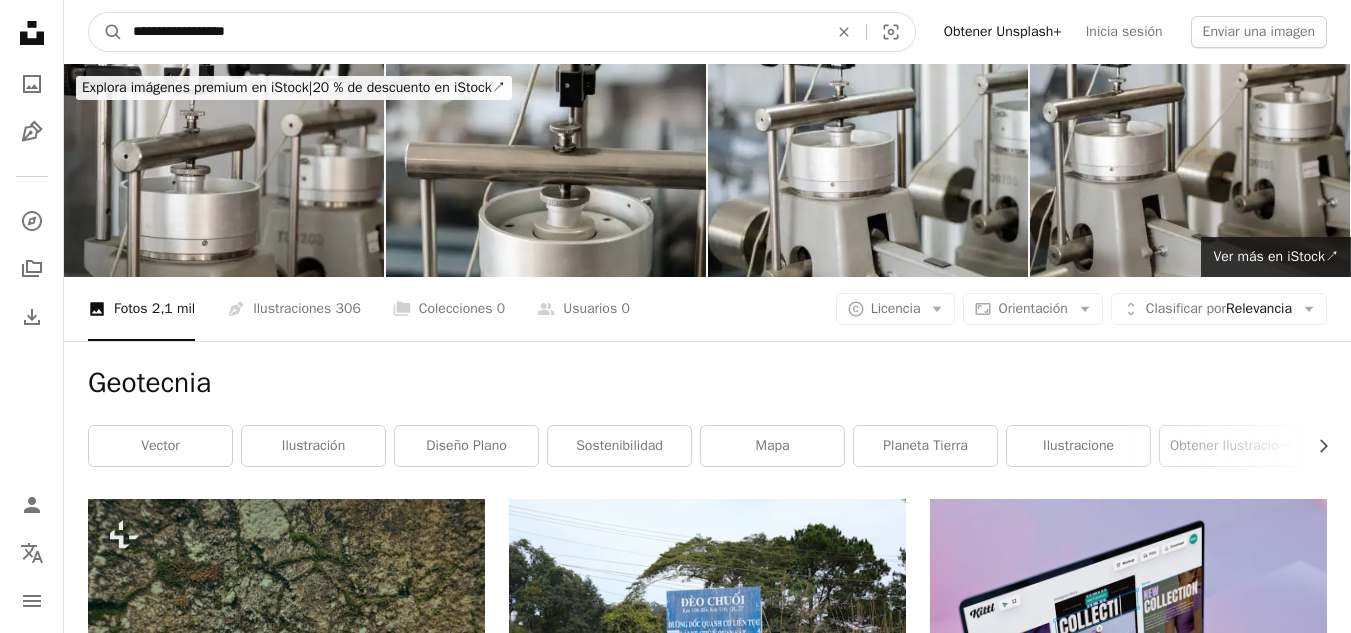 click on "A magnifying glass" at bounding box center (106, 32) 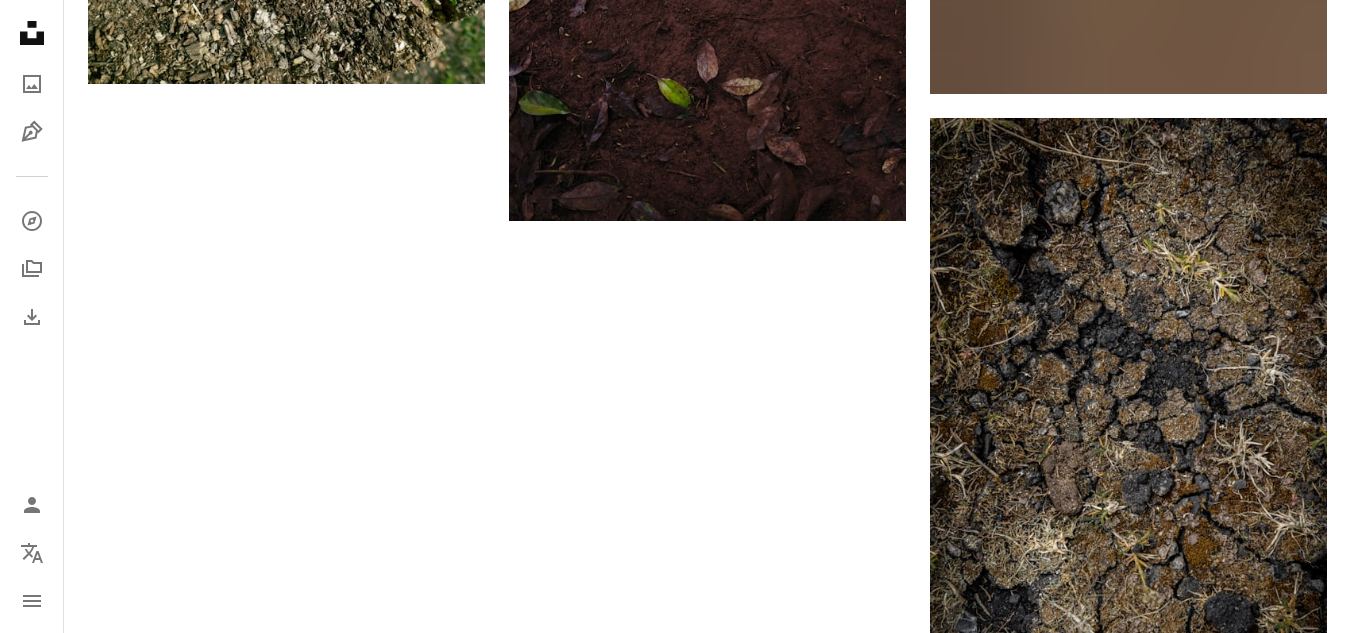 scroll, scrollTop: 3100, scrollLeft: 0, axis: vertical 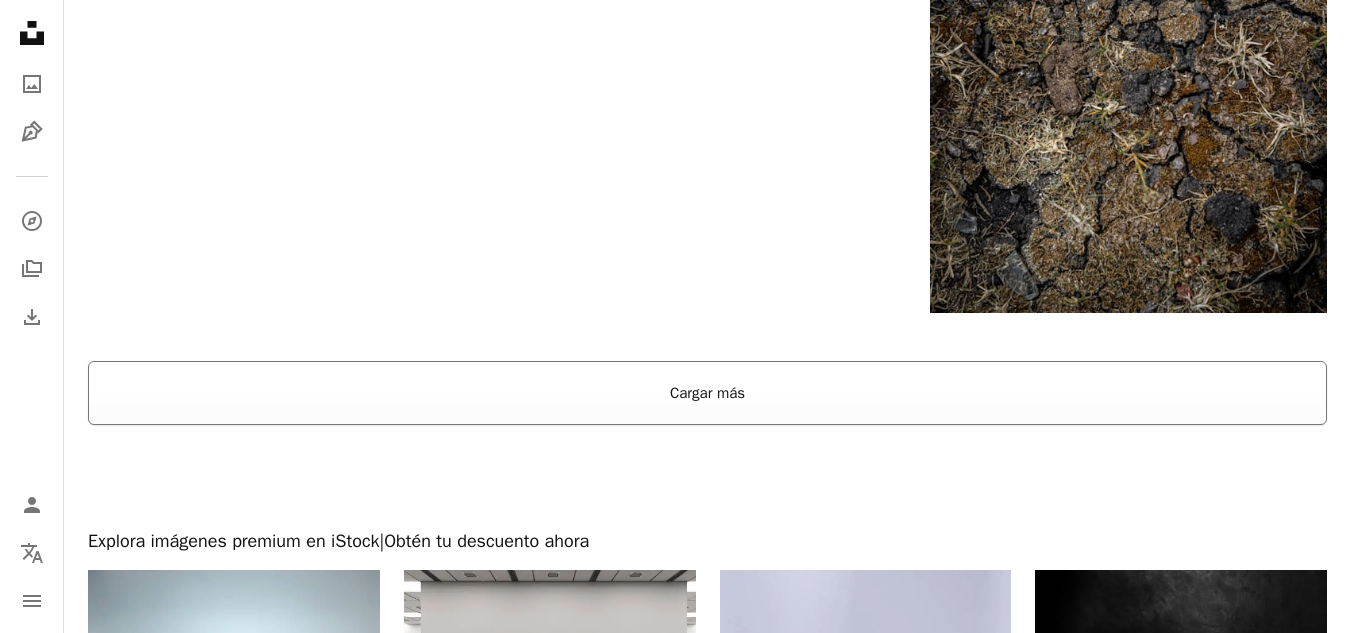 click on "Cargar más" at bounding box center (707, 393) 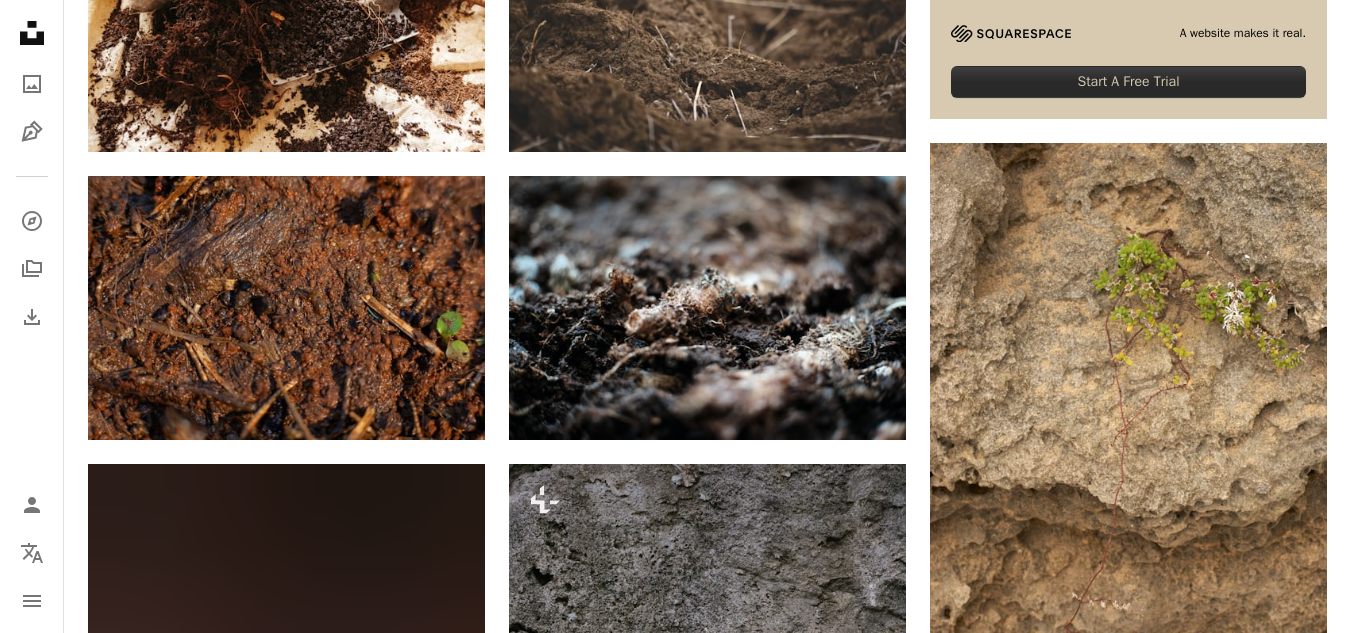scroll, scrollTop: 500, scrollLeft: 0, axis: vertical 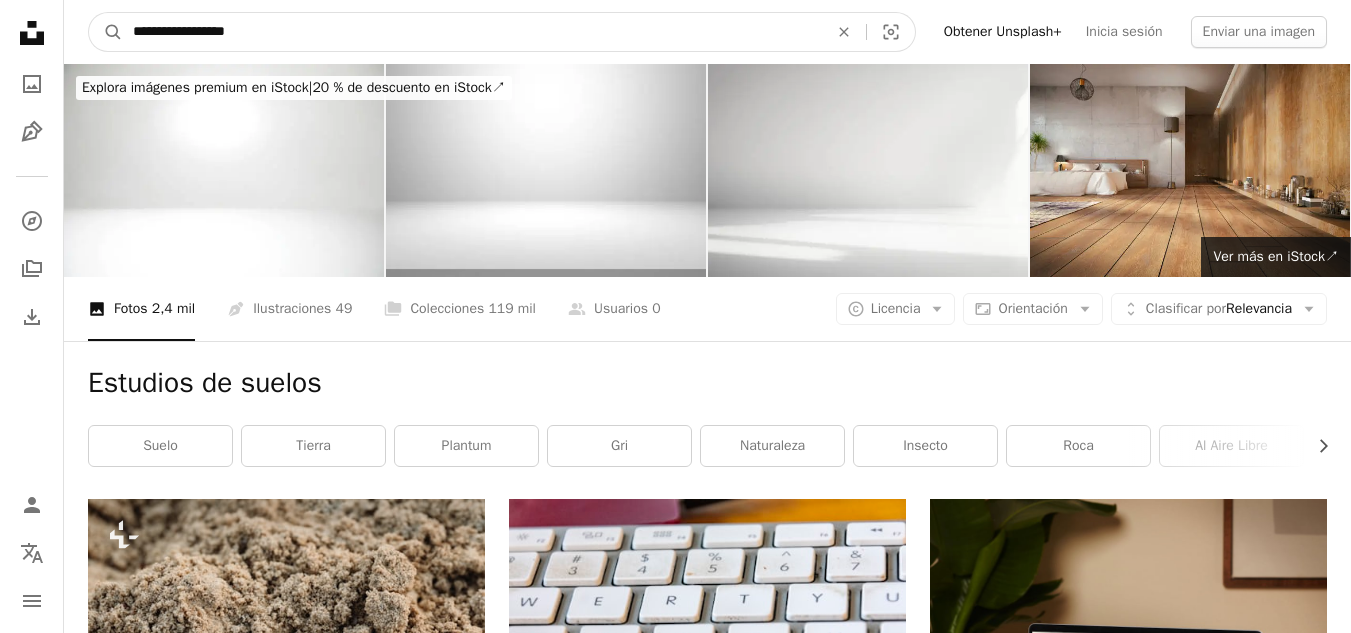 drag, startPoint x: 208, startPoint y: 33, endPoint x: 83, endPoint y: 36, distance: 125.035995 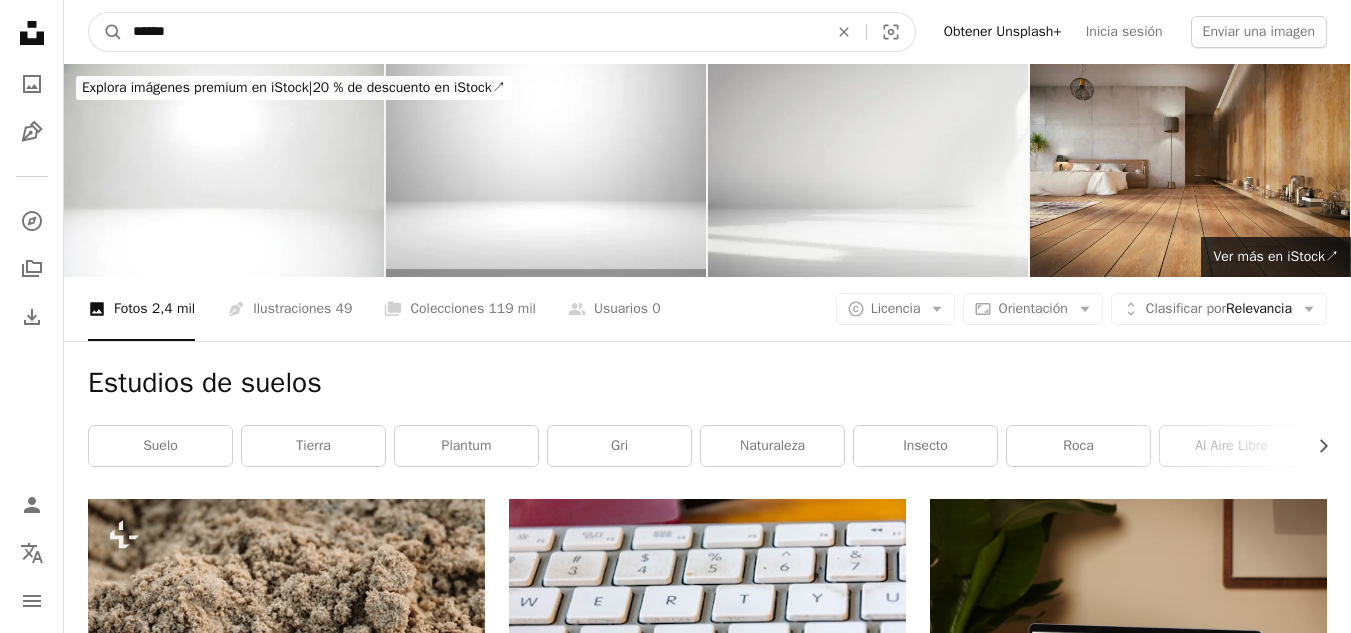 click on "A magnifying glass" at bounding box center (106, 32) 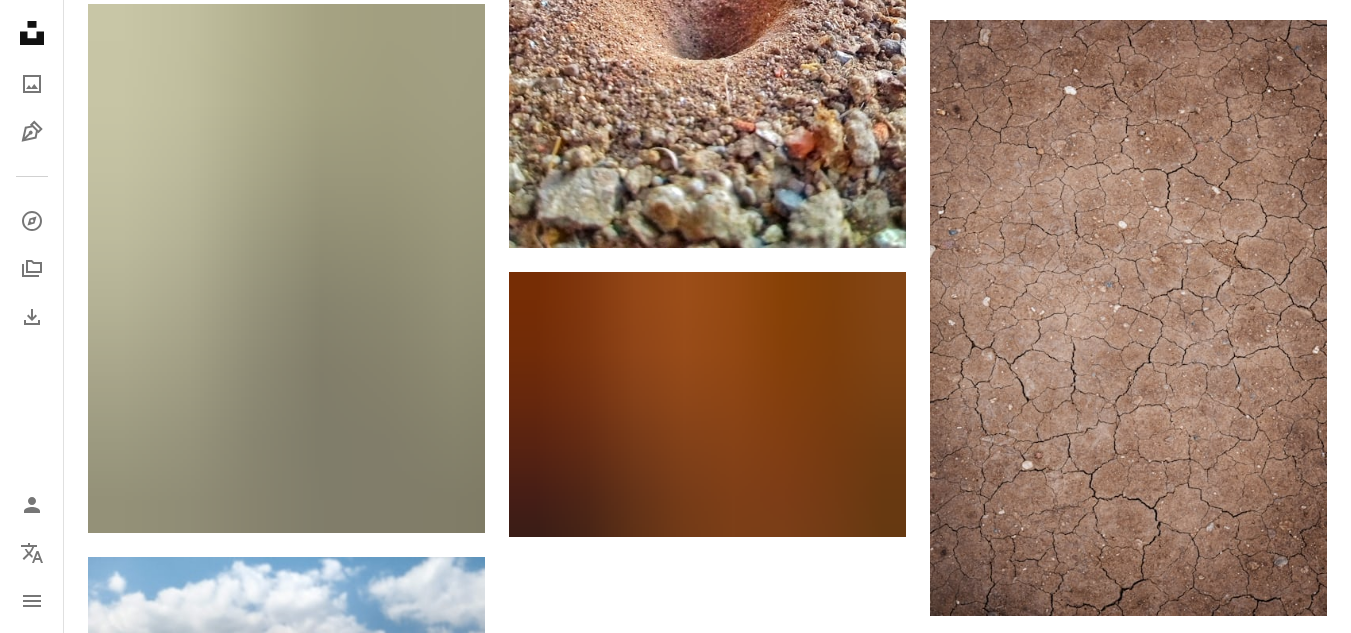 scroll, scrollTop: 2500, scrollLeft: 0, axis: vertical 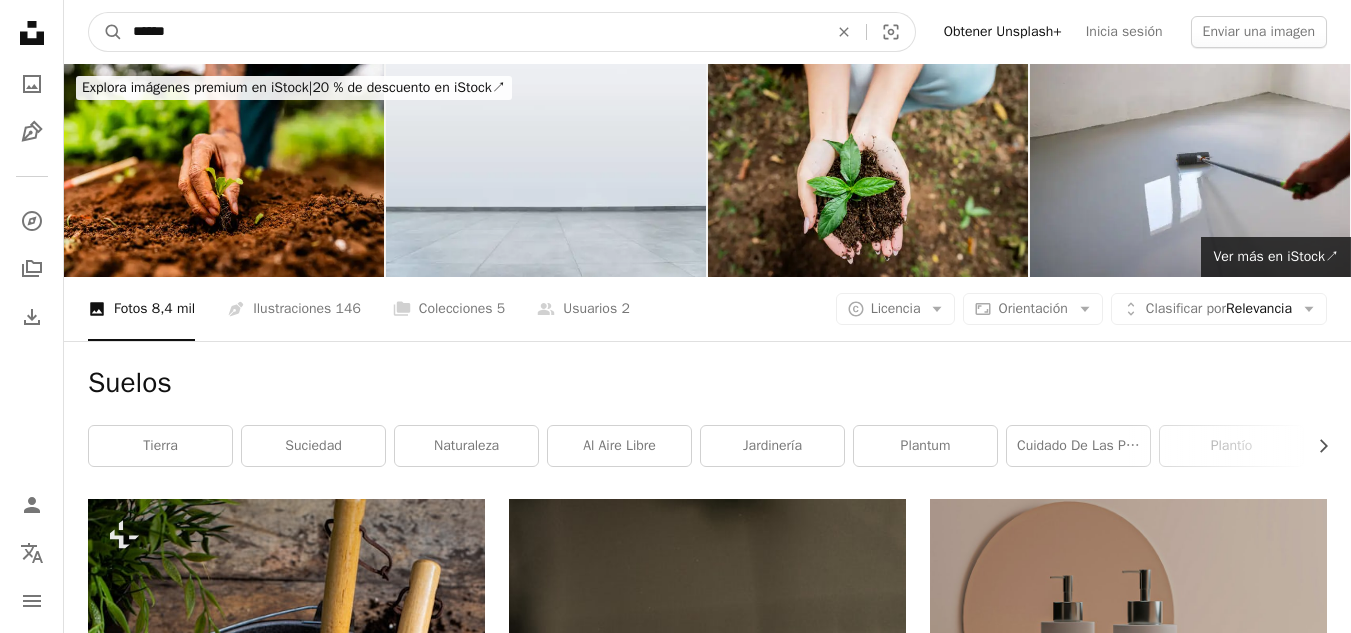 drag, startPoint x: 236, startPoint y: 24, endPoint x: 2, endPoint y: 32, distance: 234.13672 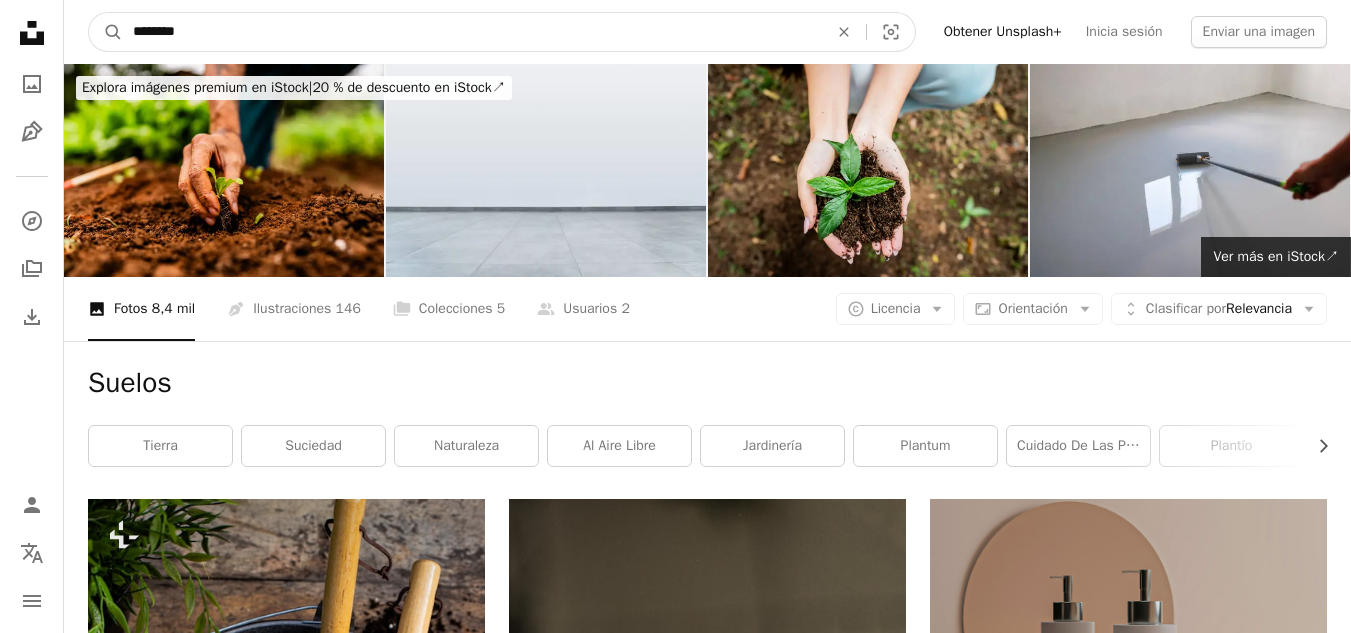 type on "********" 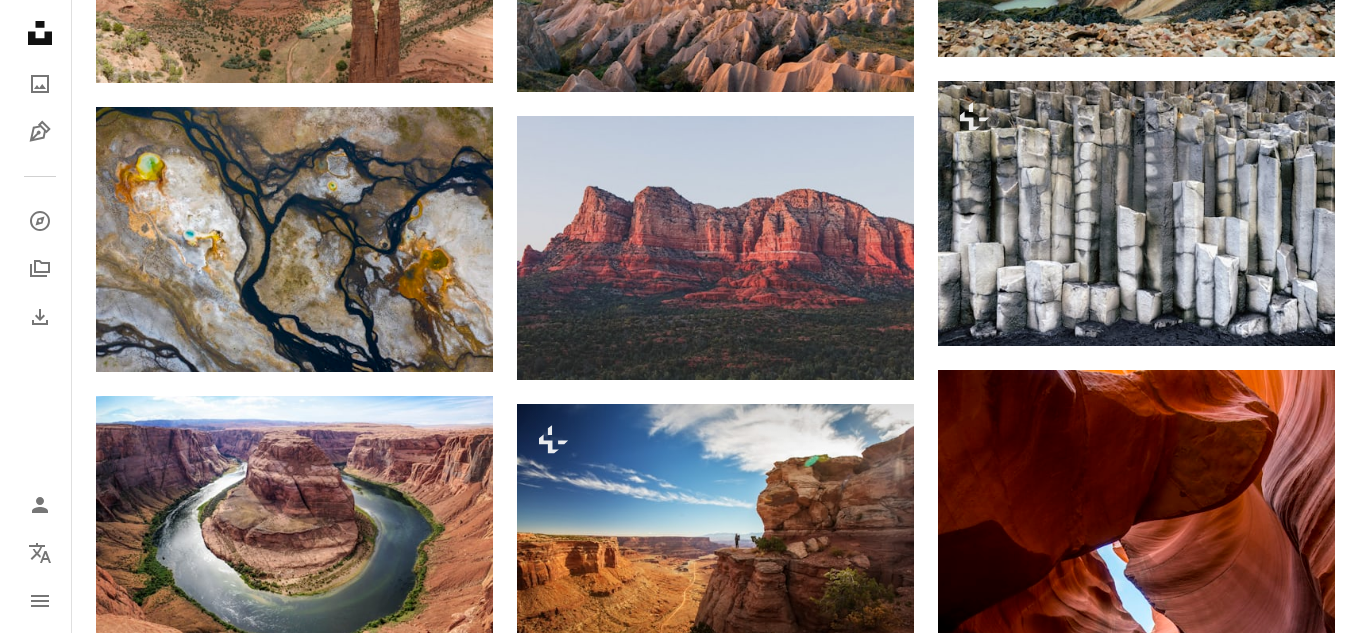 scroll, scrollTop: 1400, scrollLeft: 0, axis: vertical 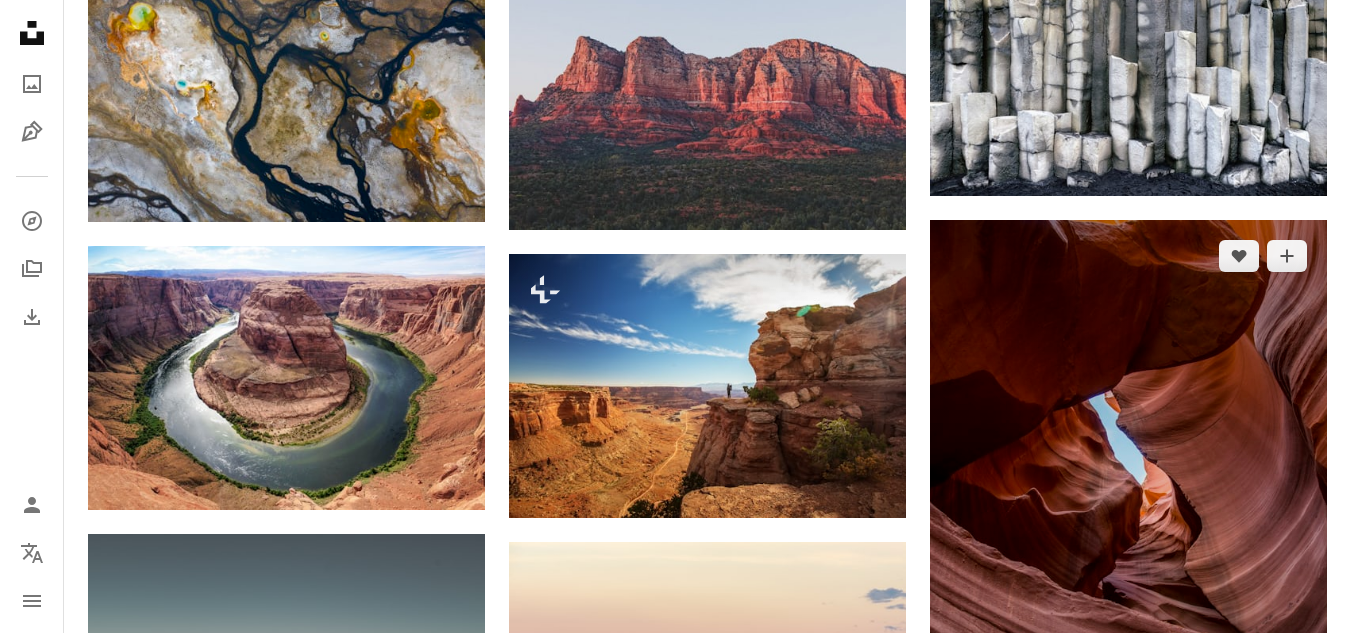 click at bounding box center [1128, 518] 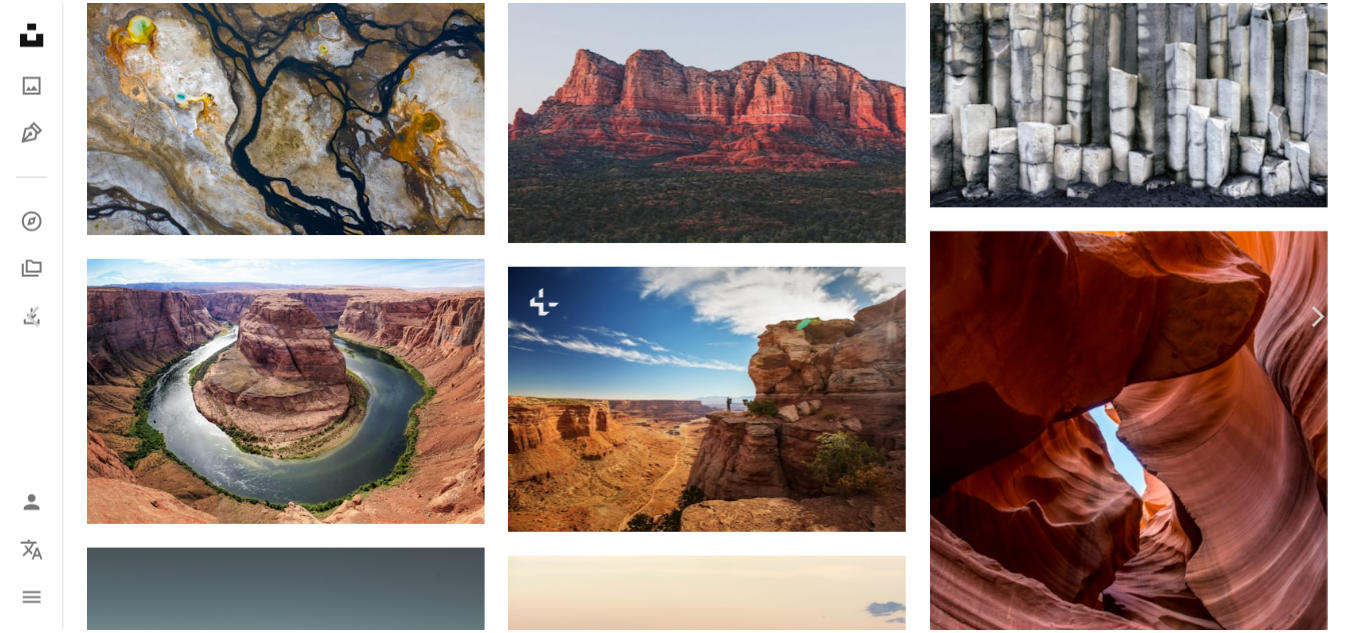 scroll, scrollTop: 0, scrollLeft: 0, axis: both 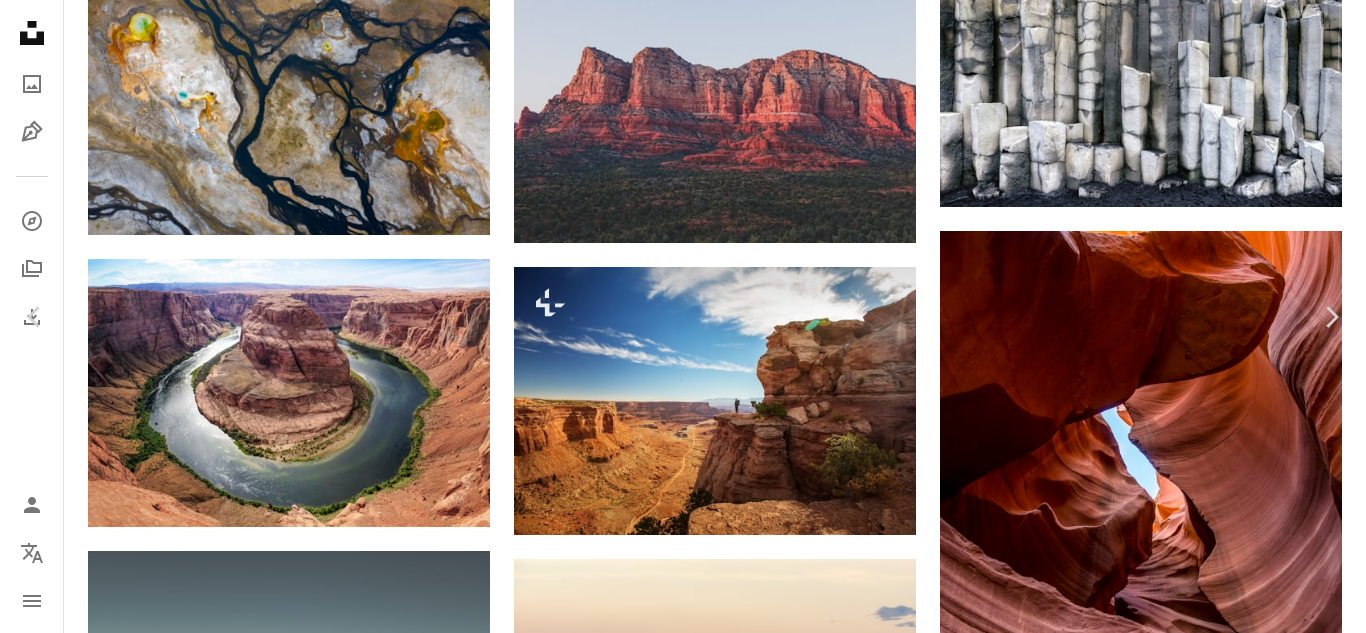 click on "An X shape" at bounding box center [20, 20] 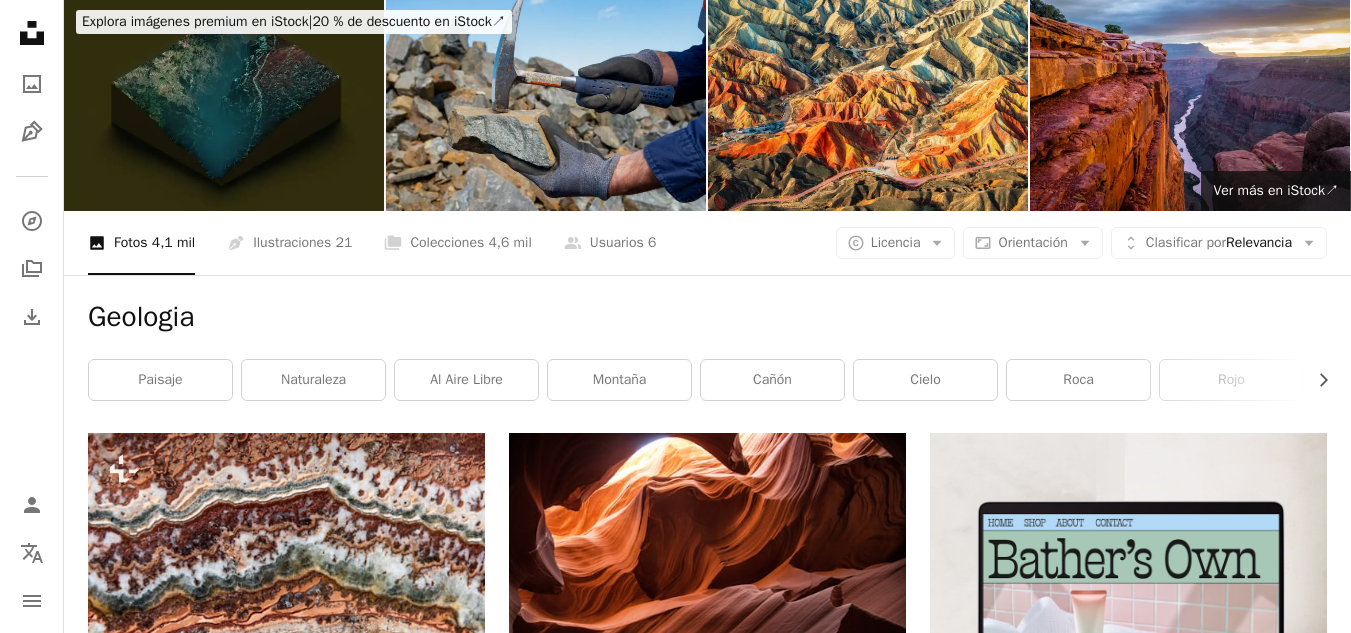 scroll, scrollTop: 0, scrollLeft: 0, axis: both 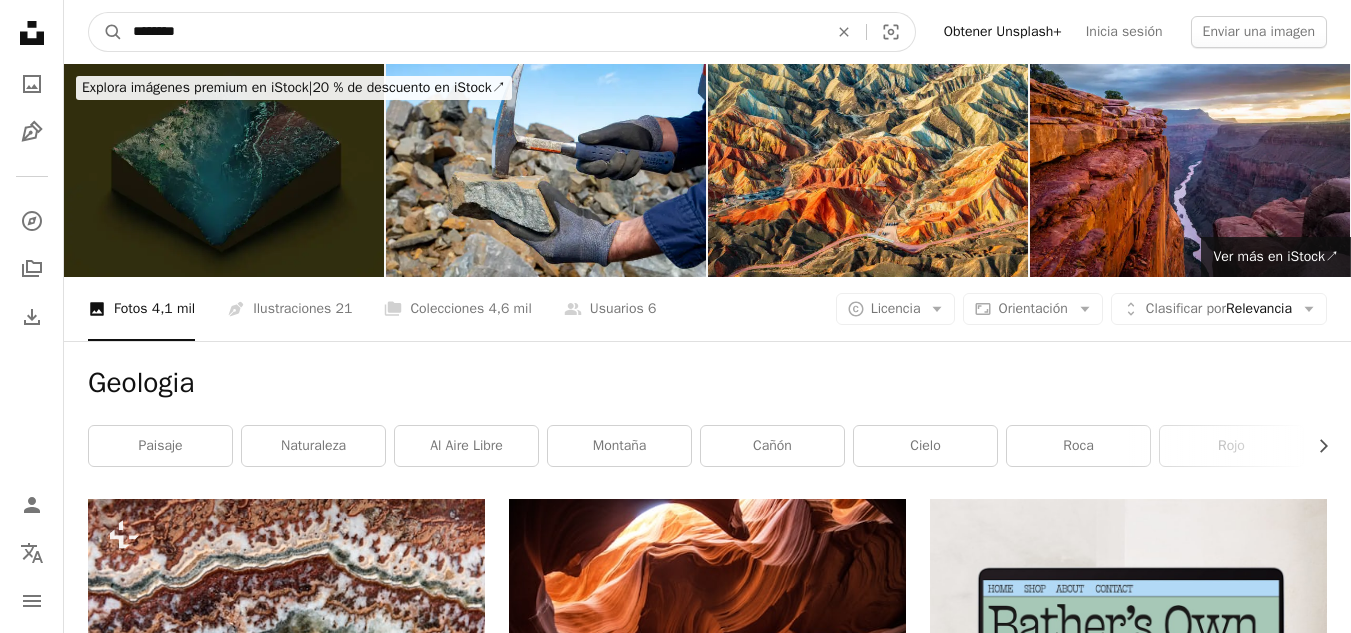drag, startPoint x: 227, startPoint y: 34, endPoint x: 0, endPoint y: 30, distance: 227.03523 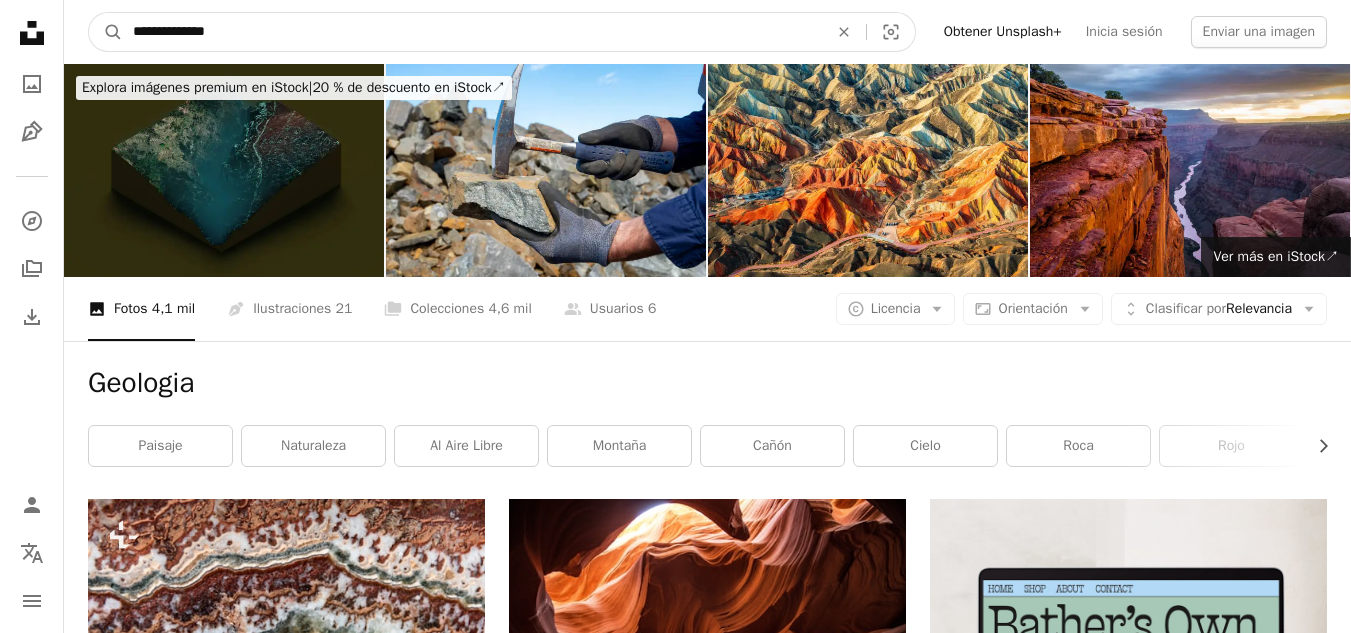 type on "**********" 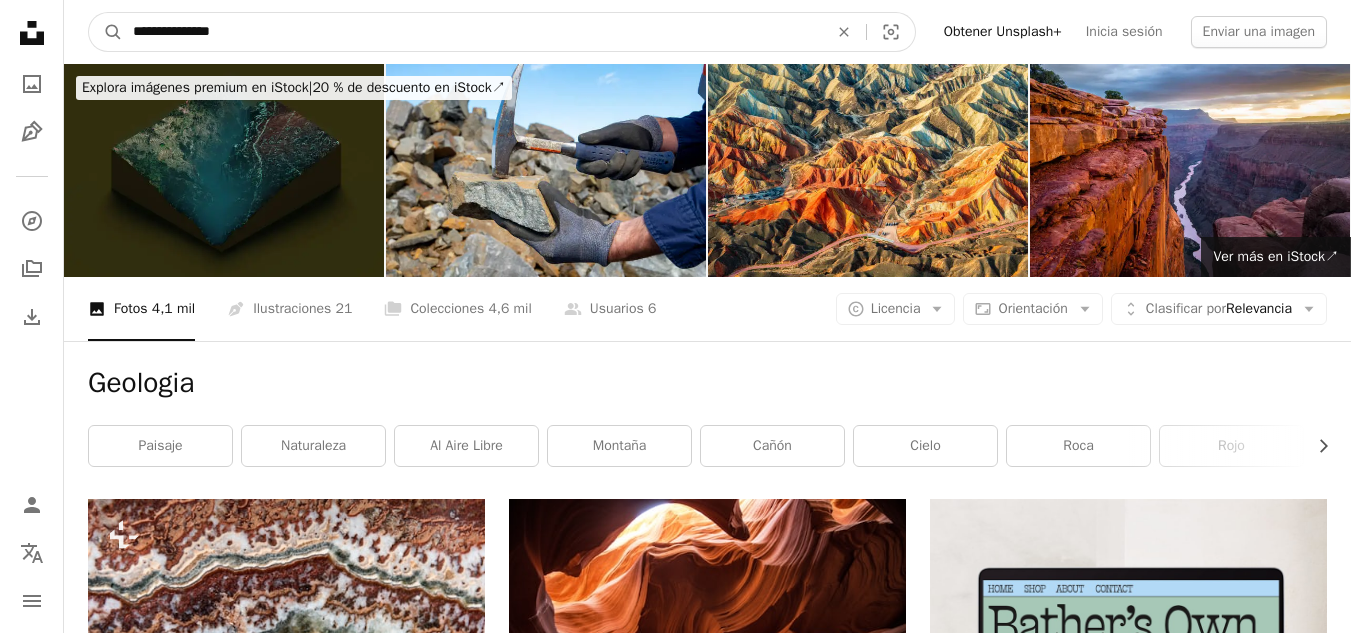 click on "A magnifying glass" at bounding box center [106, 32] 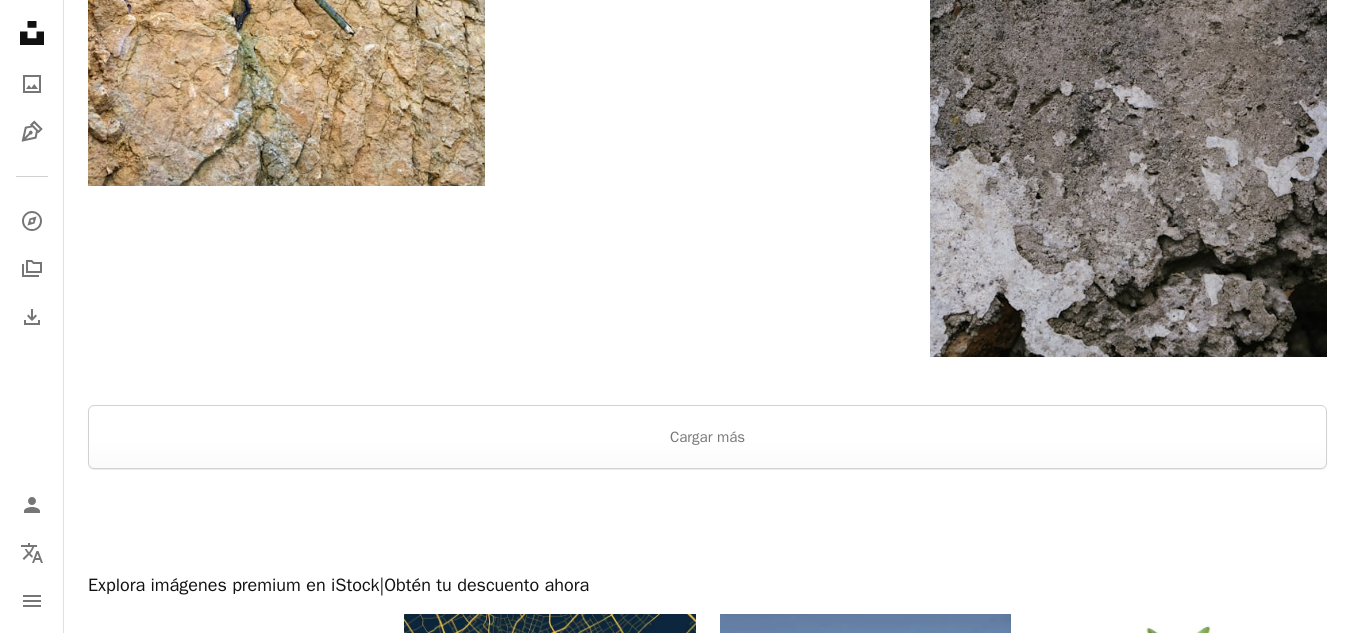 scroll, scrollTop: 3700, scrollLeft: 0, axis: vertical 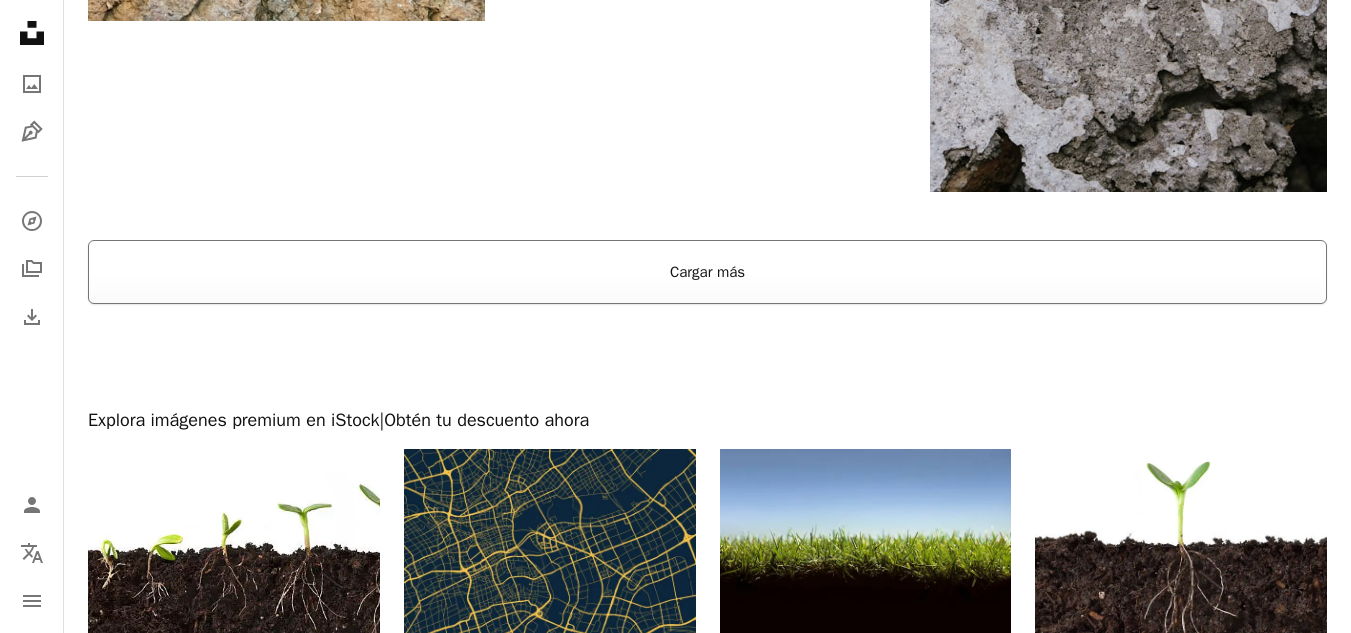 click on "Cargar más" at bounding box center (707, 272) 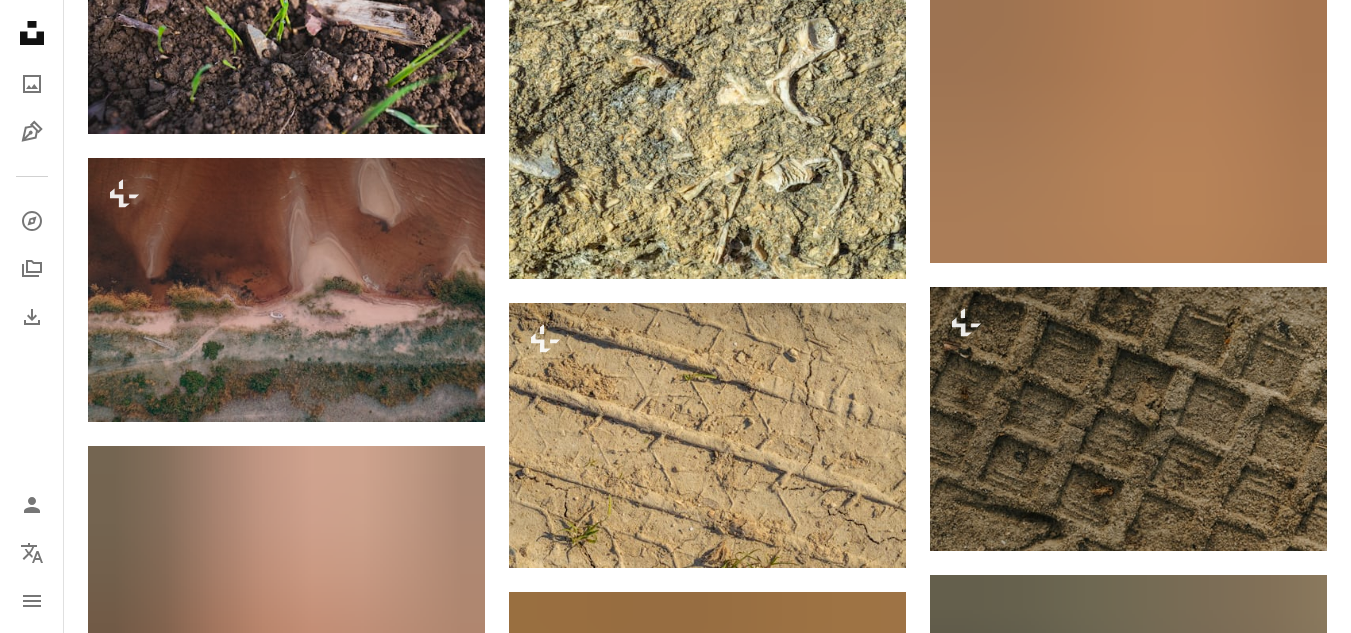 scroll, scrollTop: 10800, scrollLeft: 0, axis: vertical 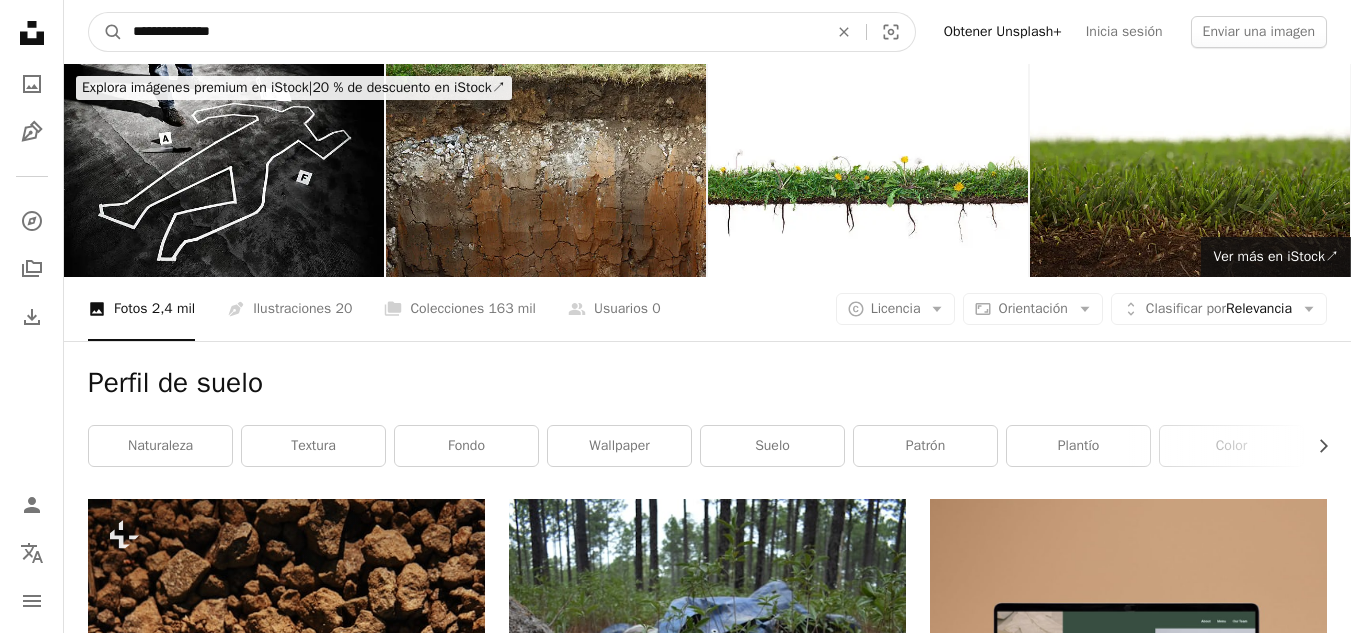 drag, startPoint x: 327, startPoint y: 32, endPoint x: 0, endPoint y: 46, distance: 327.29956 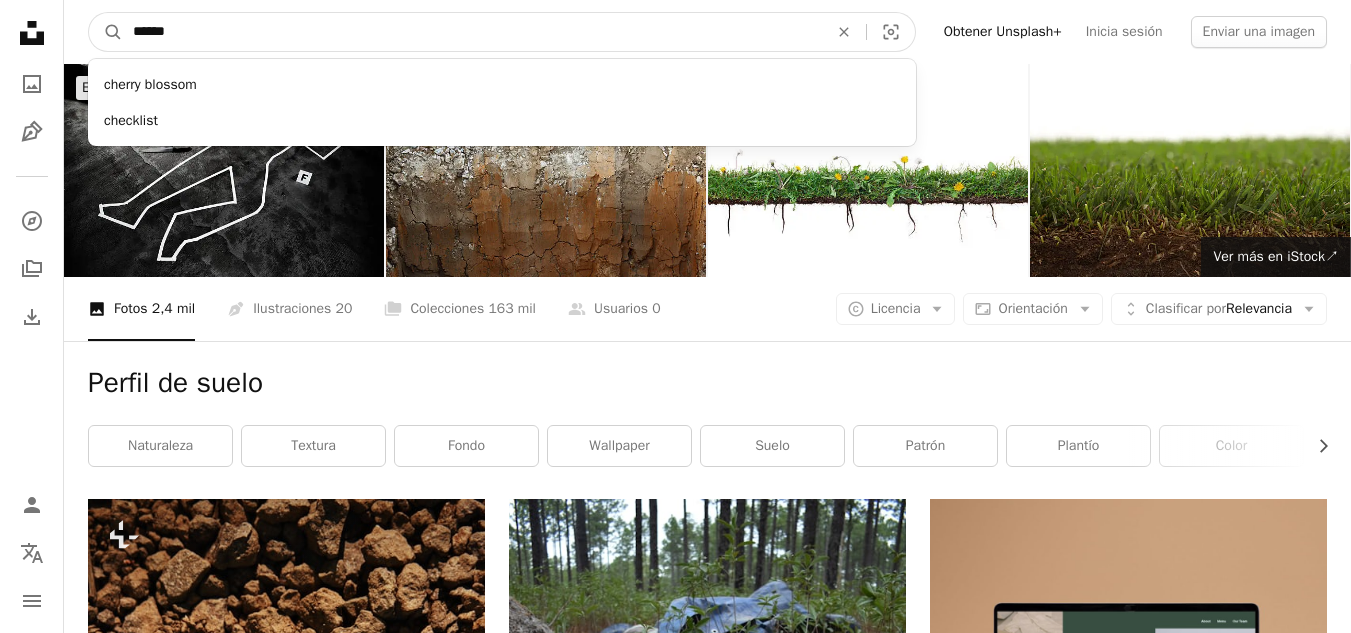 type on "*******" 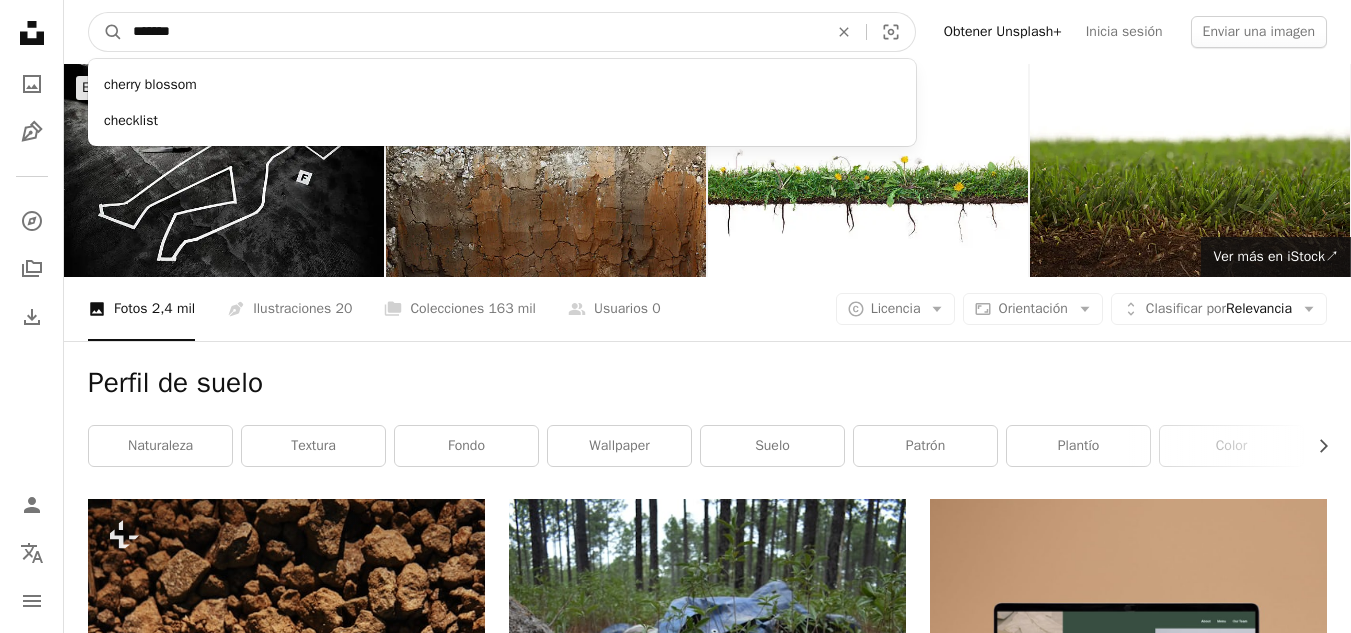 click on "A magnifying glass" at bounding box center [106, 32] 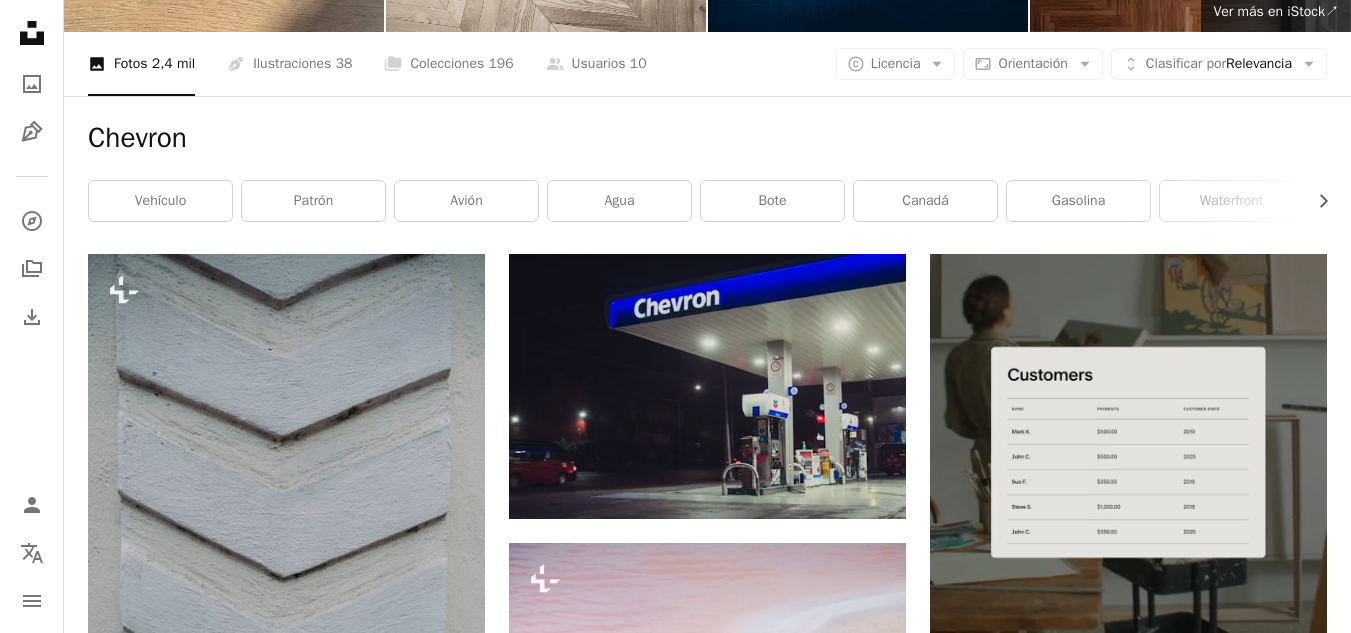 scroll, scrollTop: 0, scrollLeft: 0, axis: both 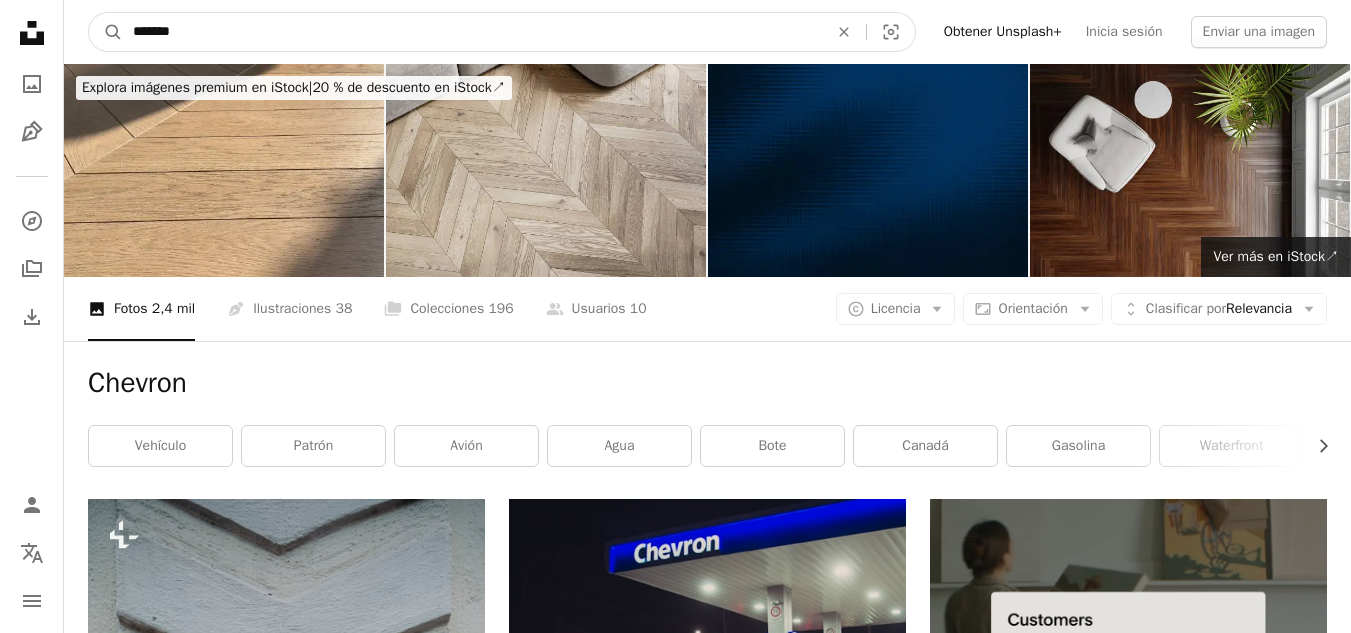 drag, startPoint x: 257, startPoint y: 30, endPoint x: 72, endPoint y: 22, distance: 185.1729 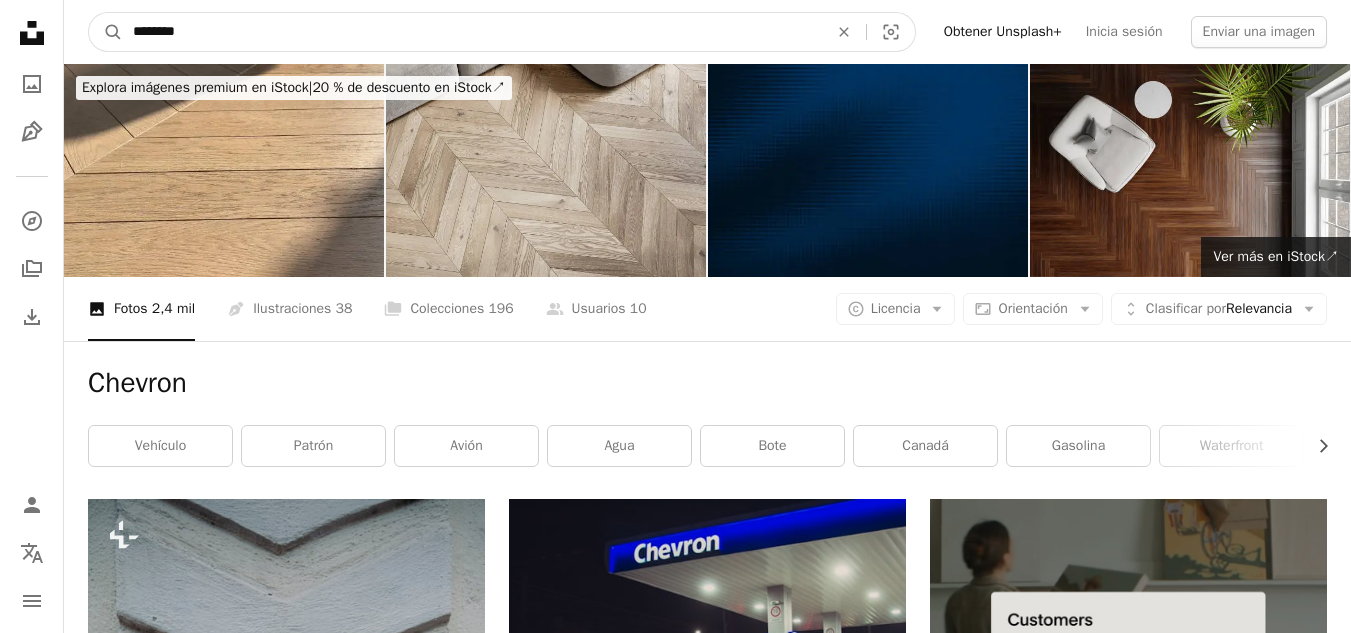 type on "********" 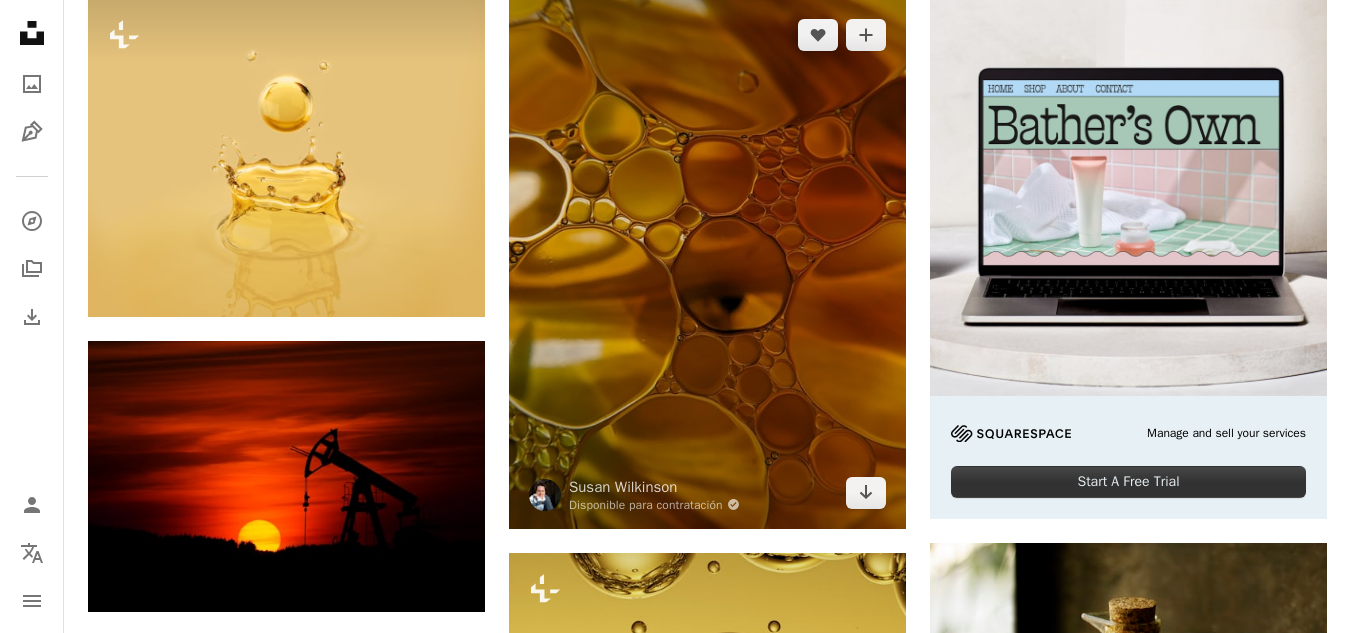 scroll, scrollTop: 0, scrollLeft: 0, axis: both 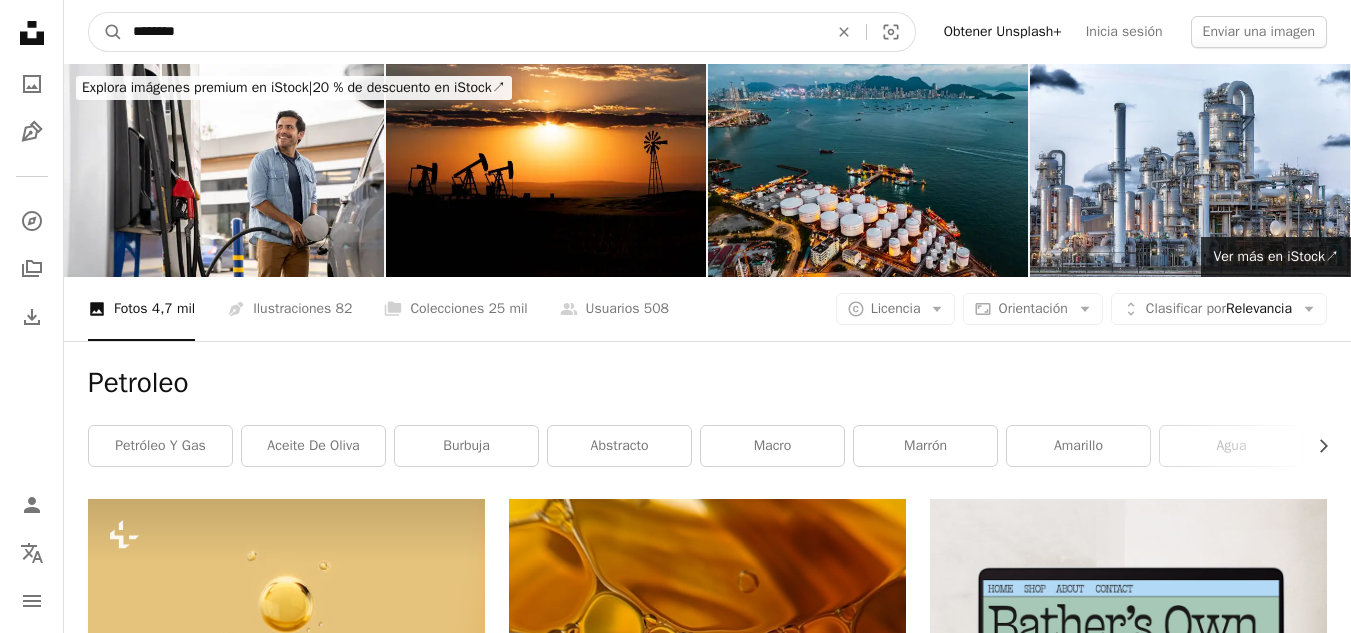 drag, startPoint x: 206, startPoint y: 30, endPoint x: 37, endPoint y: 34, distance: 169.04733 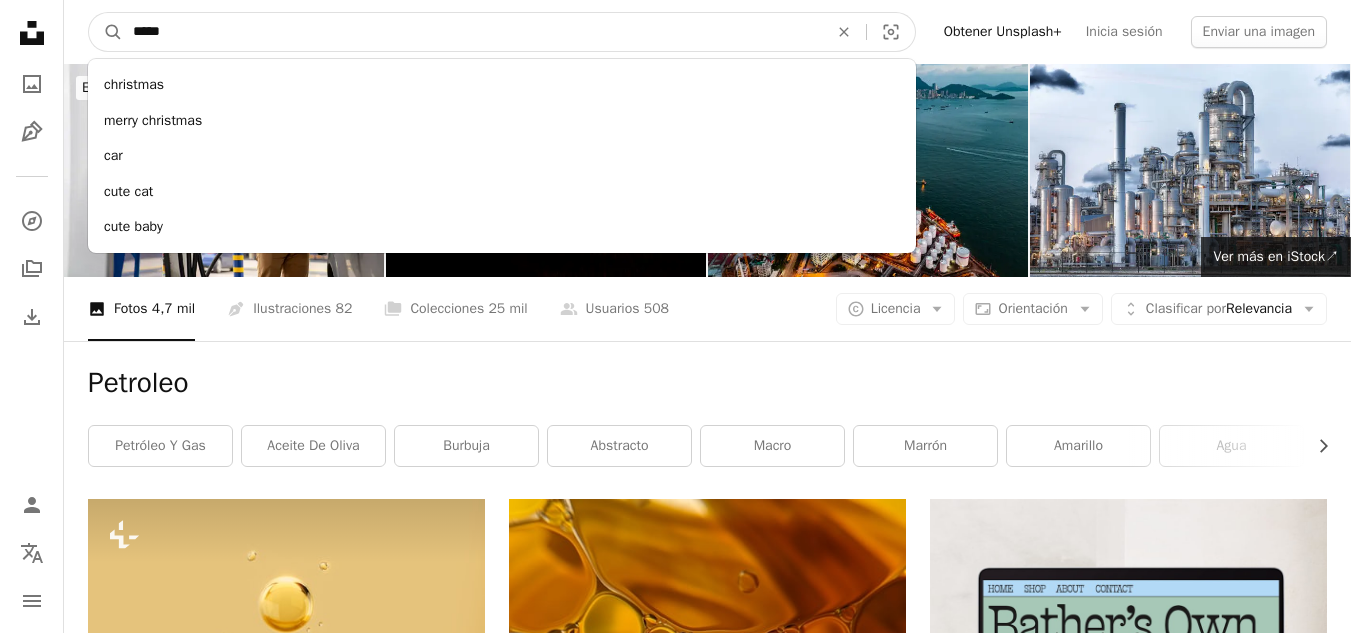 type on "******" 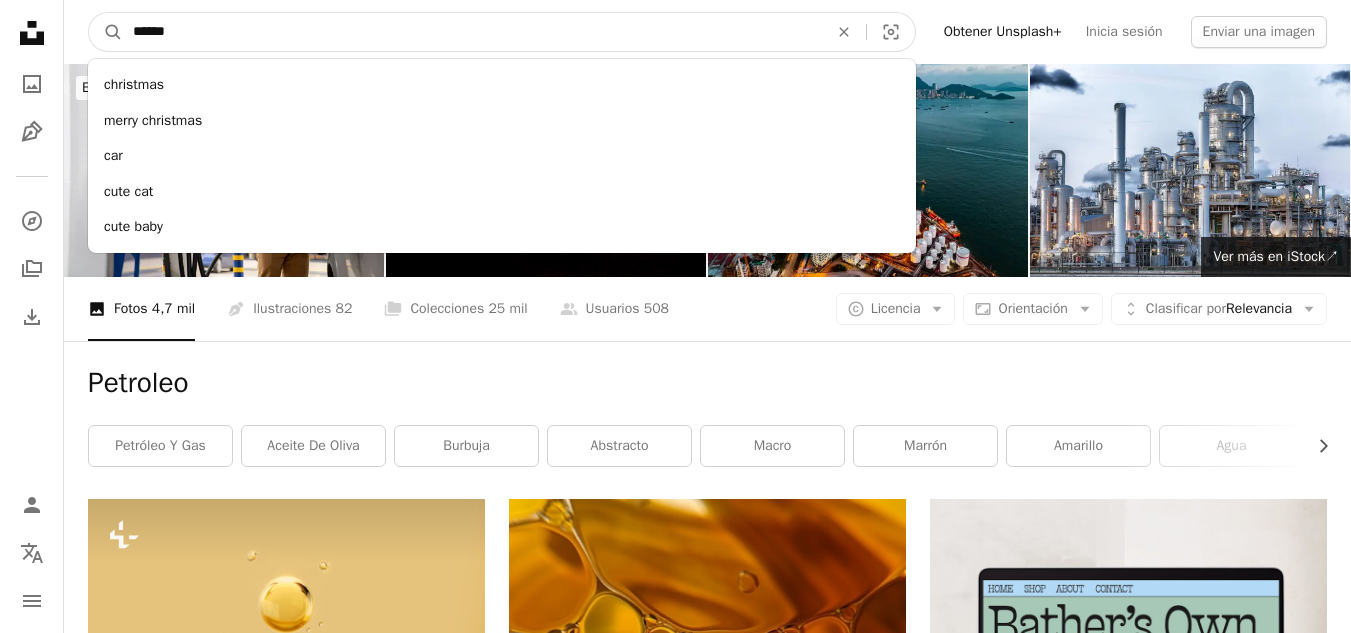 click on "A magnifying glass" at bounding box center [106, 32] 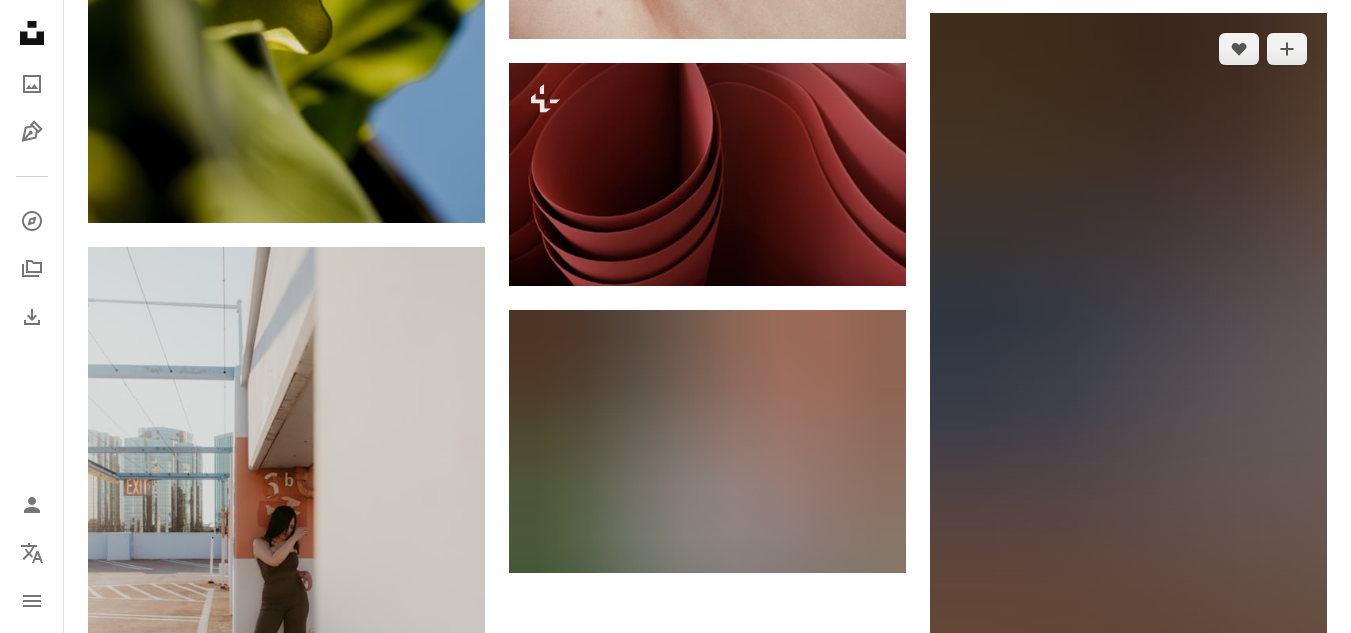 scroll, scrollTop: 2800, scrollLeft: 0, axis: vertical 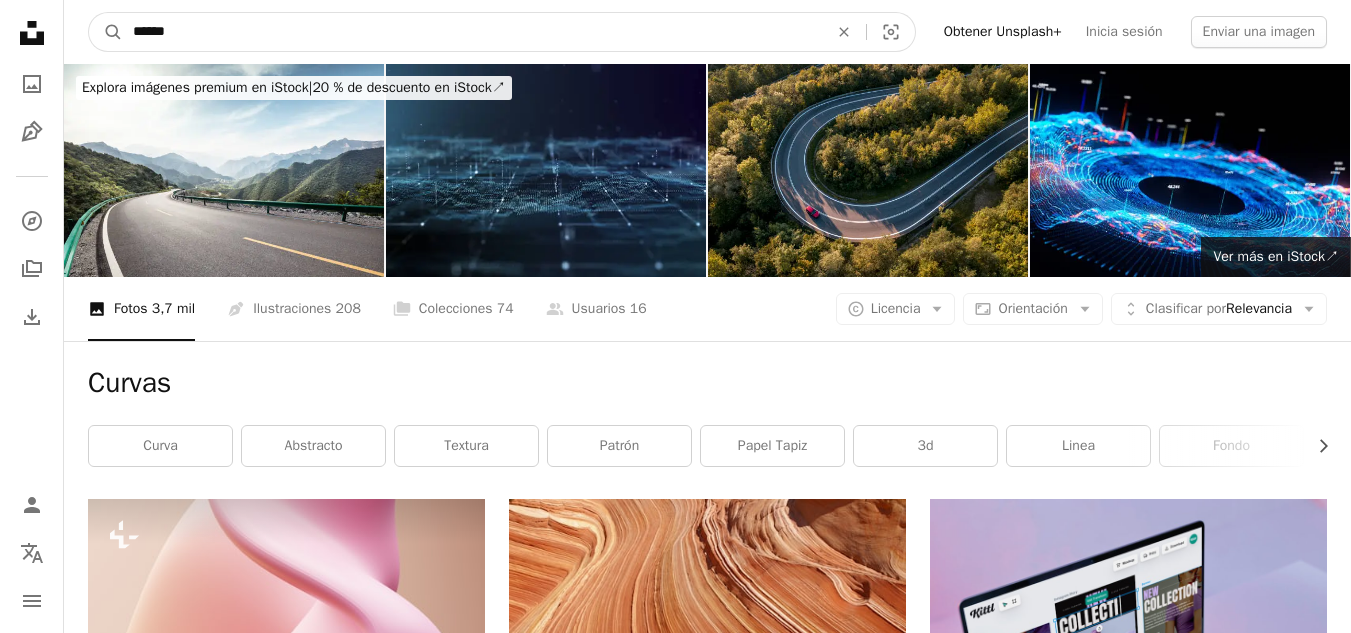drag, startPoint x: 199, startPoint y: 26, endPoint x: 0, endPoint y: 44, distance: 199.81241 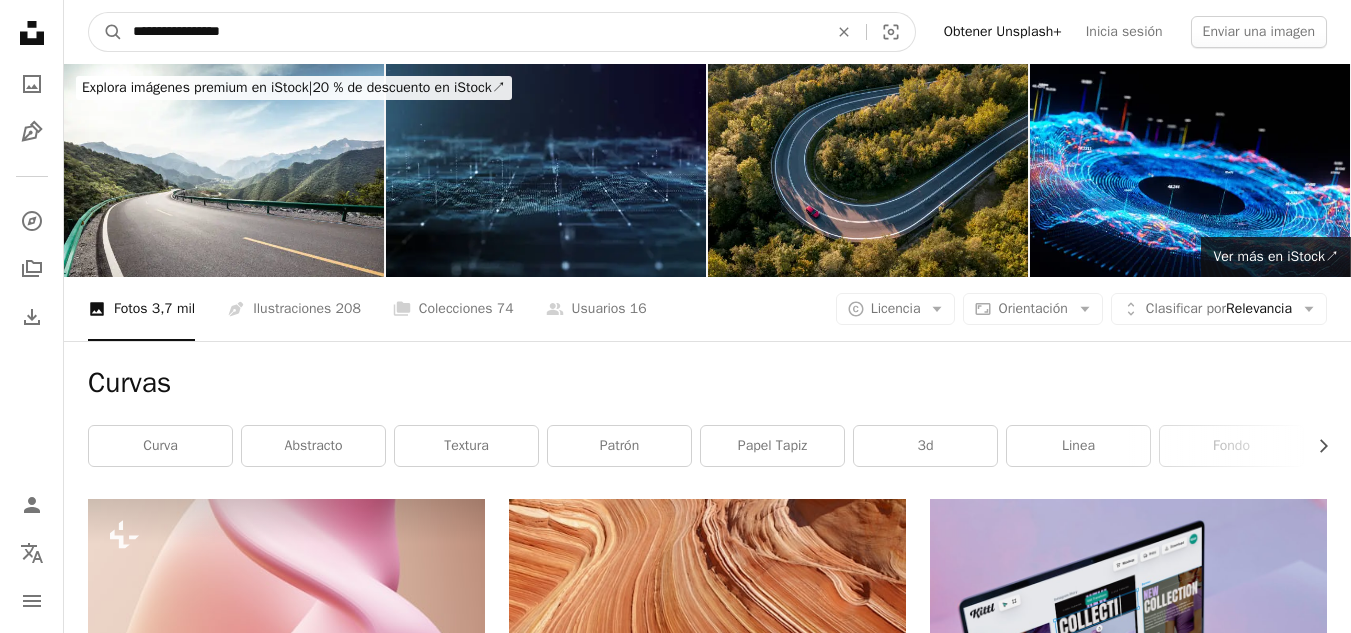 type on "**********" 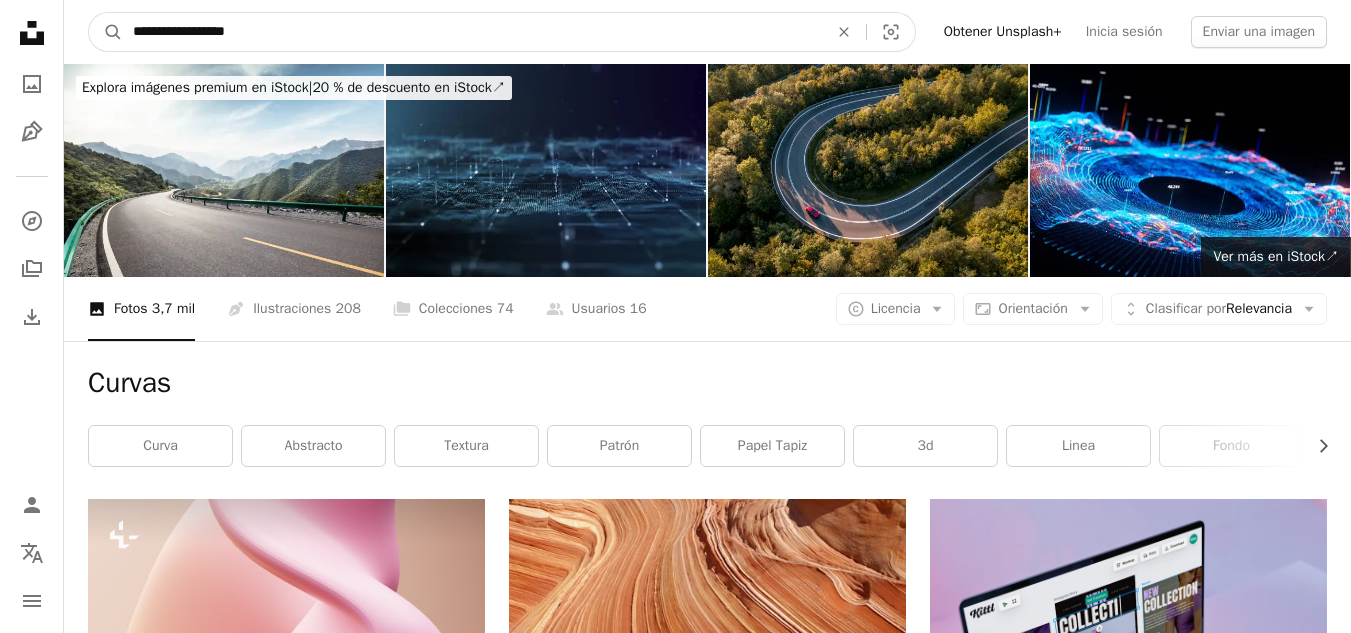 click on "A magnifying glass" at bounding box center (106, 32) 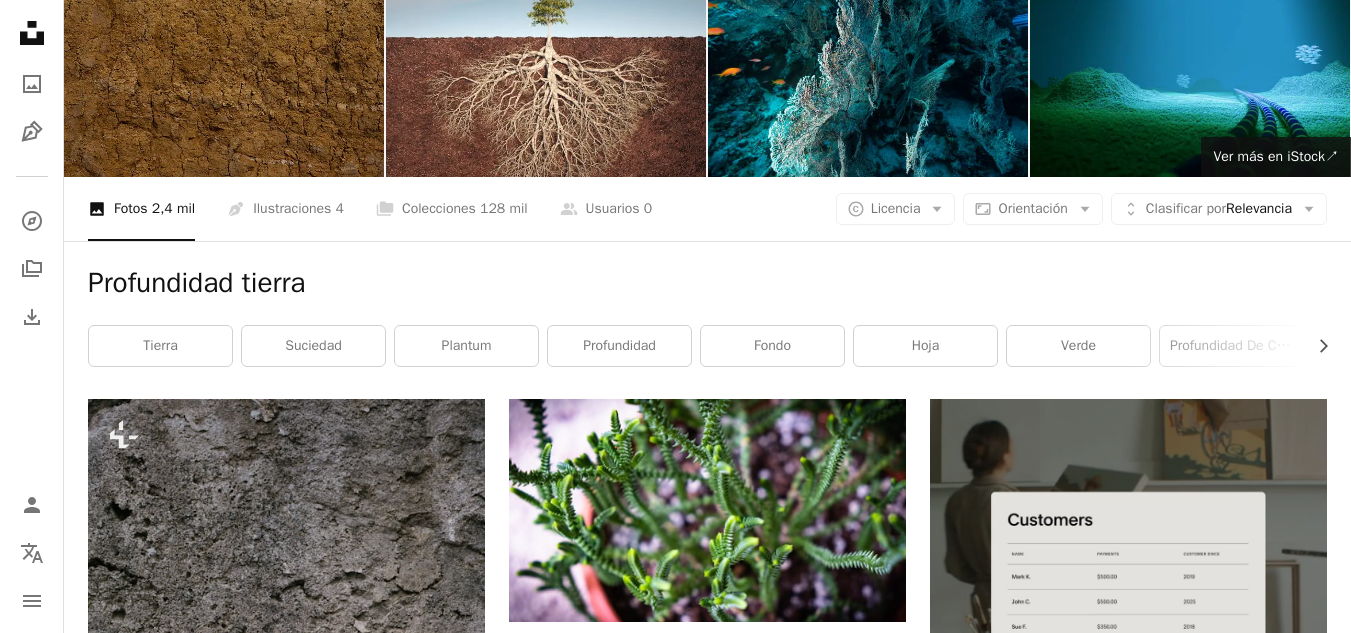 scroll, scrollTop: 0, scrollLeft: 0, axis: both 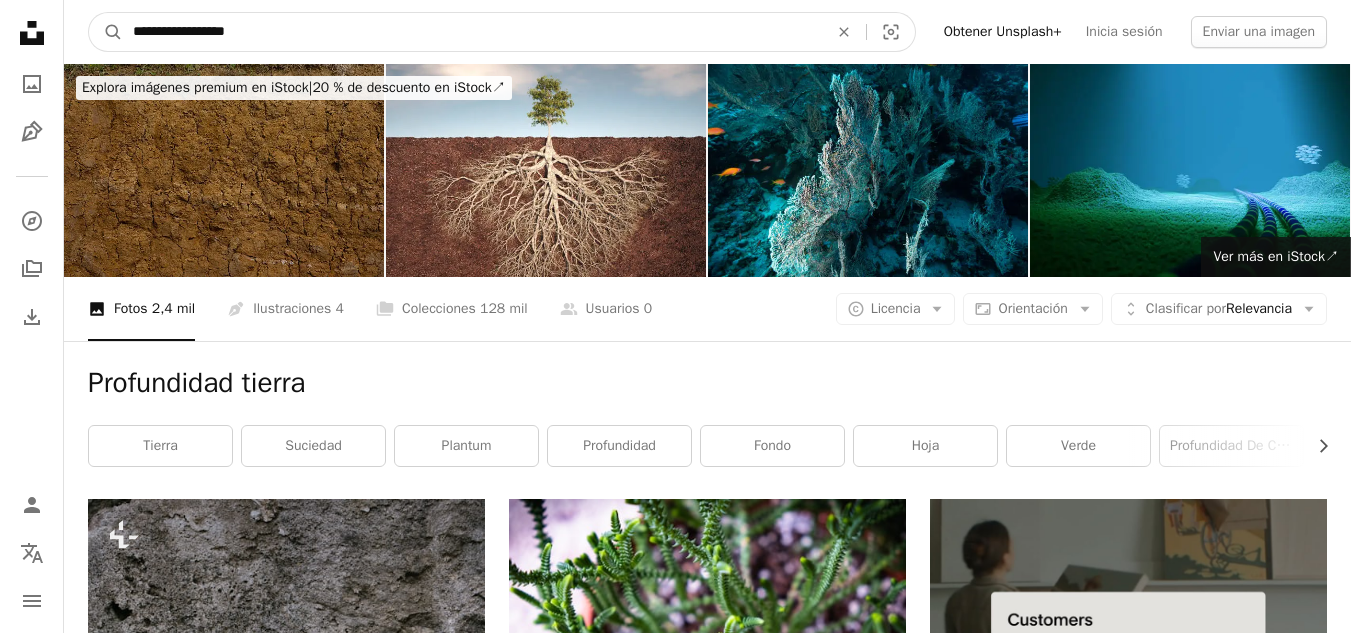click on "**********" at bounding box center [472, 32] 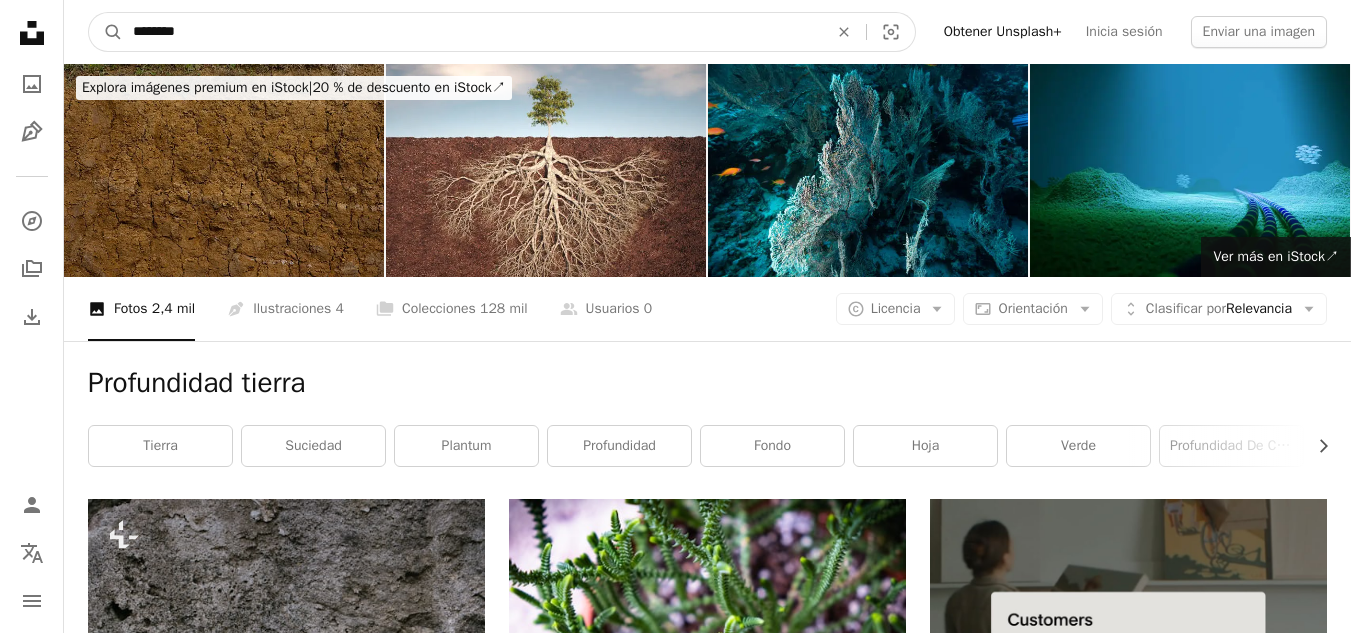 type on "*********" 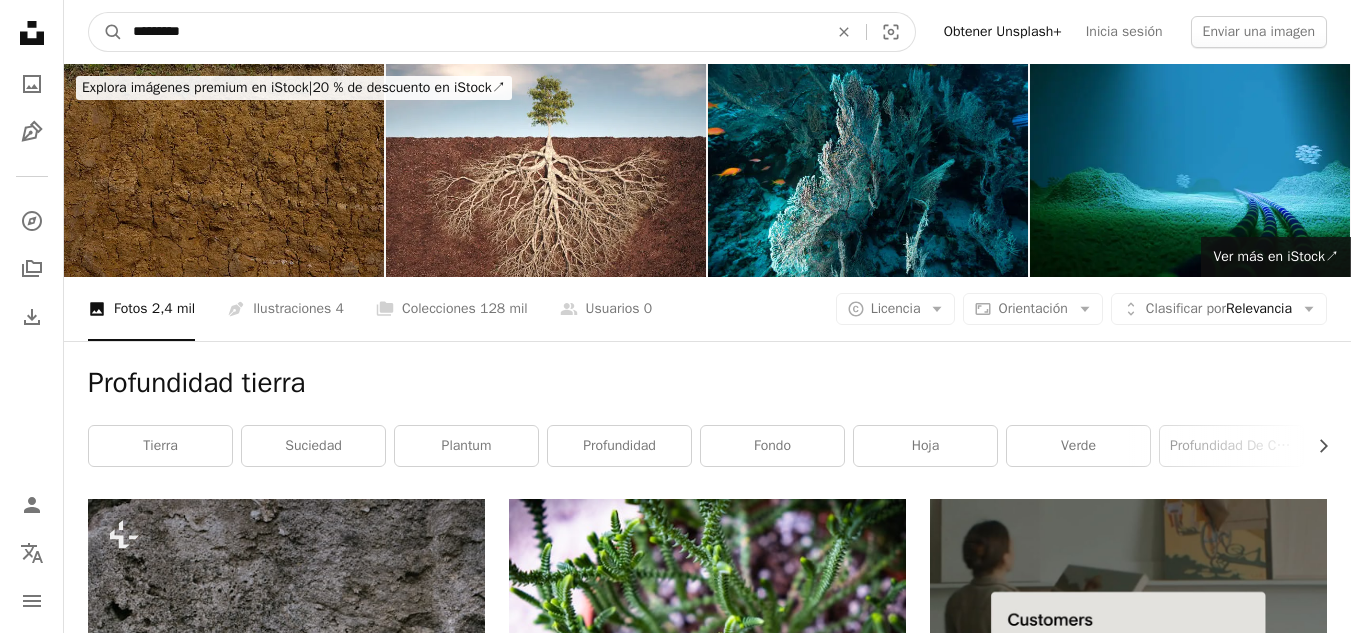 click on "A magnifying glass" at bounding box center (106, 32) 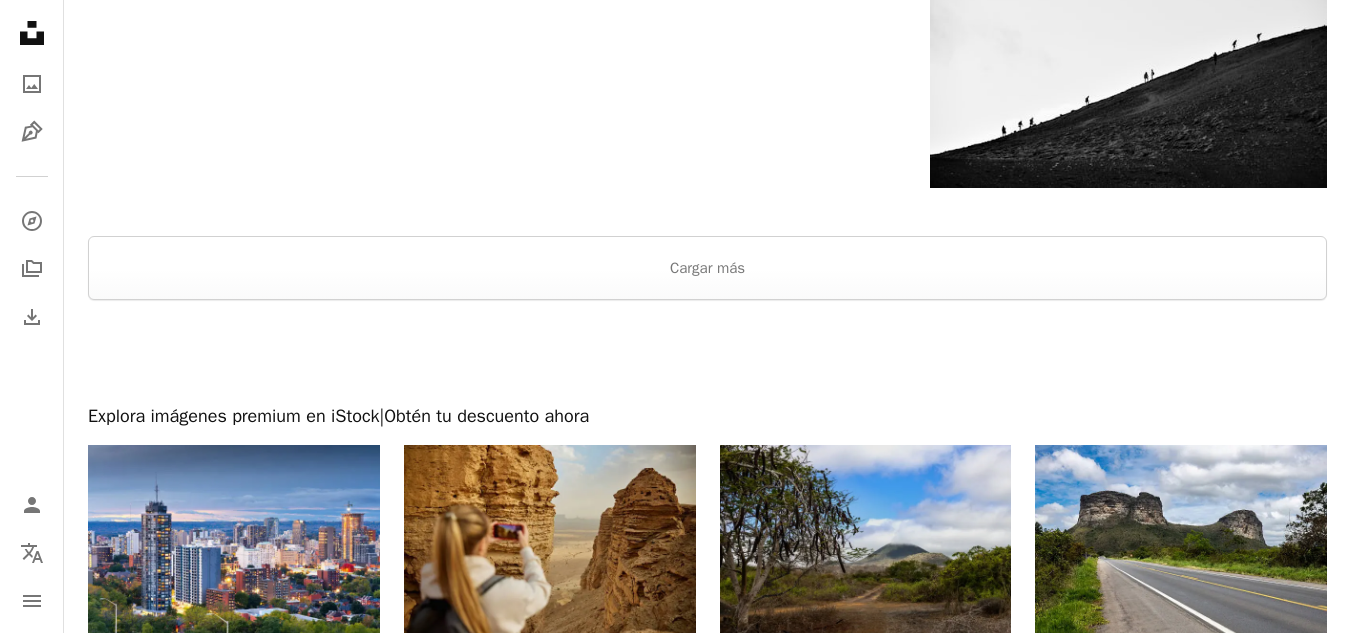 scroll, scrollTop: 4100, scrollLeft: 0, axis: vertical 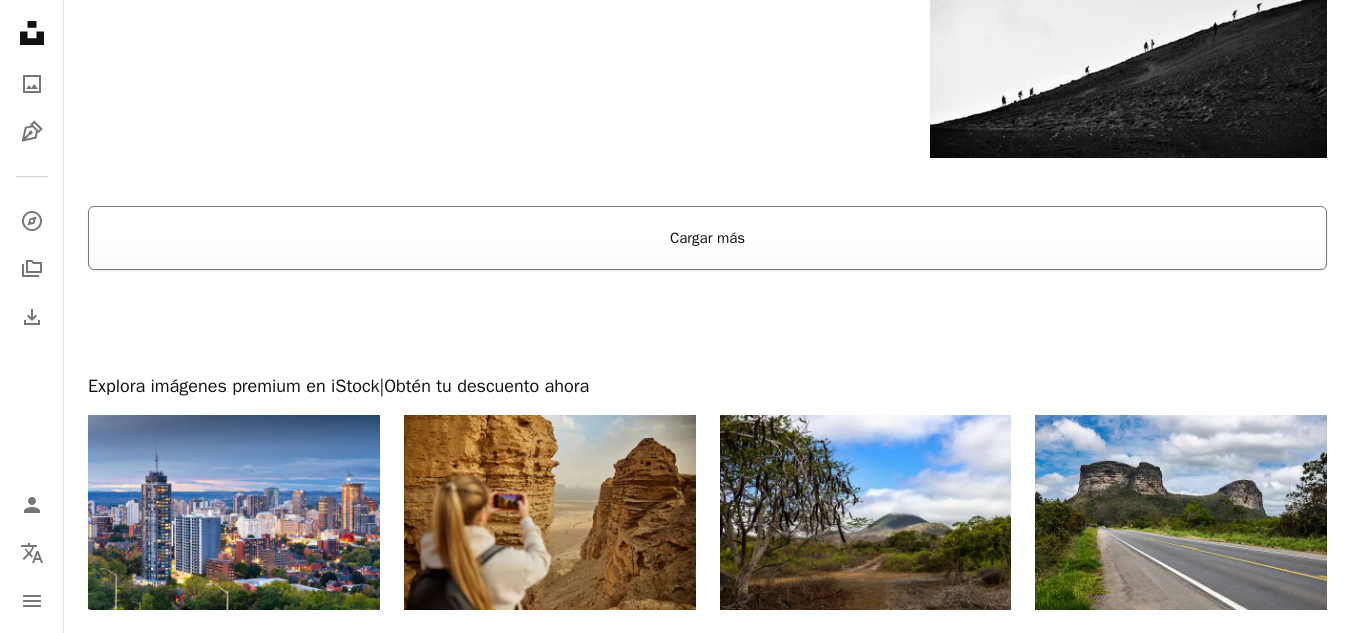 click on "Cargar más" at bounding box center (707, 238) 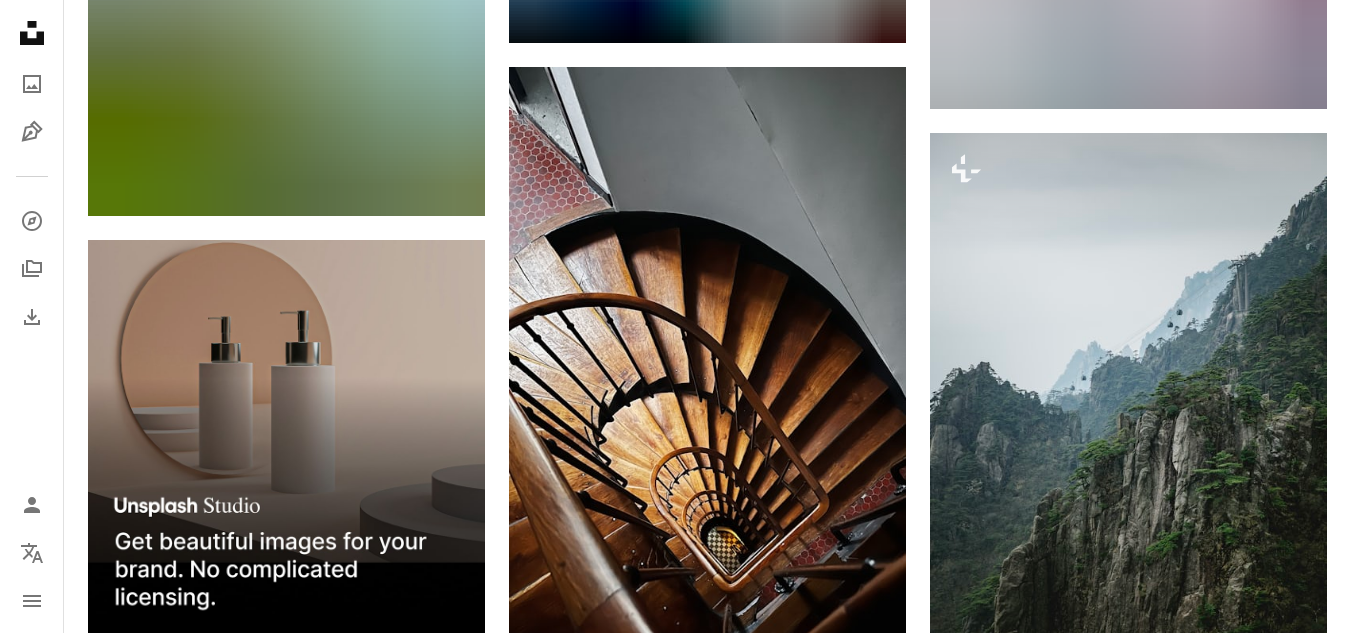 scroll, scrollTop: 5200, scrollLeft: 0, axis: vertical 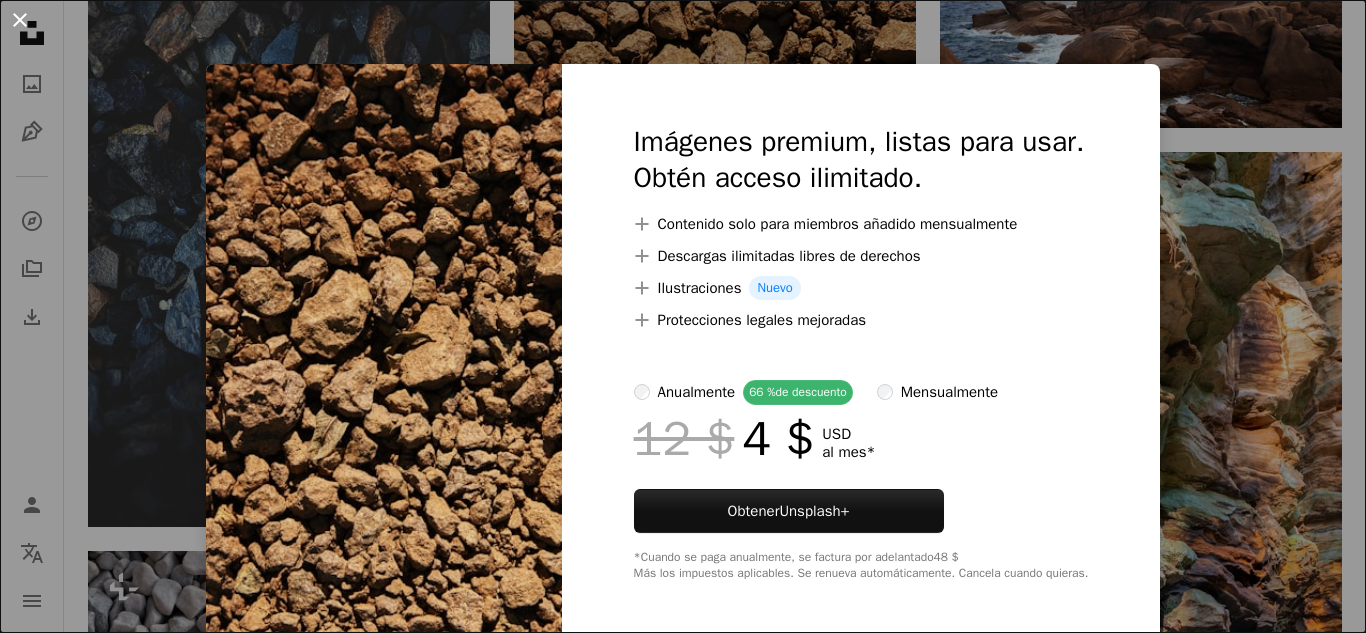click on "An X shape" at bounding box center (20, 20) 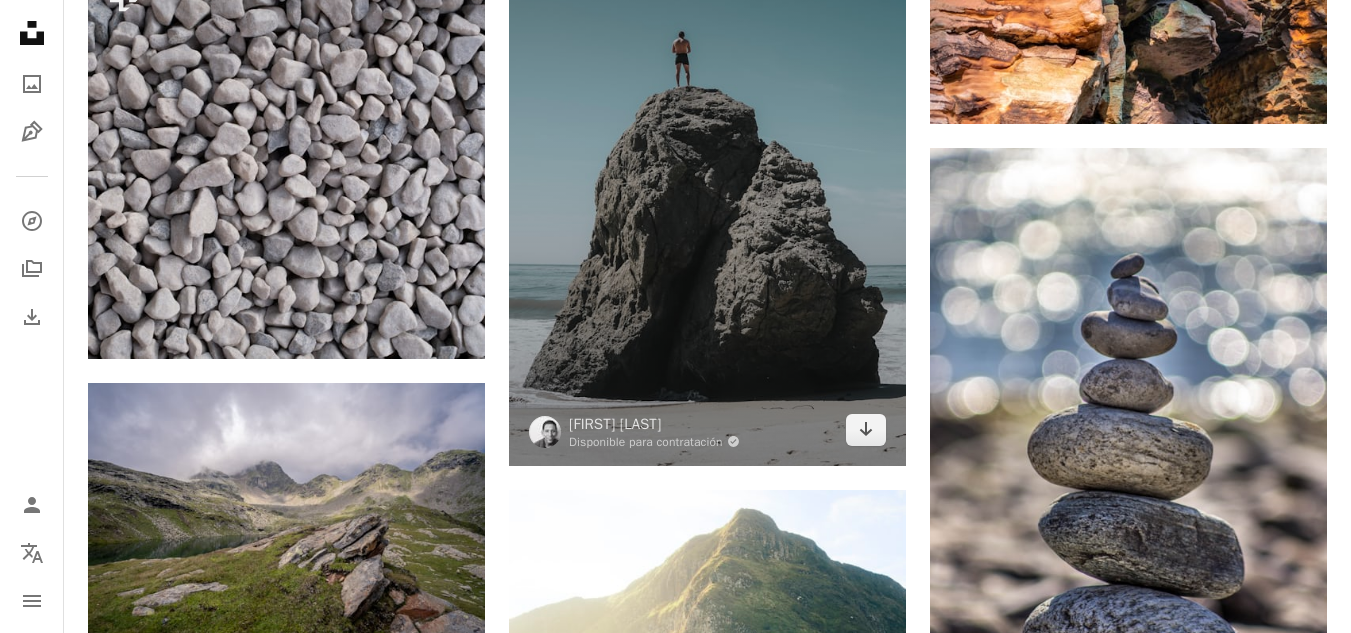 scroll, scrollTop: 3100, scrollLeft: 0, axis: vertical 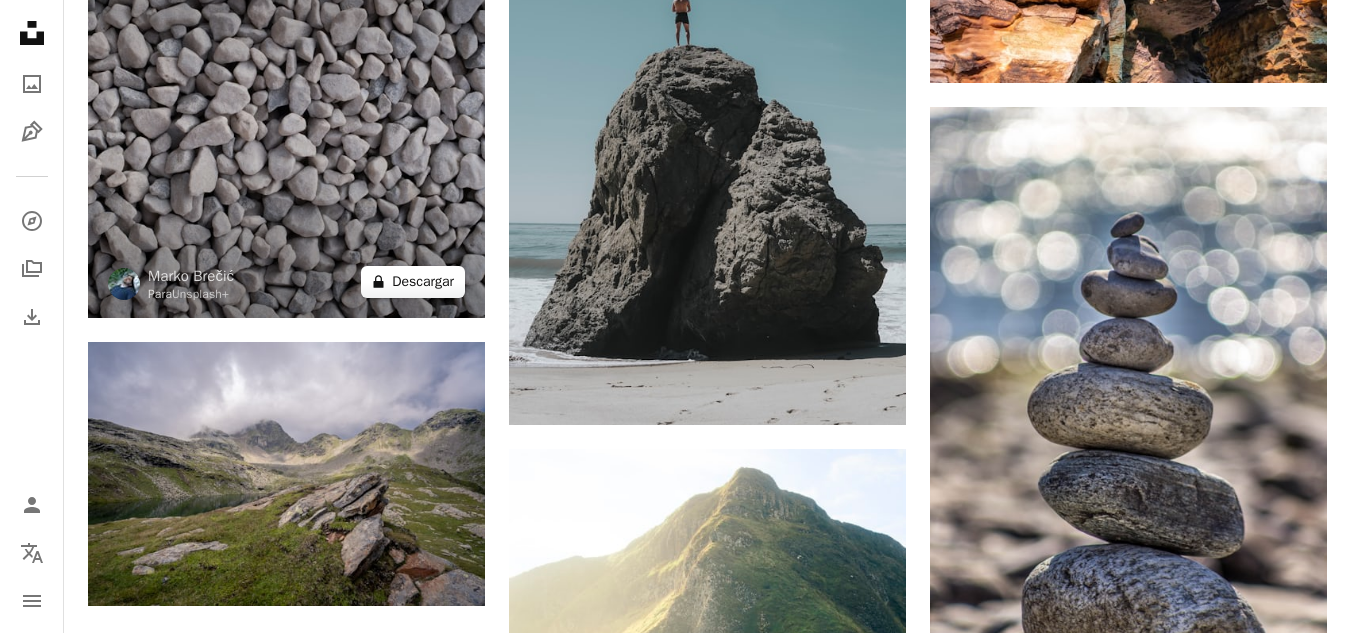 click on "A lock Descargar" at bounding box center (413, 282) 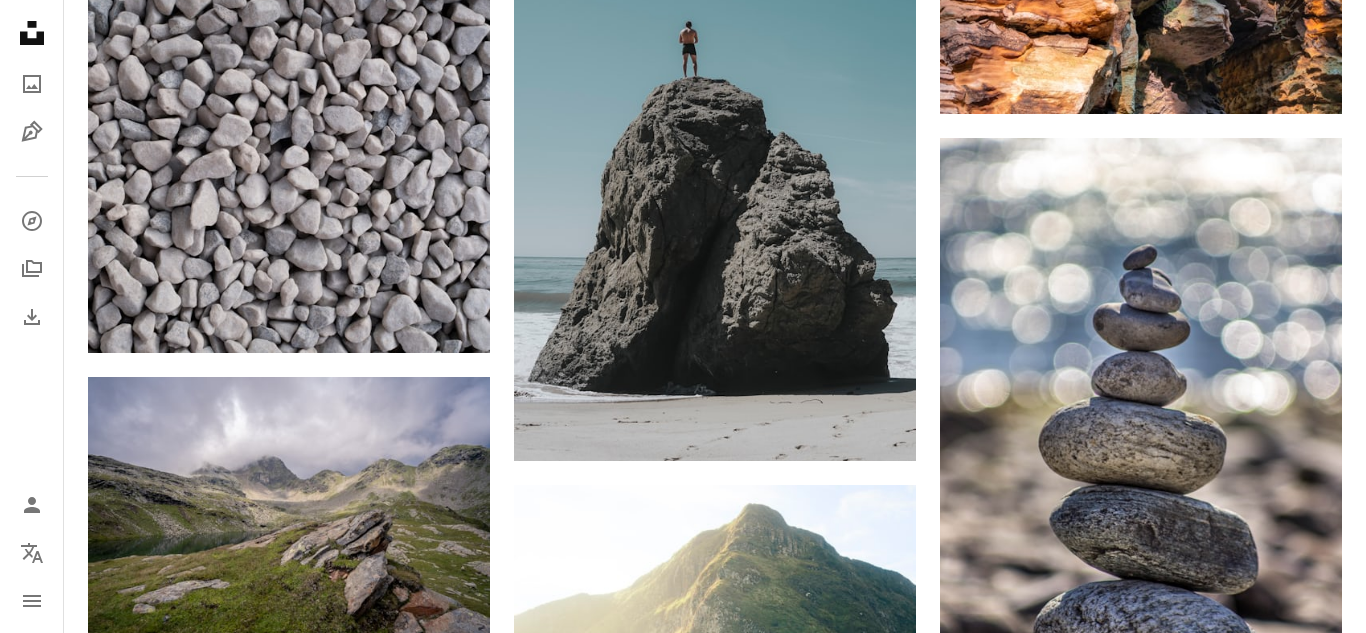 click on "An X shape" at bounding box center [20, 20] 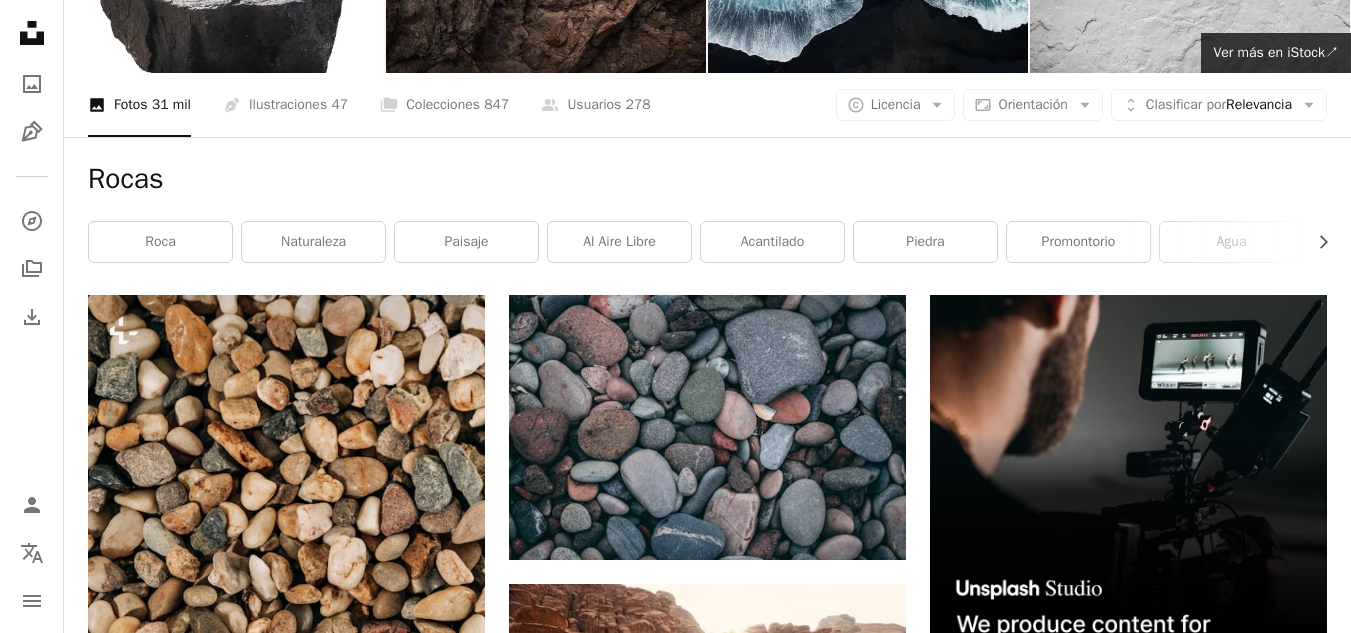 scroll, scrollTop: 0, scrollLeft: 0, axis: both 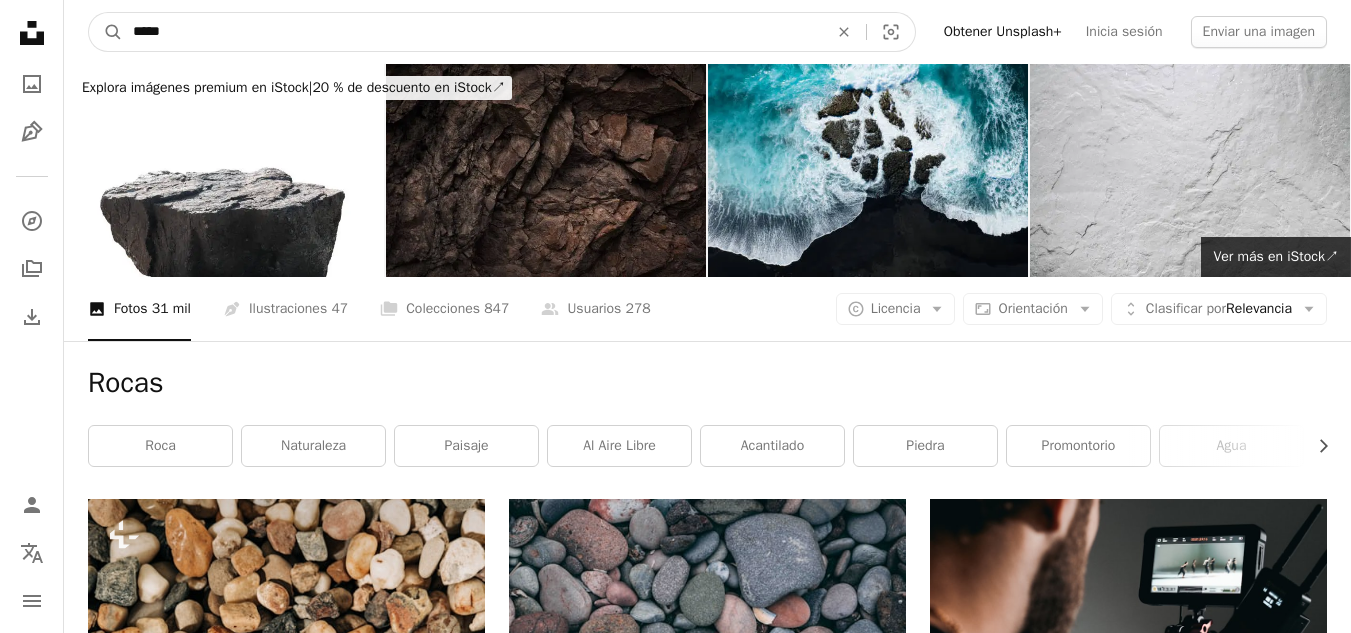 click on "*****" at bounding box center [472, 32] 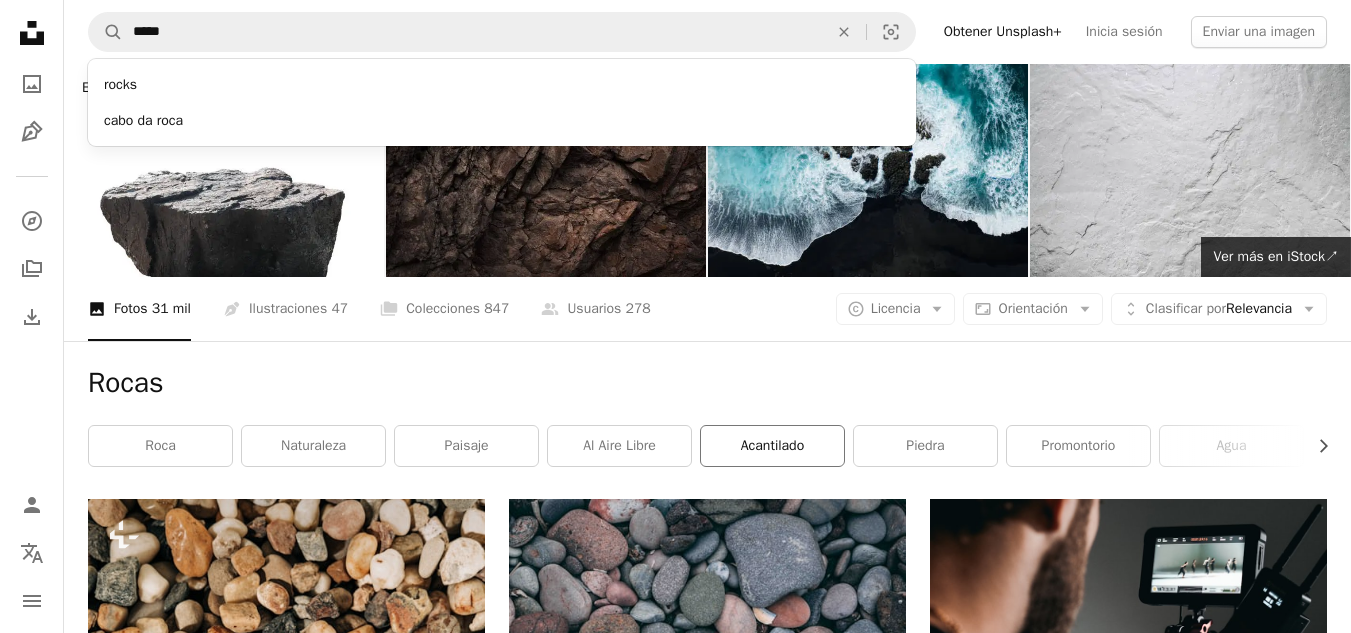 click on "acantilado" at bounding box center (772, 446) 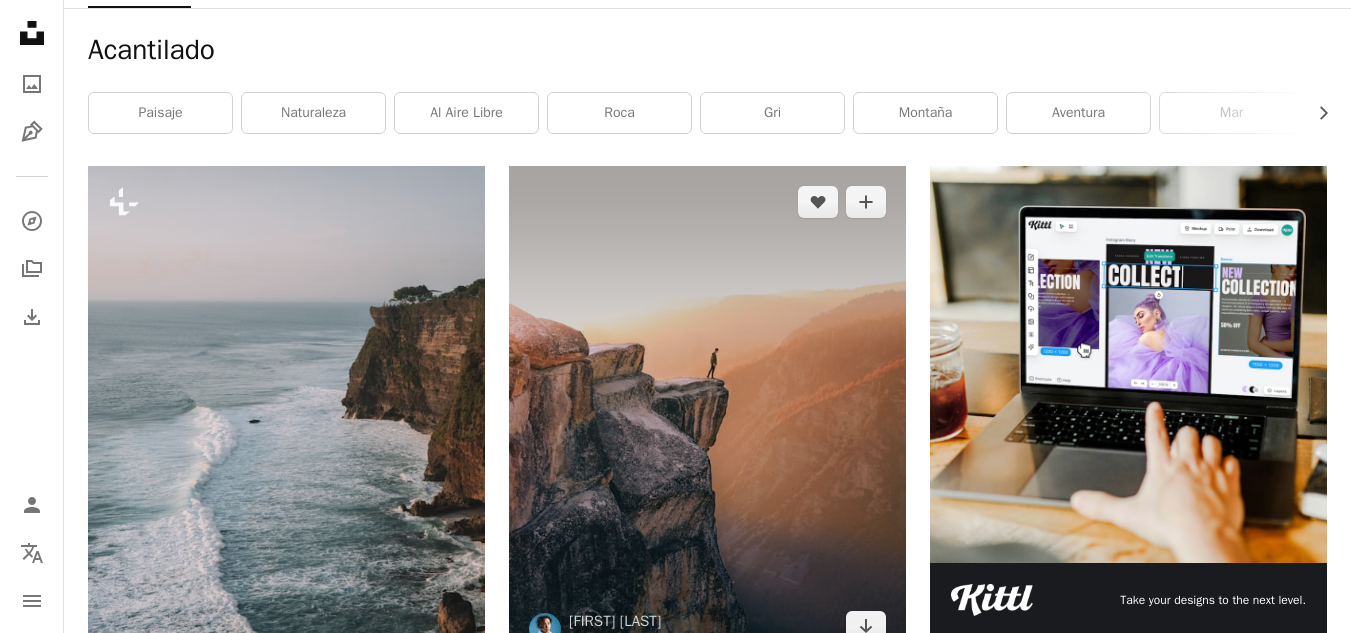 scroll, scrollTop: 0, scrollLeft: 0, axis: both 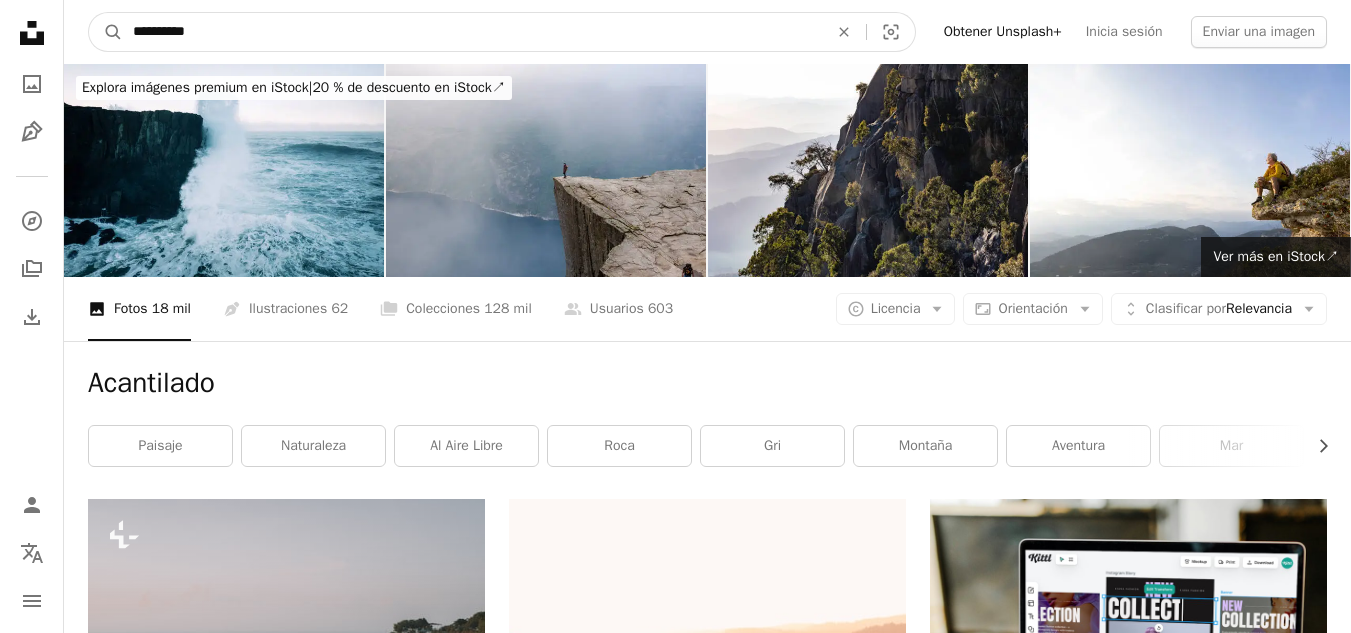 drag, startPoint x: 136, startPoint y: 39, endPoint x: 83, endPoint y: 52, distance: 54.571056 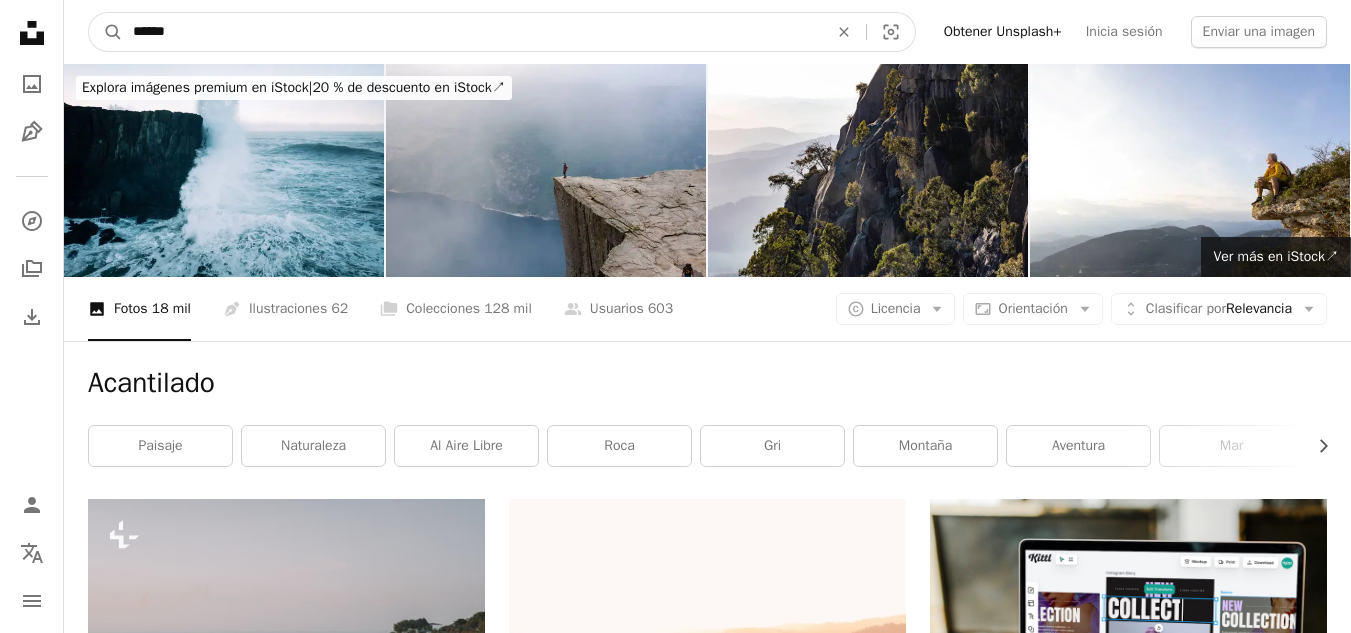 type on "*******" 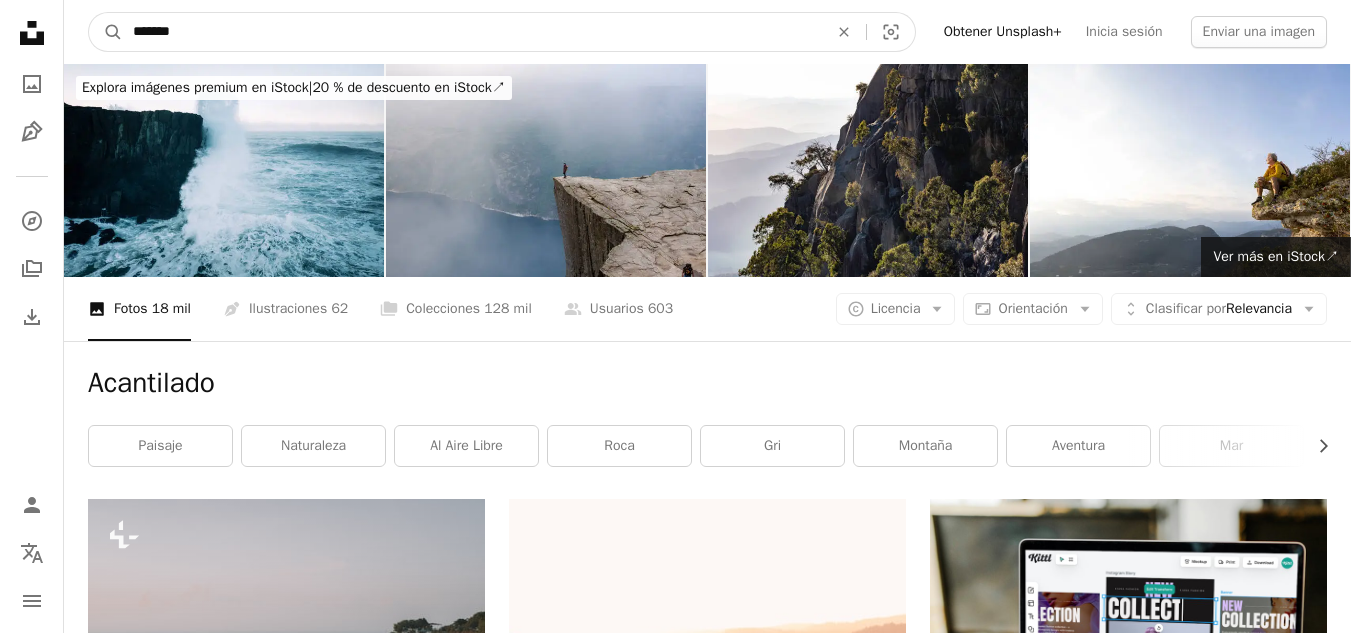 click on "A magnifying glass" at bounding box center (106, 32) 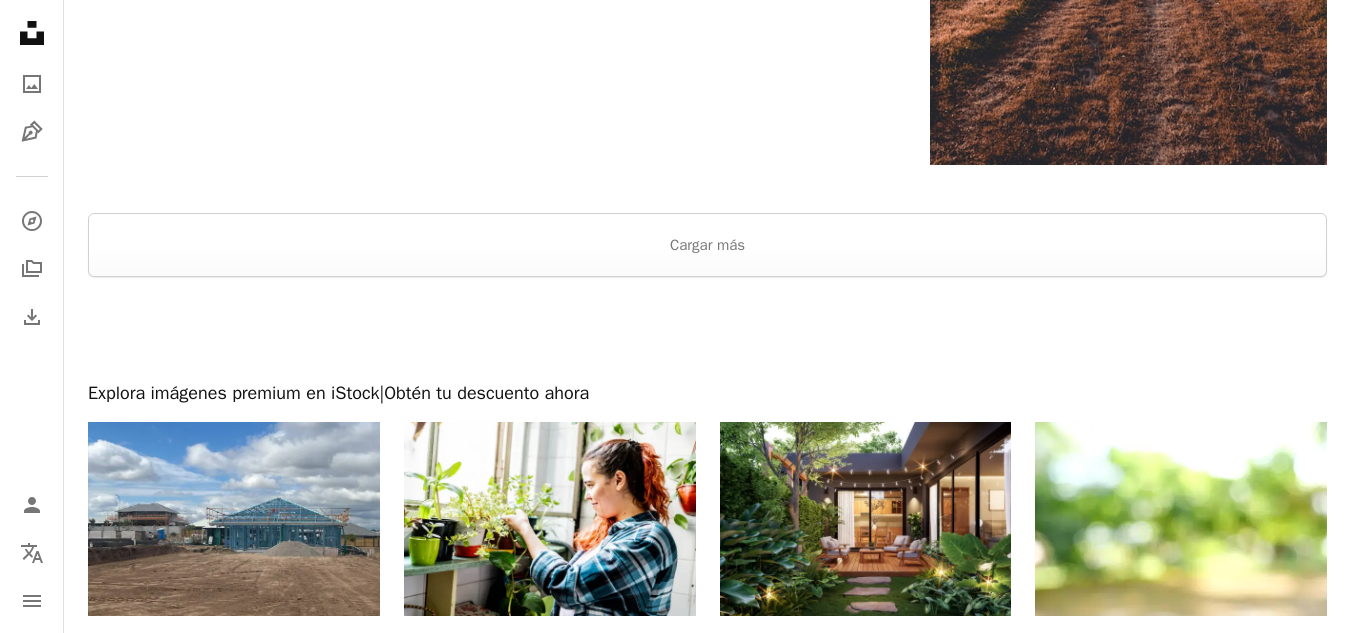 scroll, scrollTop: 3300, scrollLeft: 0, axis: vertical 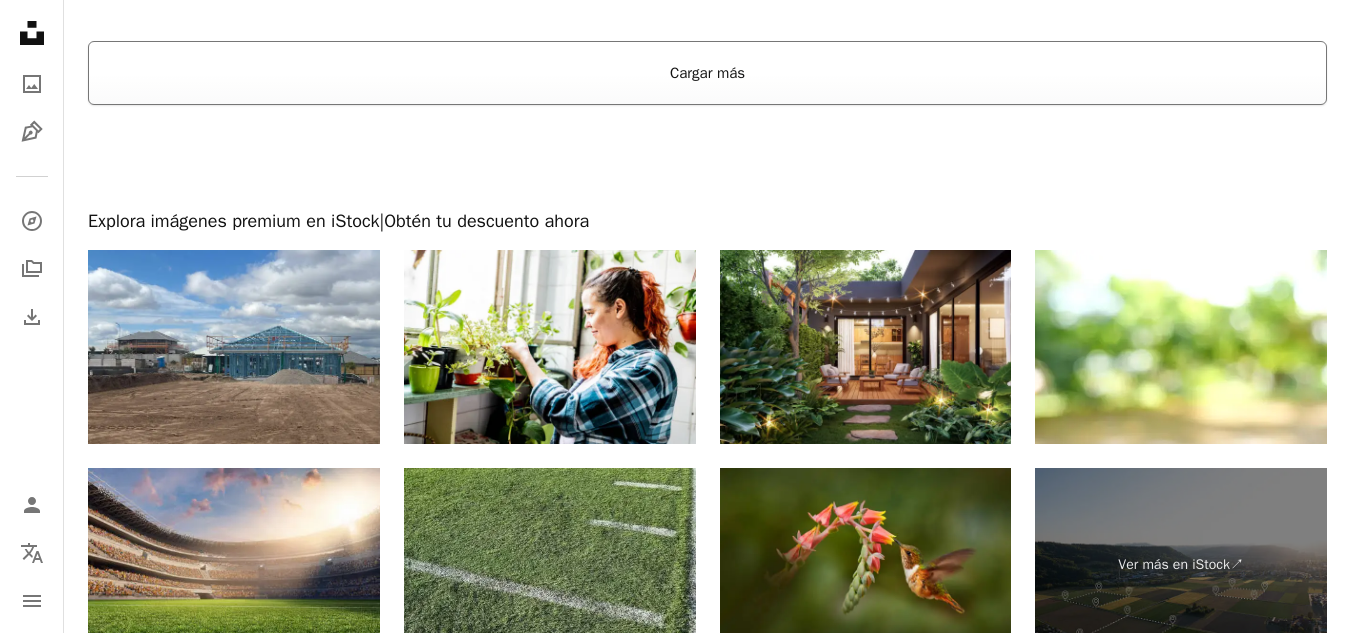 click on "Cargar más" at bounding box center (707, 73) 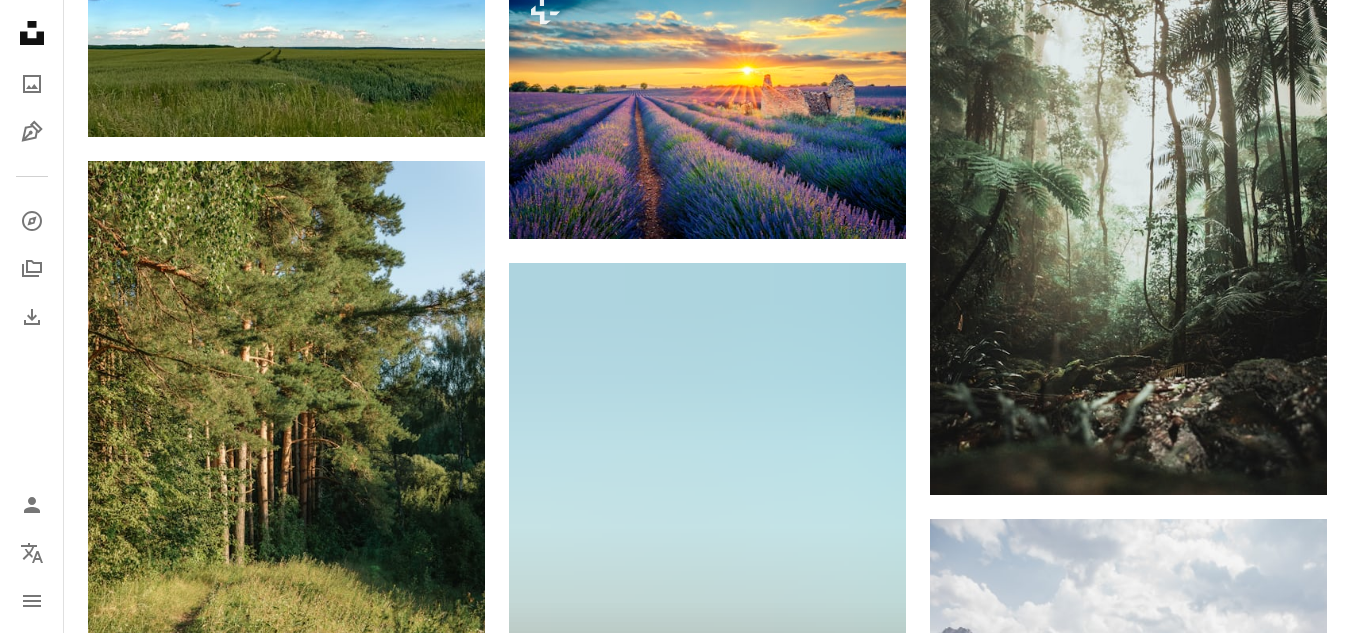 scroll, scrollTop: 6900, scrollLeft: 0, axis: vertical 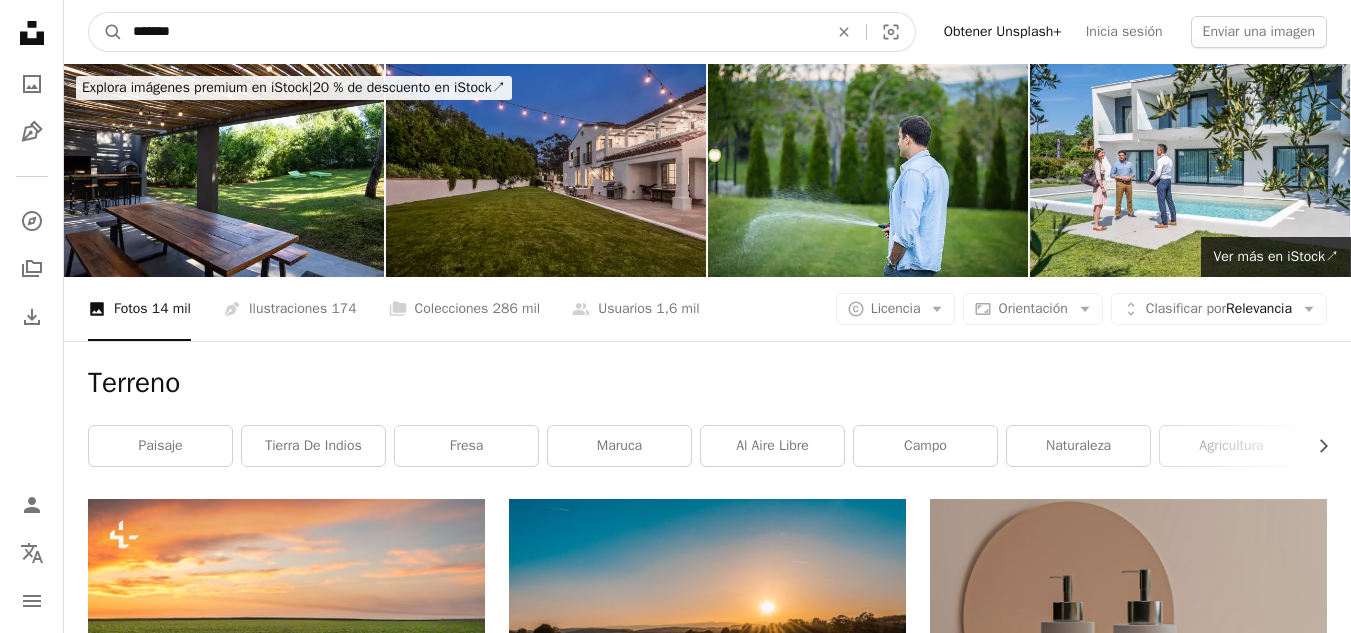 drag, startPoint x: 177, startPoint y: 33, endPoint x: 0, endPoint y: 22, distance: 177.34148 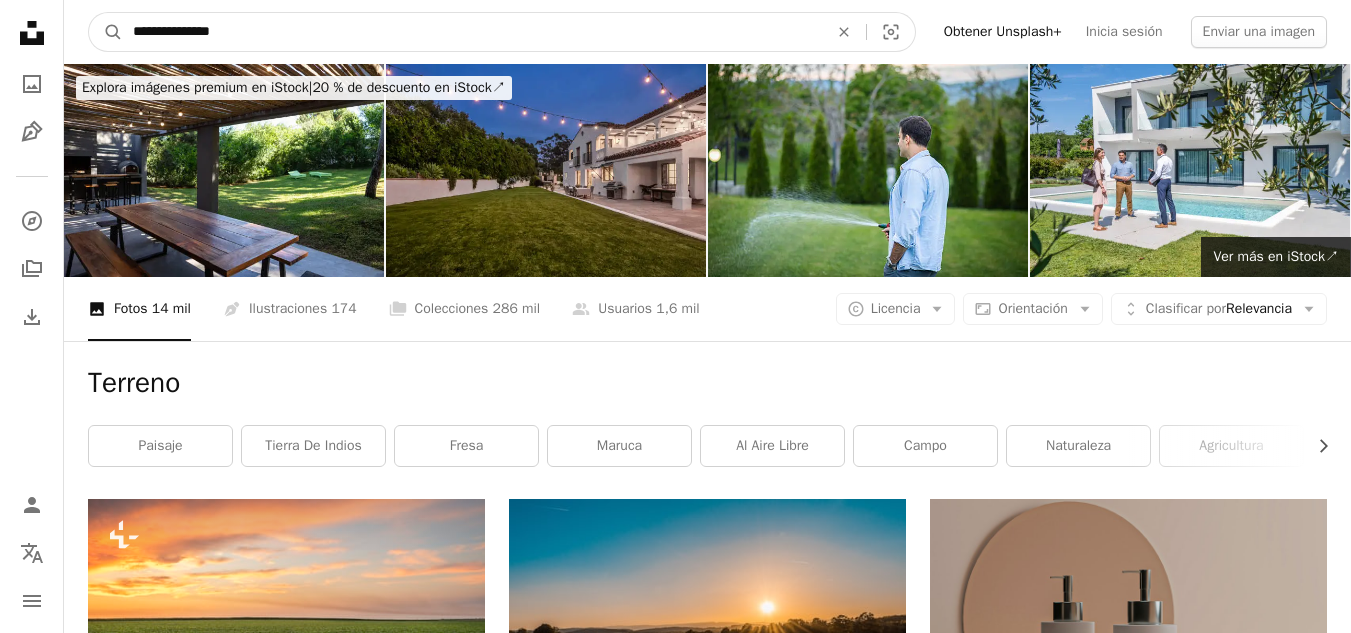 type on "**********" 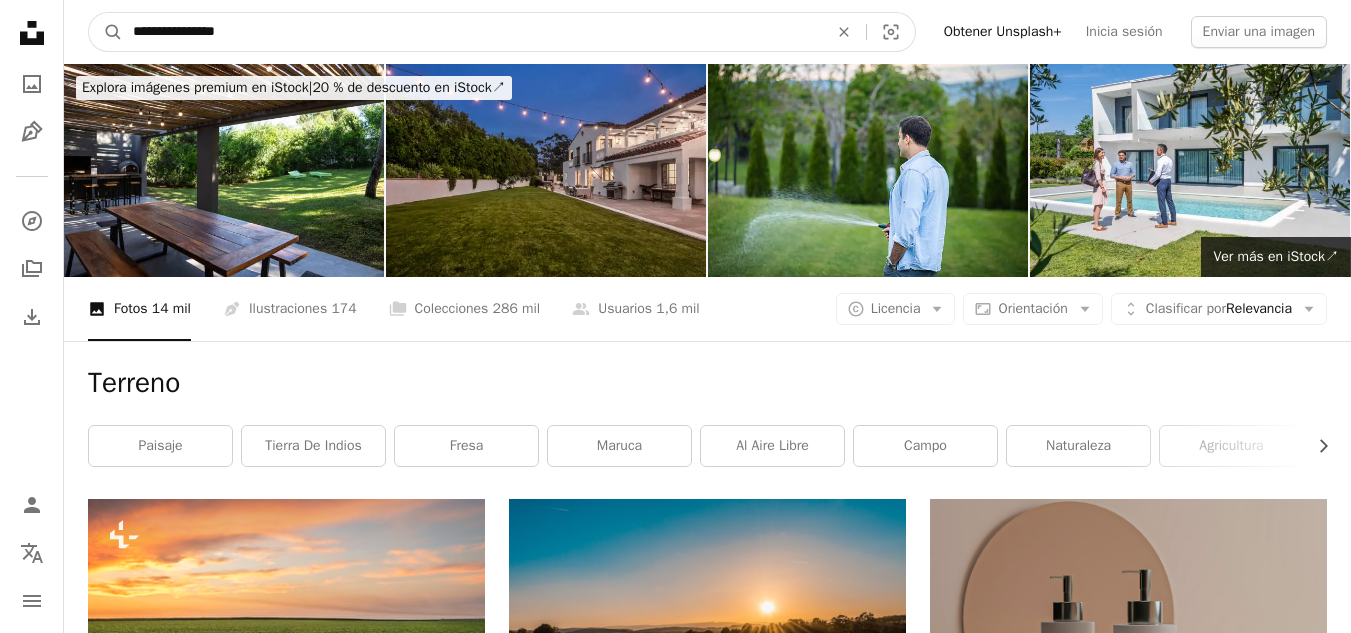 click on "A magnifying glass" at bounding box center [106, 32] 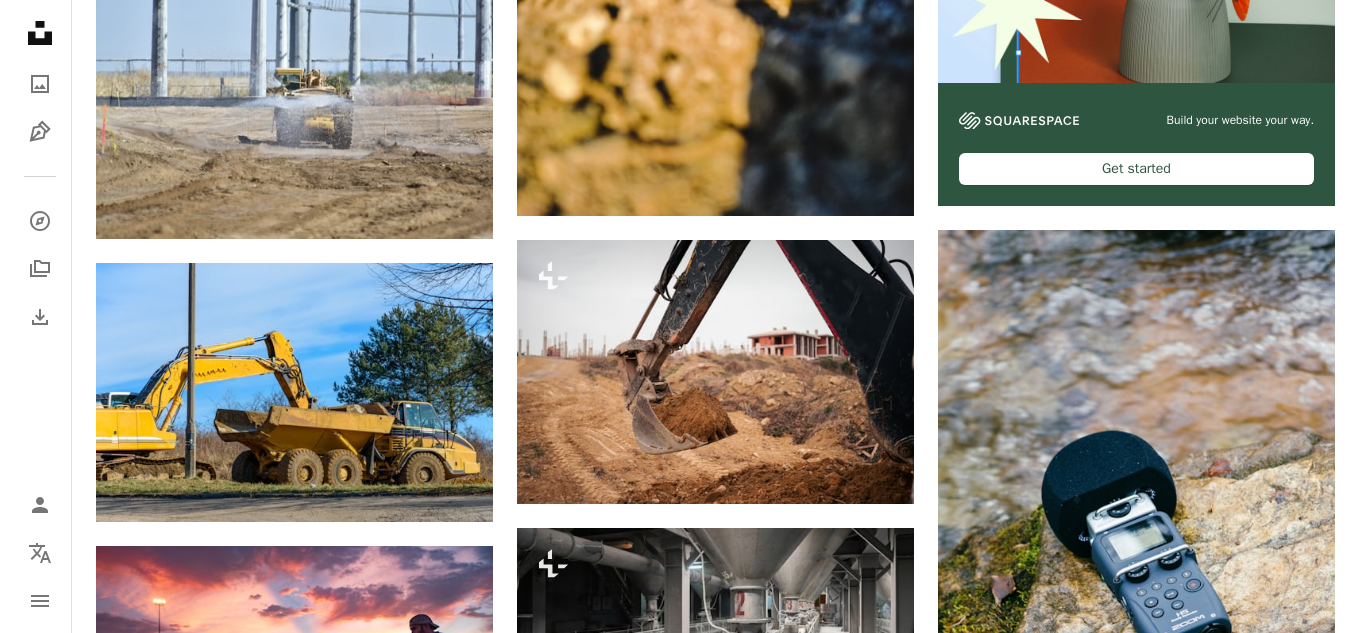 scroll, scrollTop: 800, scrollLeft: 0, axis: vertical 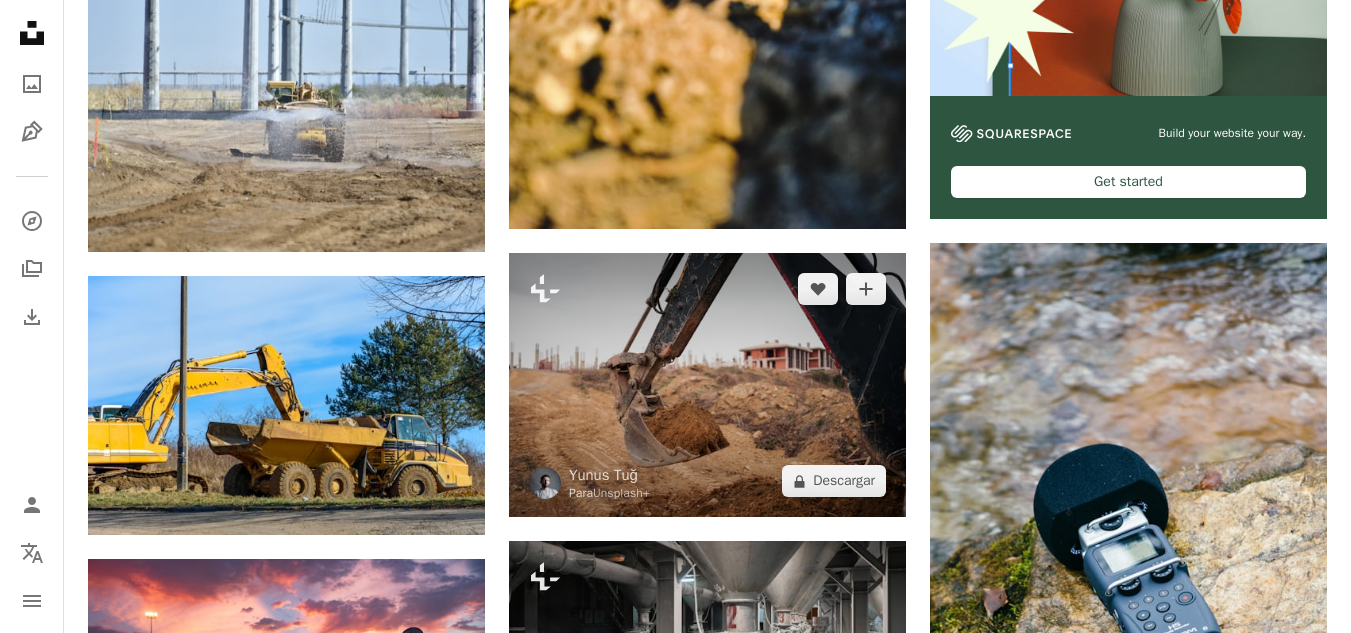 click at bounding box center (707, 385) 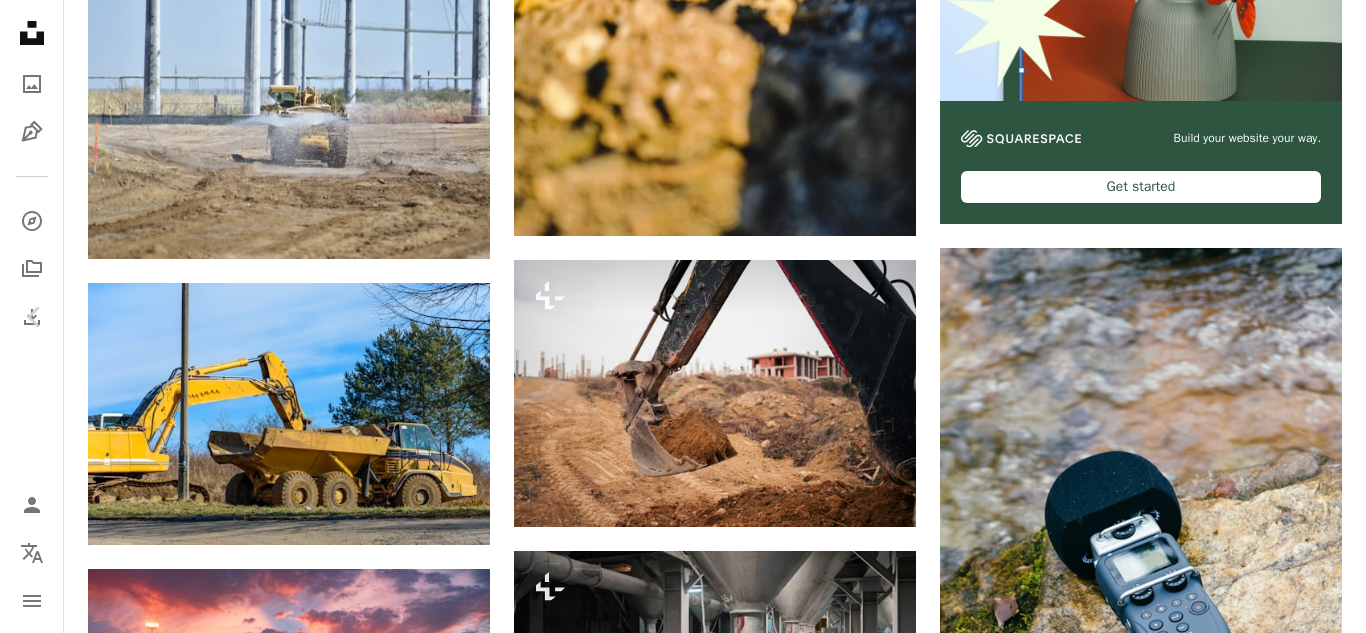scroll, scrollTop: 1400, scrollLeft: 0, axis: vertical 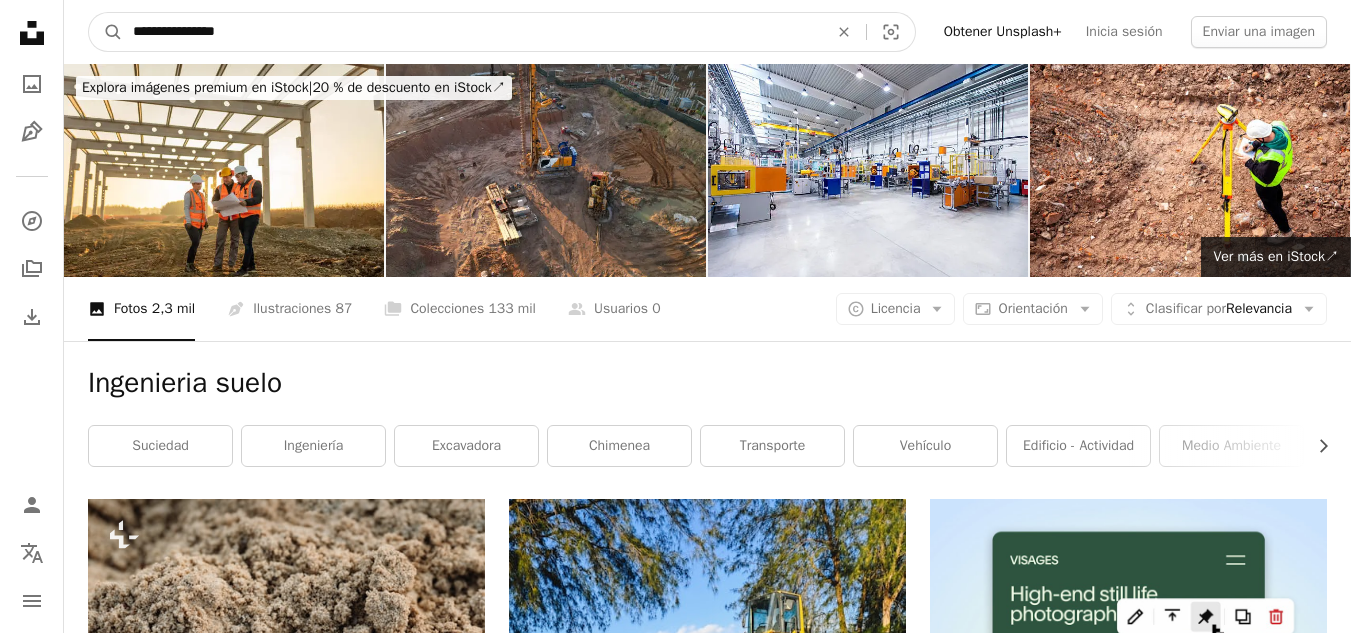 drag, startPoint x: 244, startPoint y: 24, endPoint x: 208, endPoint y: 27, distance: 36.124783 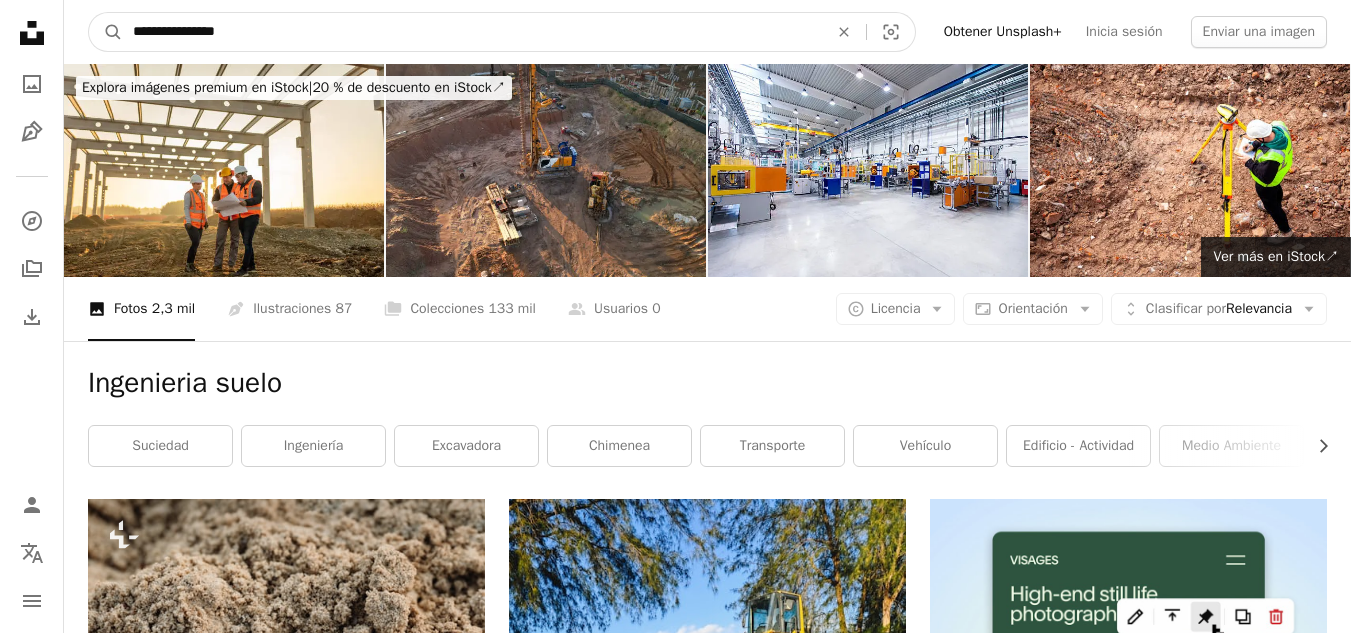 drag, startPoint x: 199, startPoint y: 28, endPoint x: 23, endPoint y: 26, distance: 176.01137 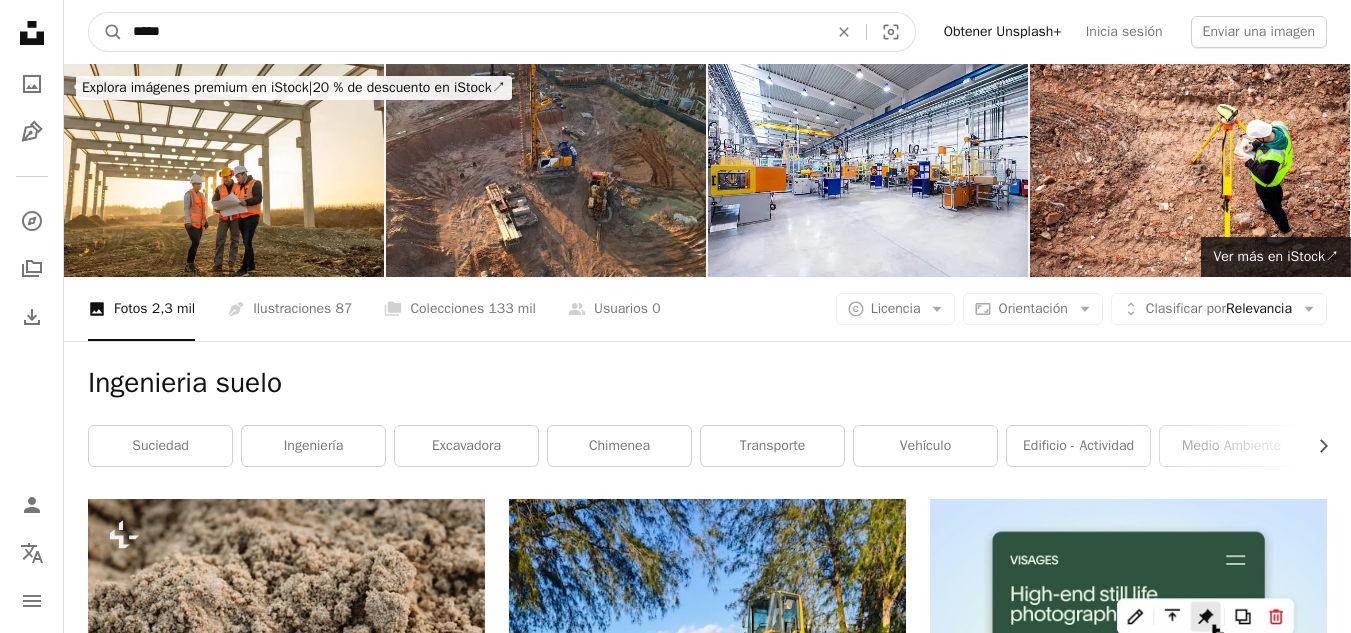 type on "*****" 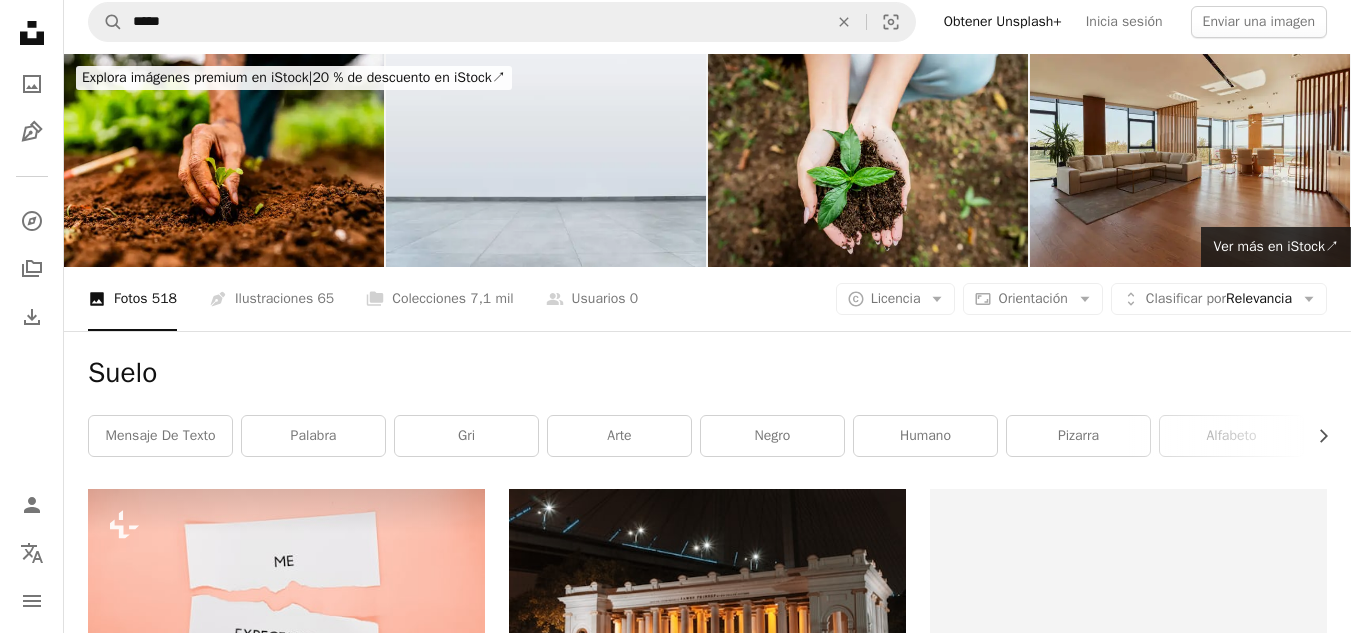 scroll, scrollTop: 0, scrollLeft: 0, axis: both 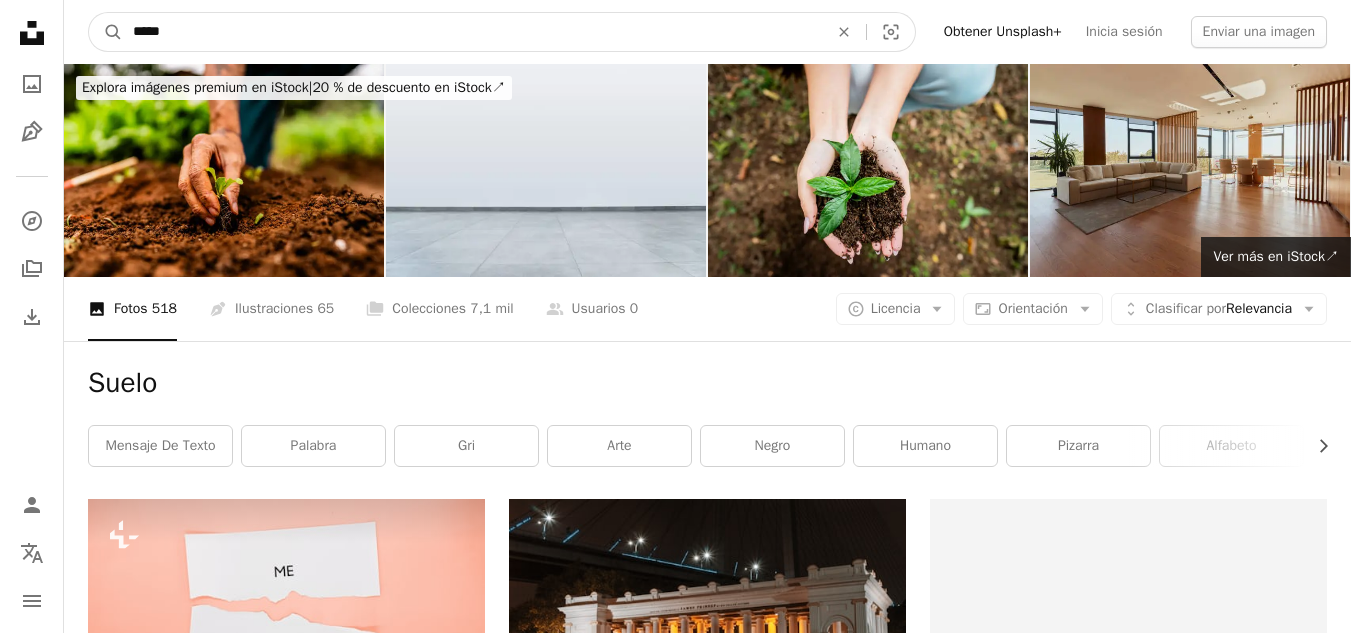 drag, startPoint x: 300, startPoint y: 16, endPoint x: 0, endPoint y: -20, distance: 302.15228 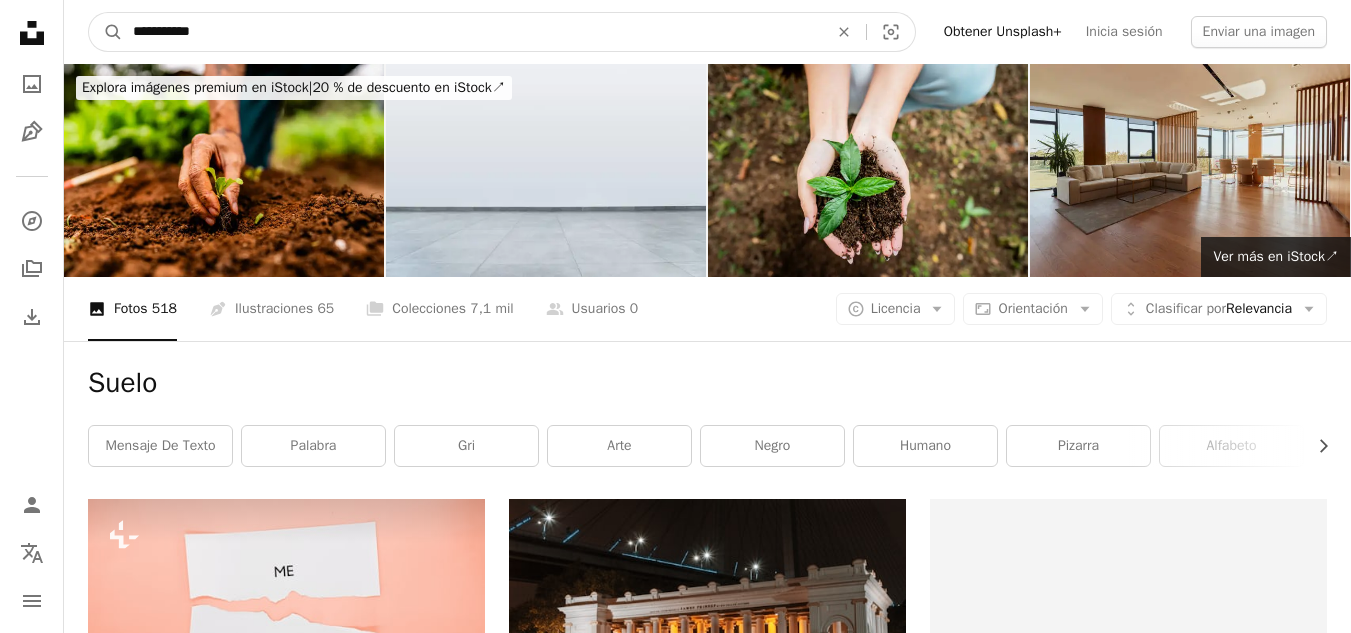 type on "**********" 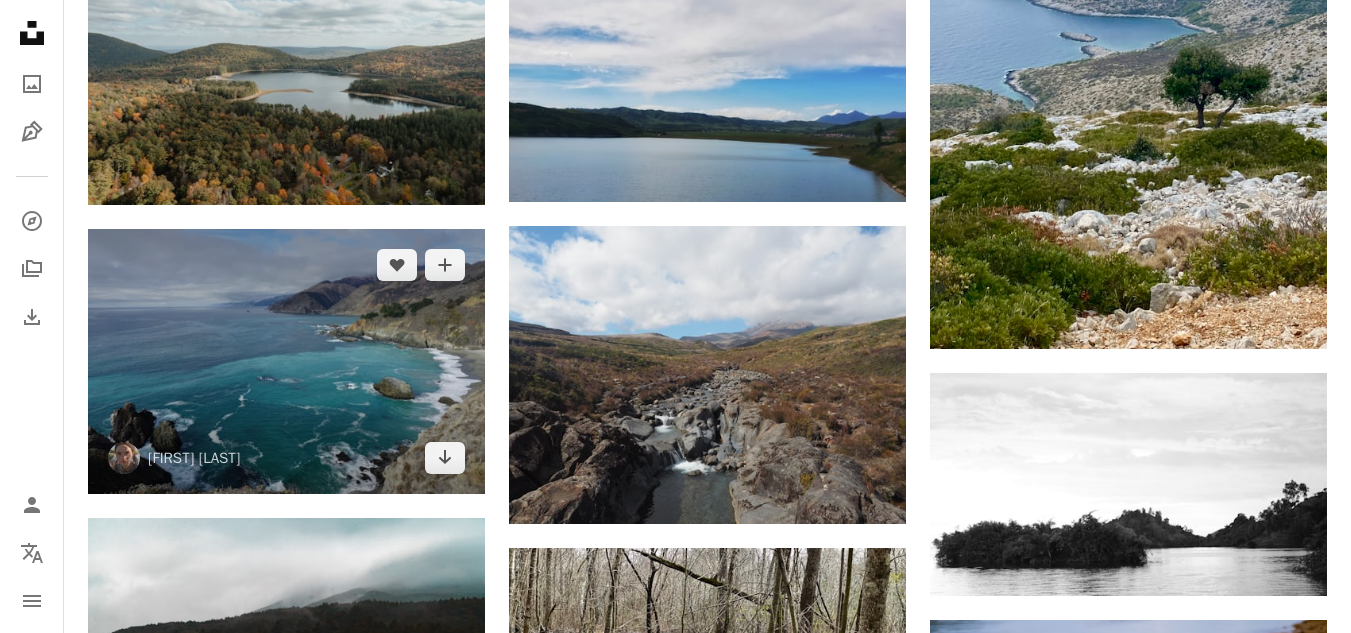 scroll, scrollTop: 800, scrollLeft: 0, axis: vertical 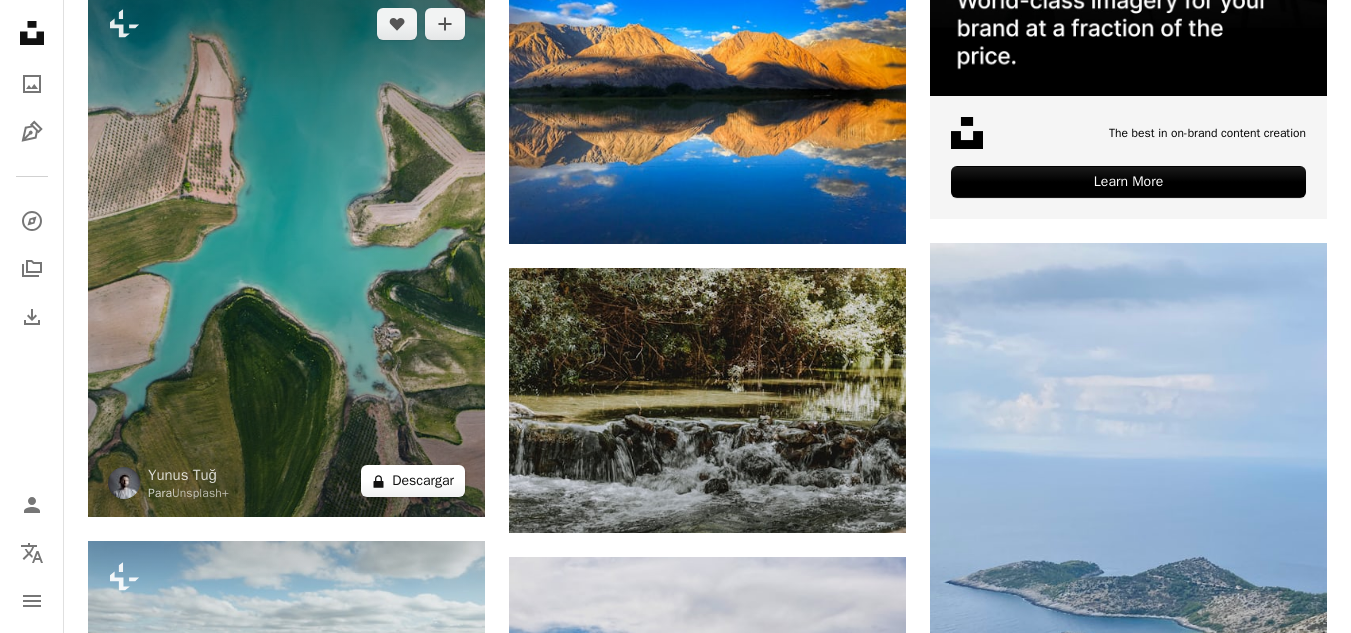 click on "A lock Descargar" at bounding box center (413, 481) 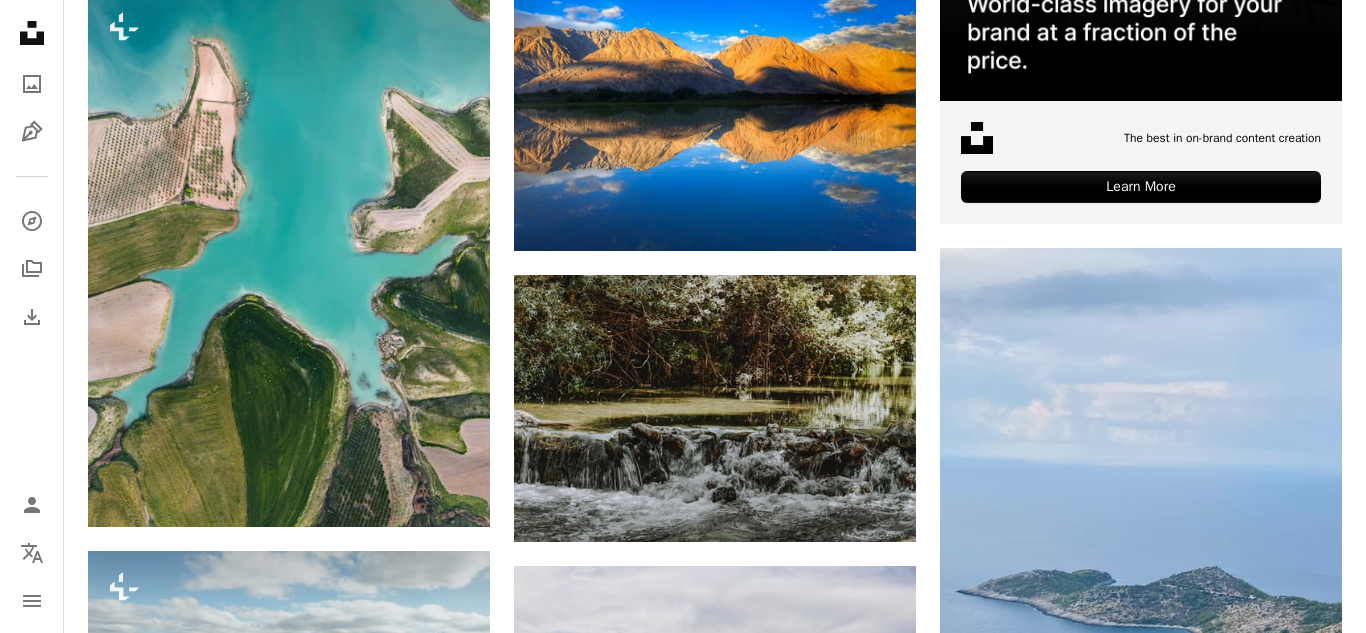 click on "An X shape" at bounding box center (20, 20) 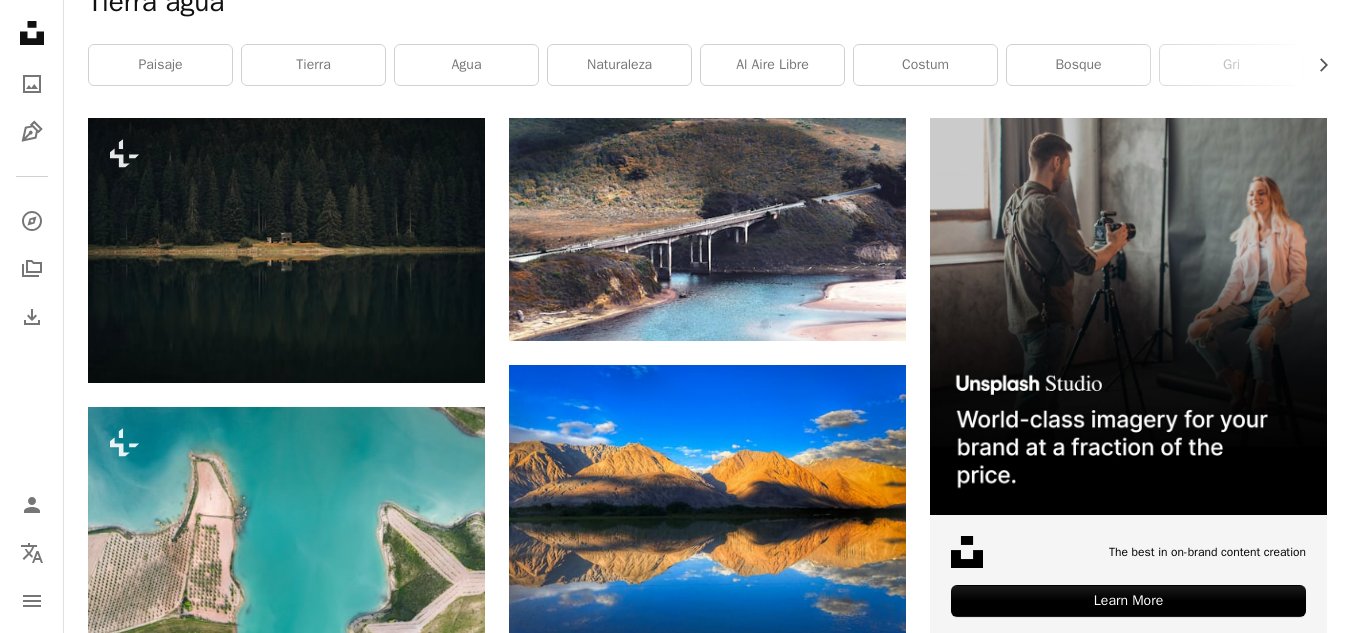 scroll, scrollTop: 300, scrollLeft: 0, axis: vertical 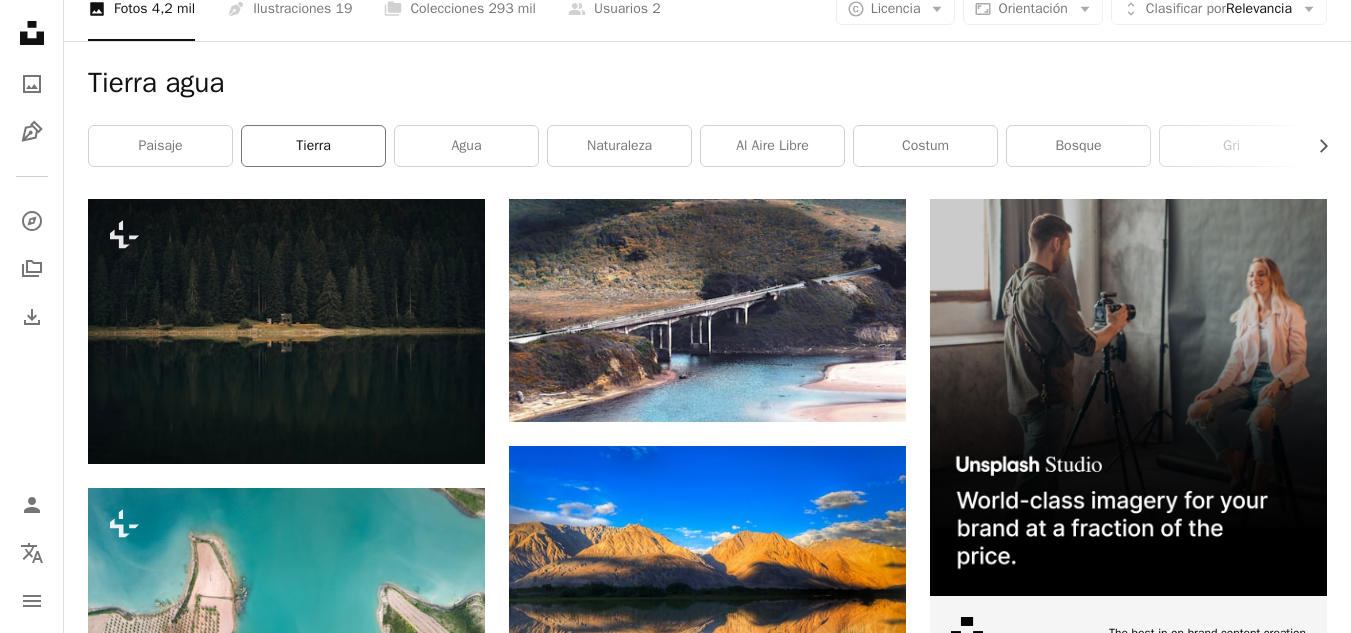 click on "tierra" at bounding box center (313, 146) 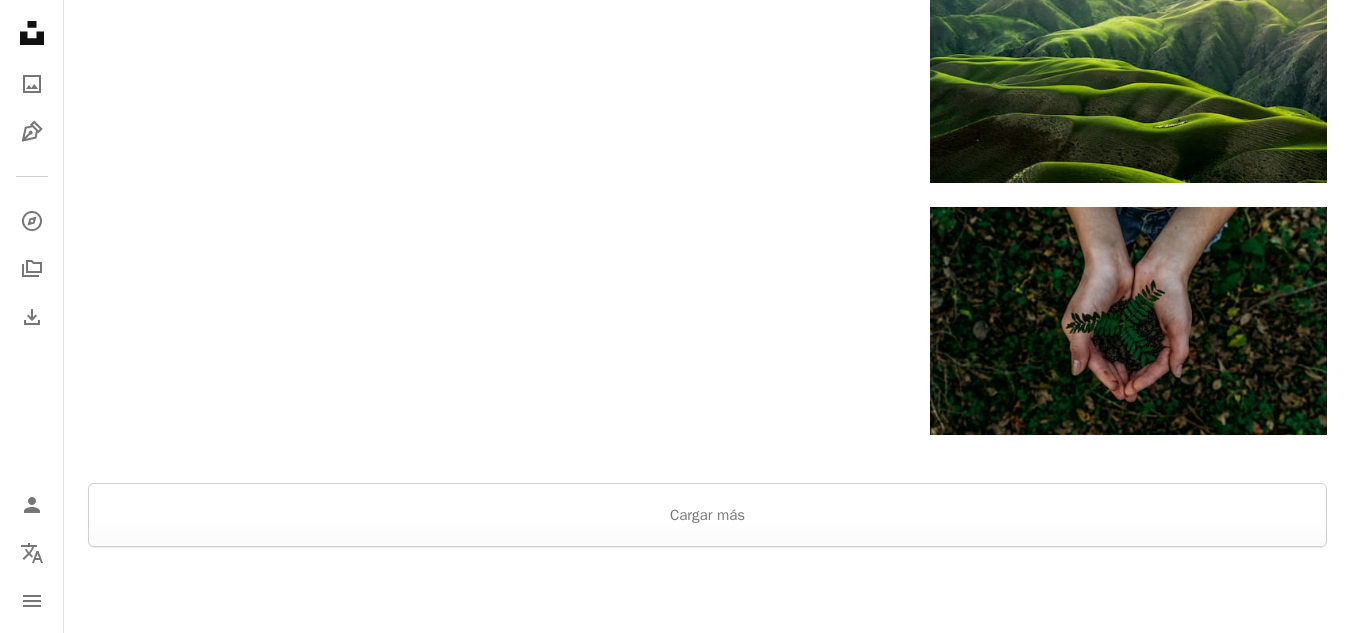 scroll, scrollTop: 3100, scrollLeft: 0, axis: vertical 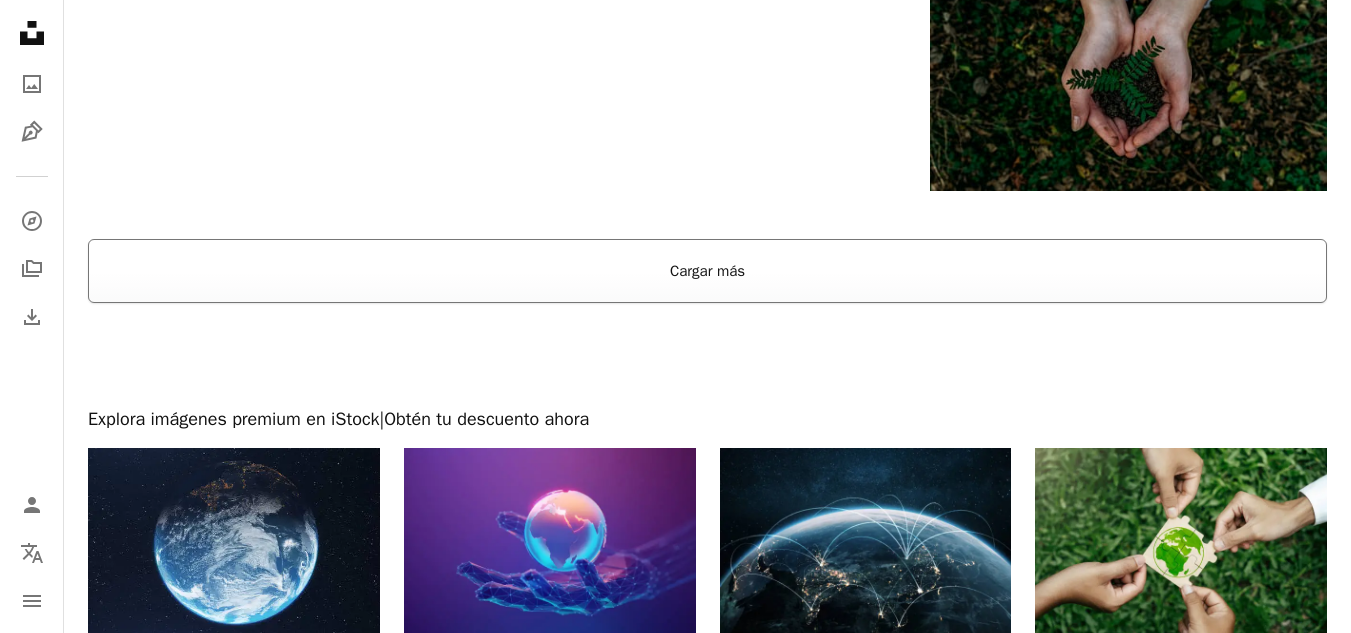 click on "Cargar más" at bounding box center [707, 271] 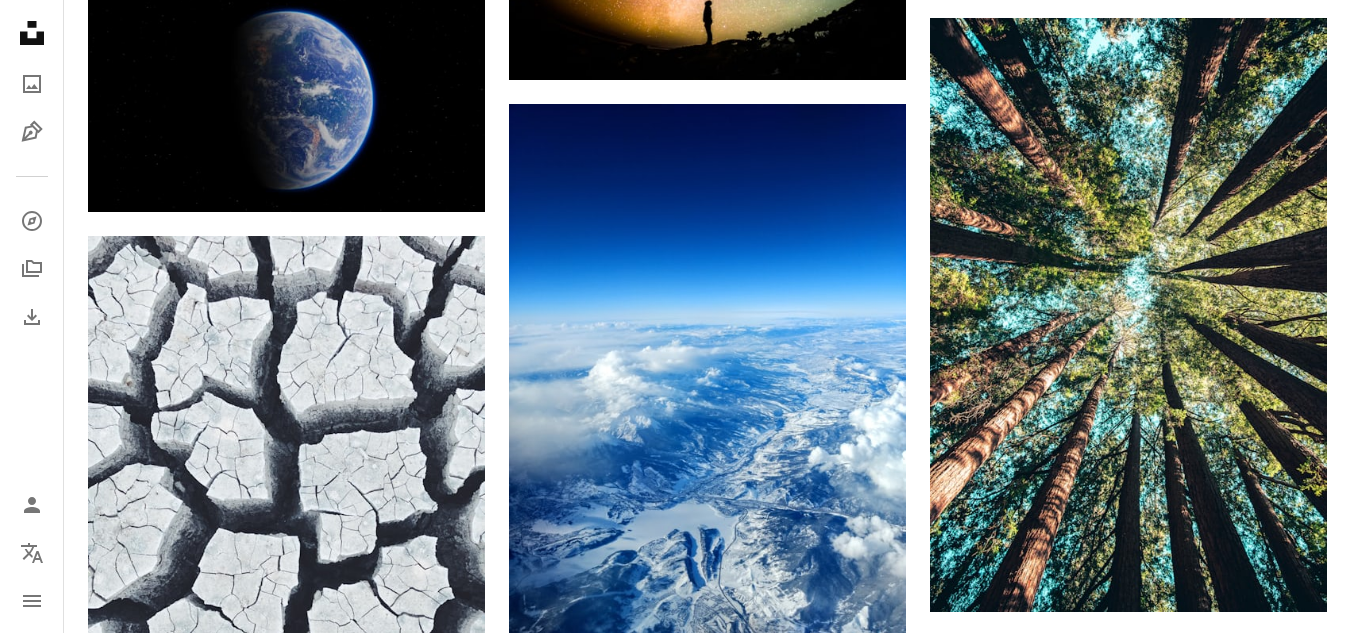 scroll, scrollTop: 4700, scrollLeft: 0, axis: vertical 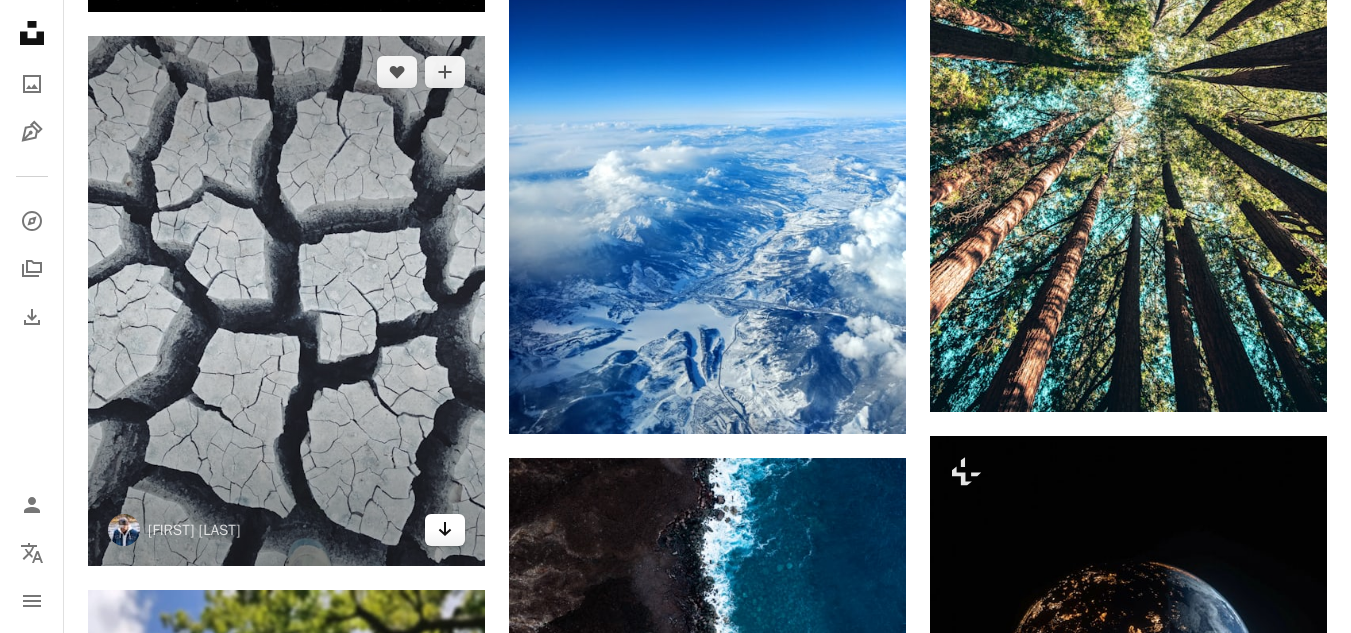 click on "Arrow pointing down" at bounding box center [445, 530] 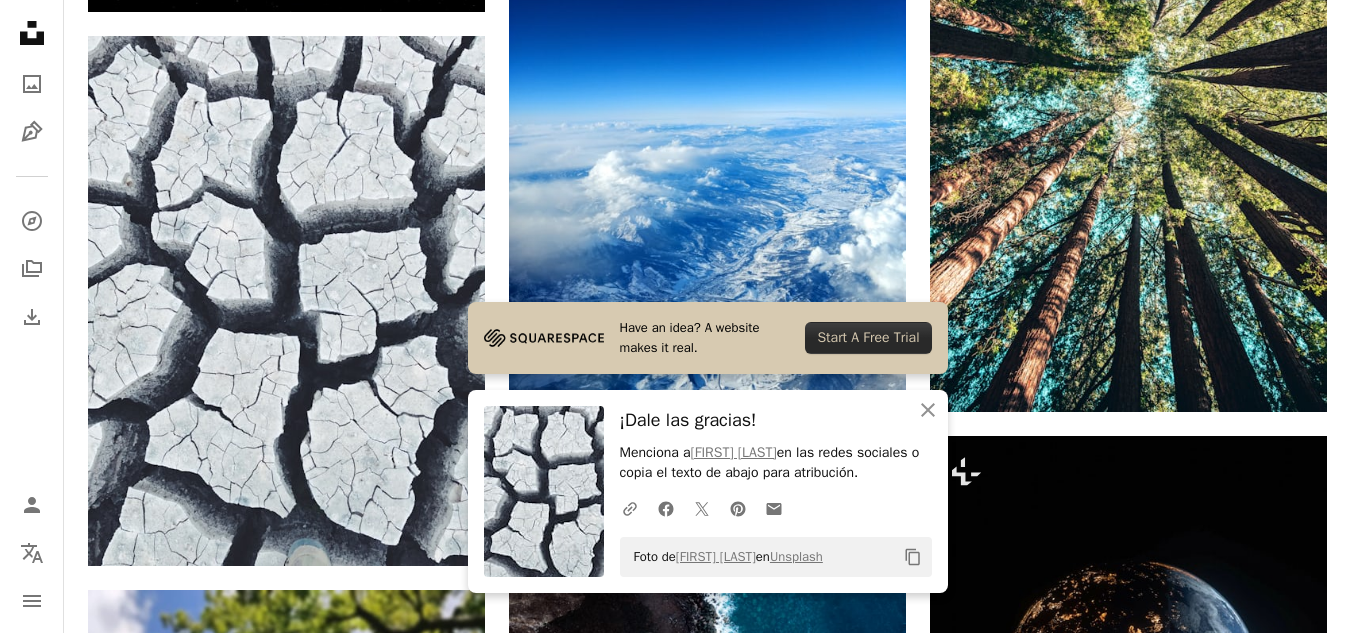 click on "Unsplash logo Página de inicio de Unsplash A photo Pen Tool A compass A stack of folders Download Person Localization icon navigation menu" at bounding box center [32, 316] 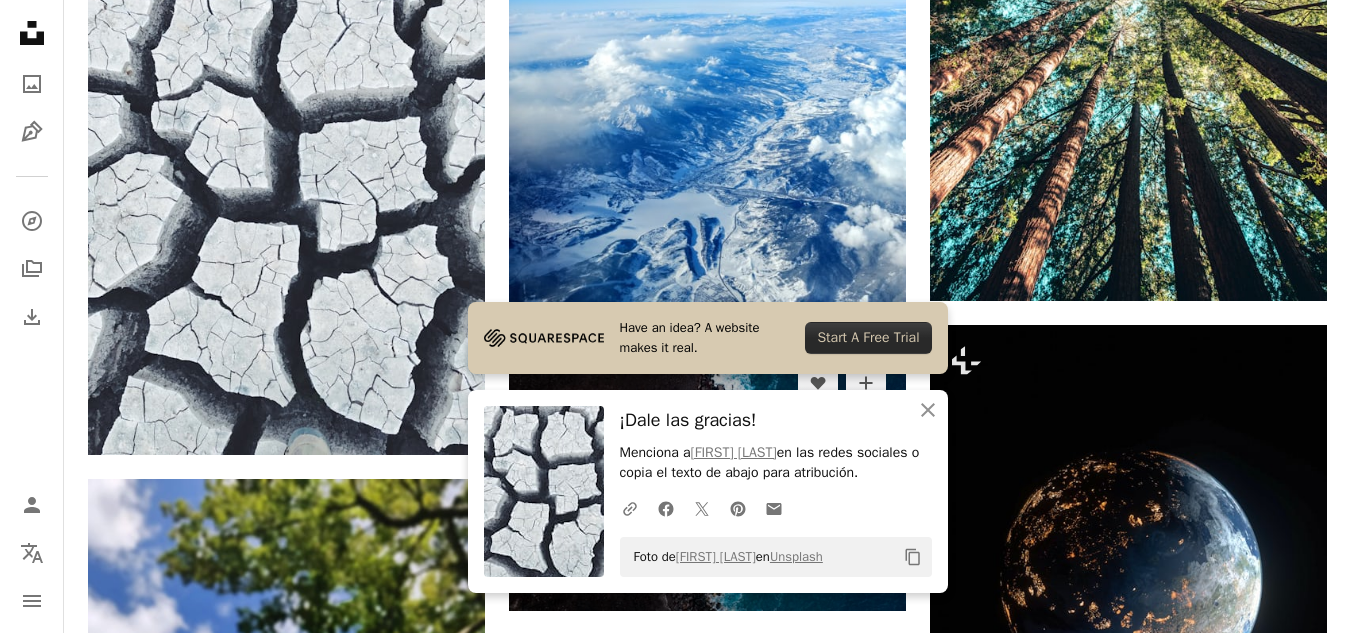 scroll, scrollTop: 4900, scrollLeft: 0, axis: vertical 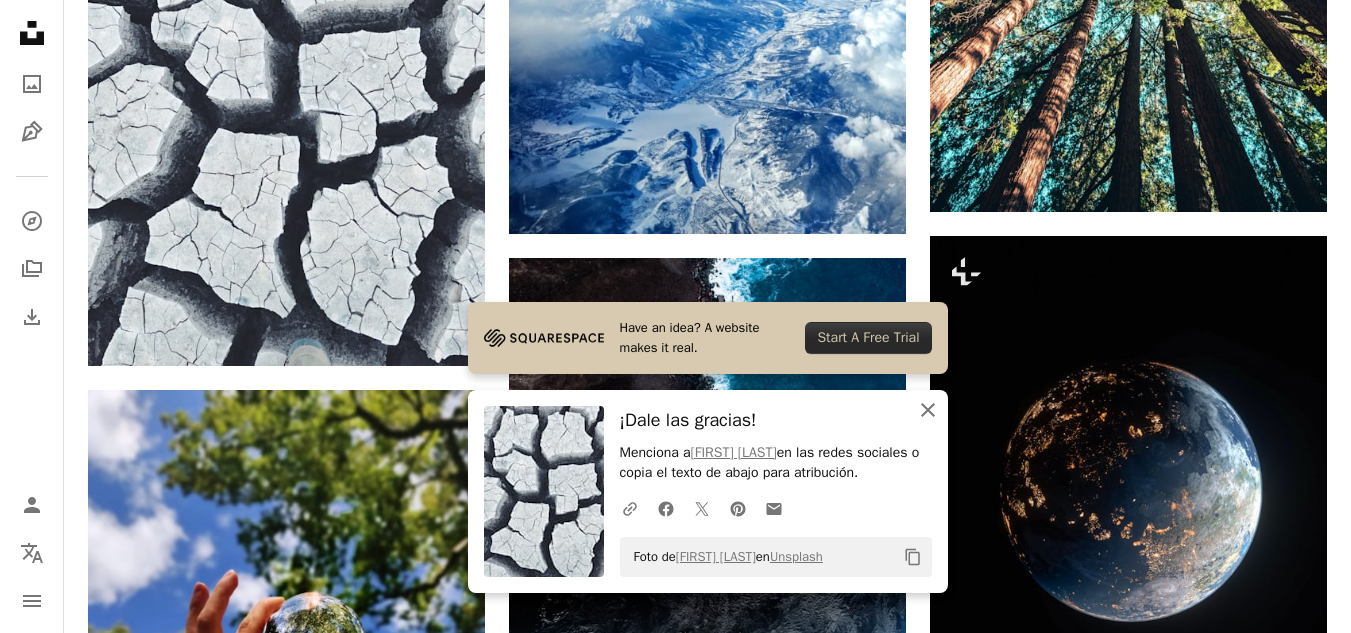click on "An X shape" 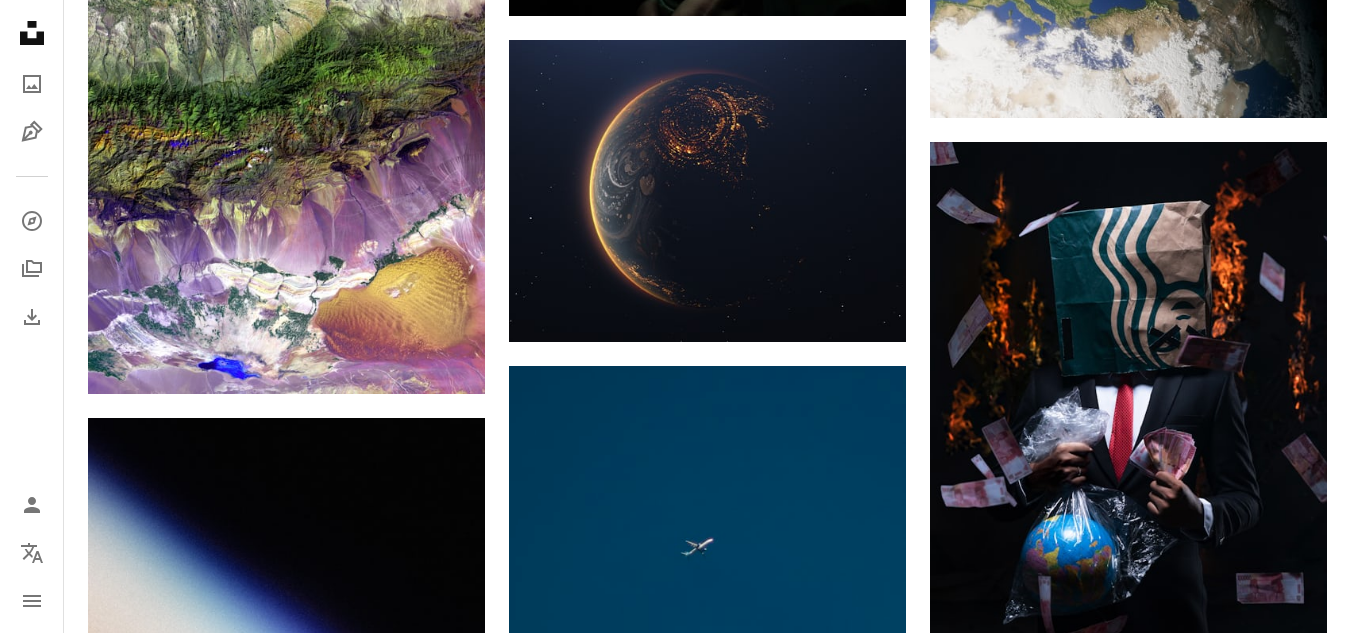 scroll, scrollTop: 14200, scrollLeft: 0, axis: vertical 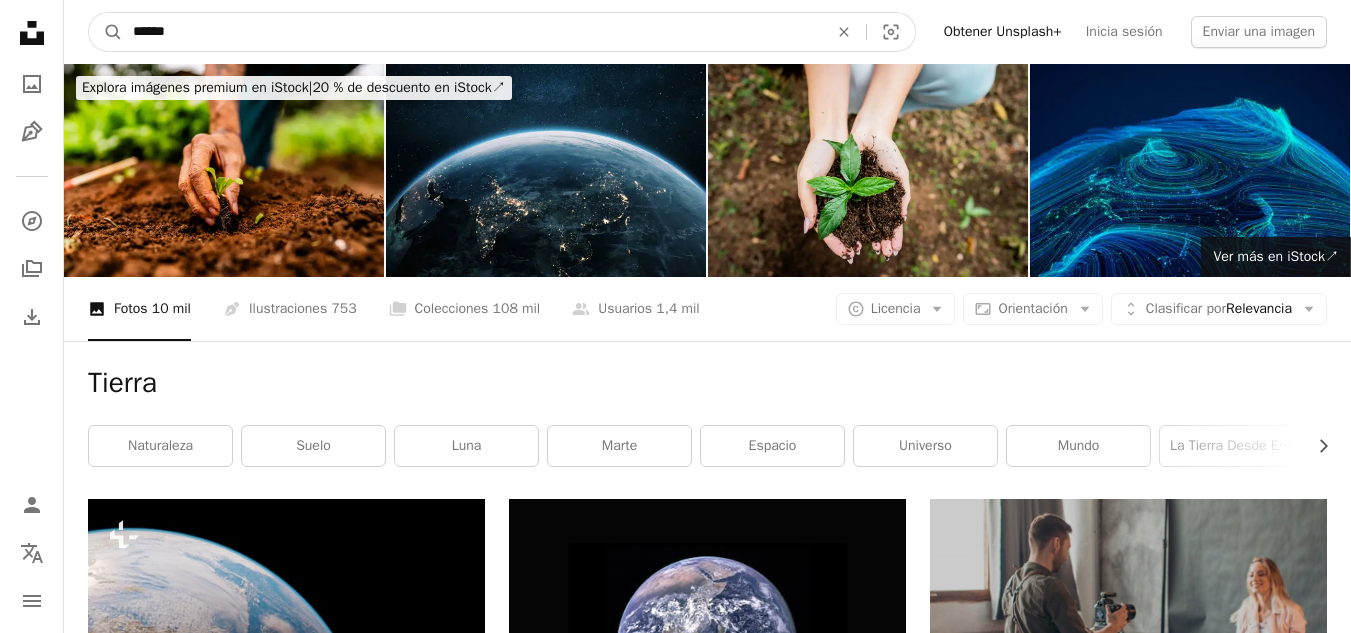 drag, startPoint x: 260, startPoint y: 35, endPoint x: 84, endPoint y: 40, distance: 176.07101 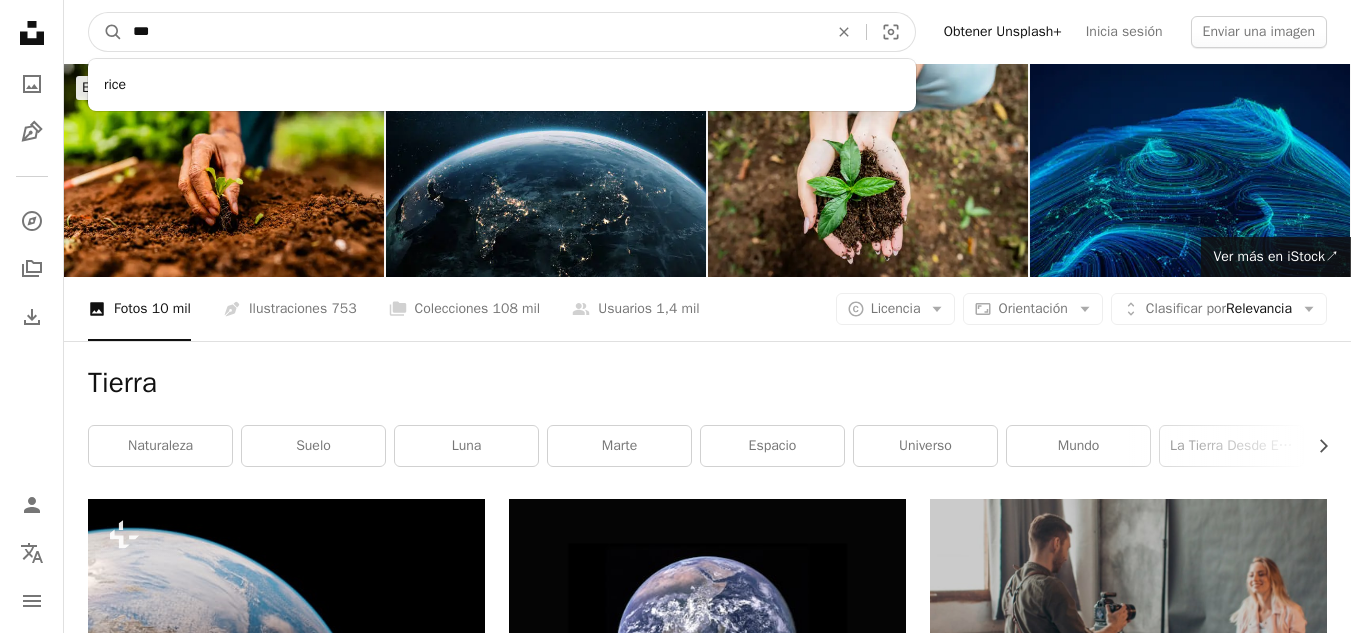 type on "****" 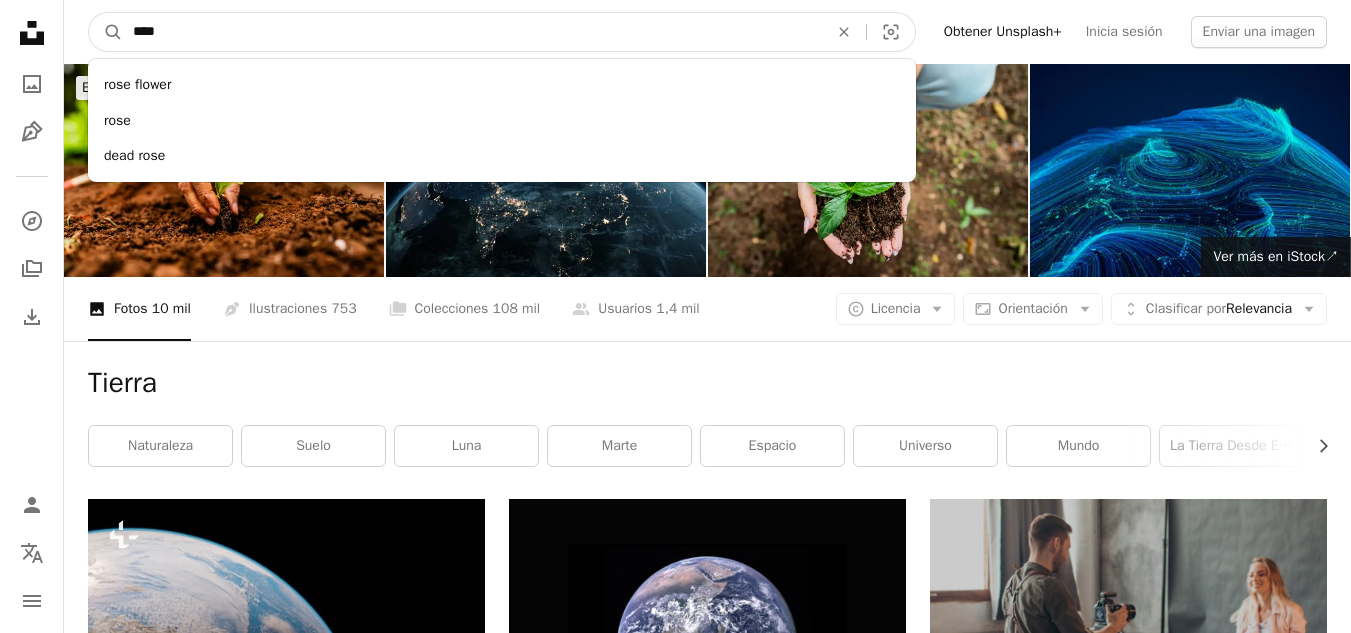 click on "A magnifying glass" at bounding box center (106, 32) 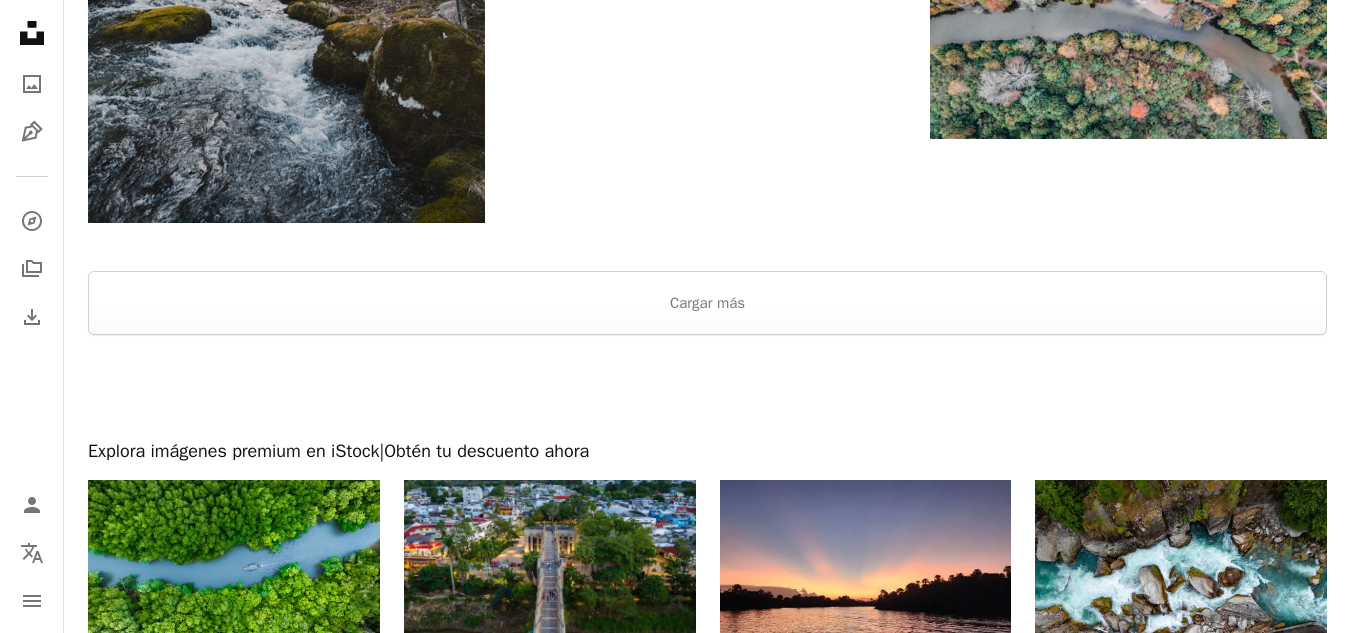 scroll, scrollTop: 3700, scrollLeft: 0, axis: vertical 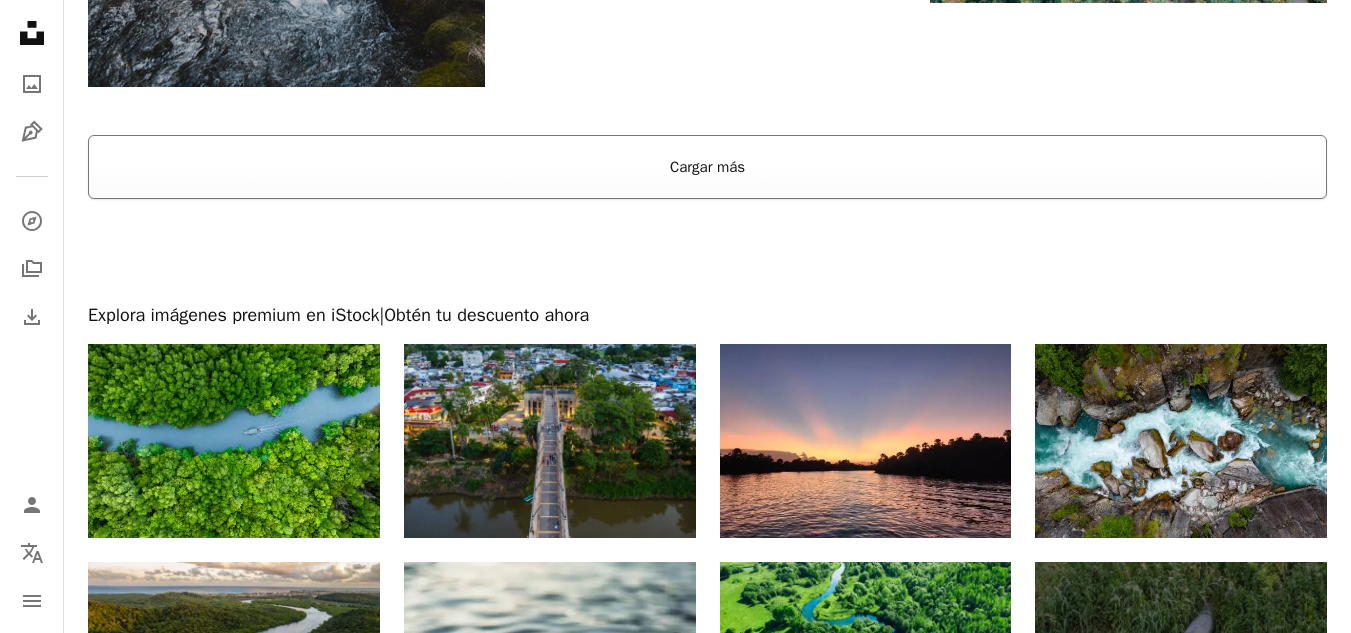 click on "Cargar más" at bounding box center [707, 167] 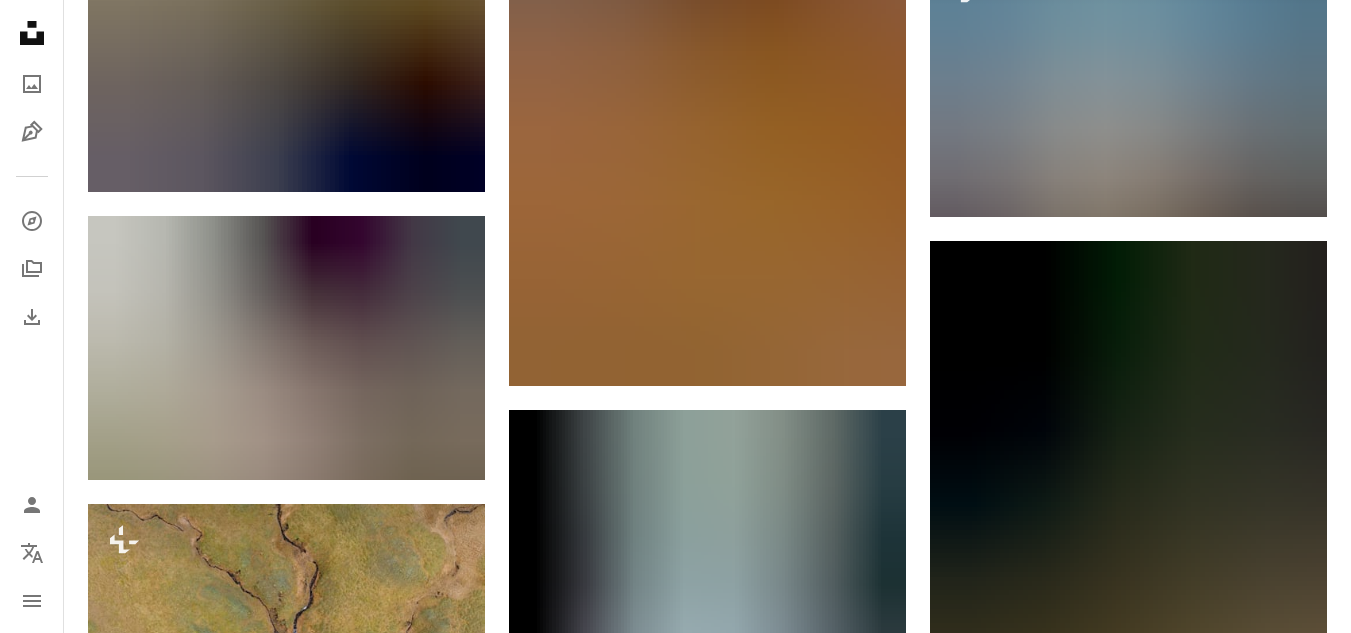 scroll, scrollTop: 10300, scrollLeft: 0, axis: vertical 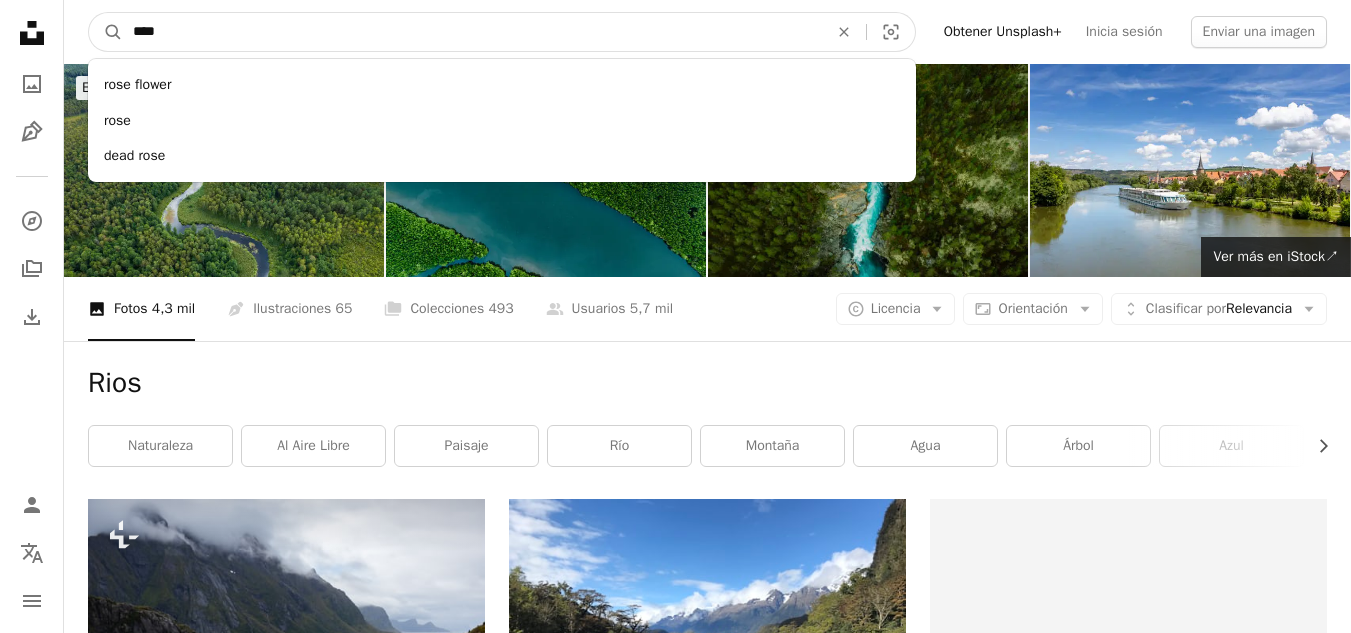drag, startPoint x: 199, startPoint y: 40, endPoint x: 42, endPoint y: 55, distance: 157.71494 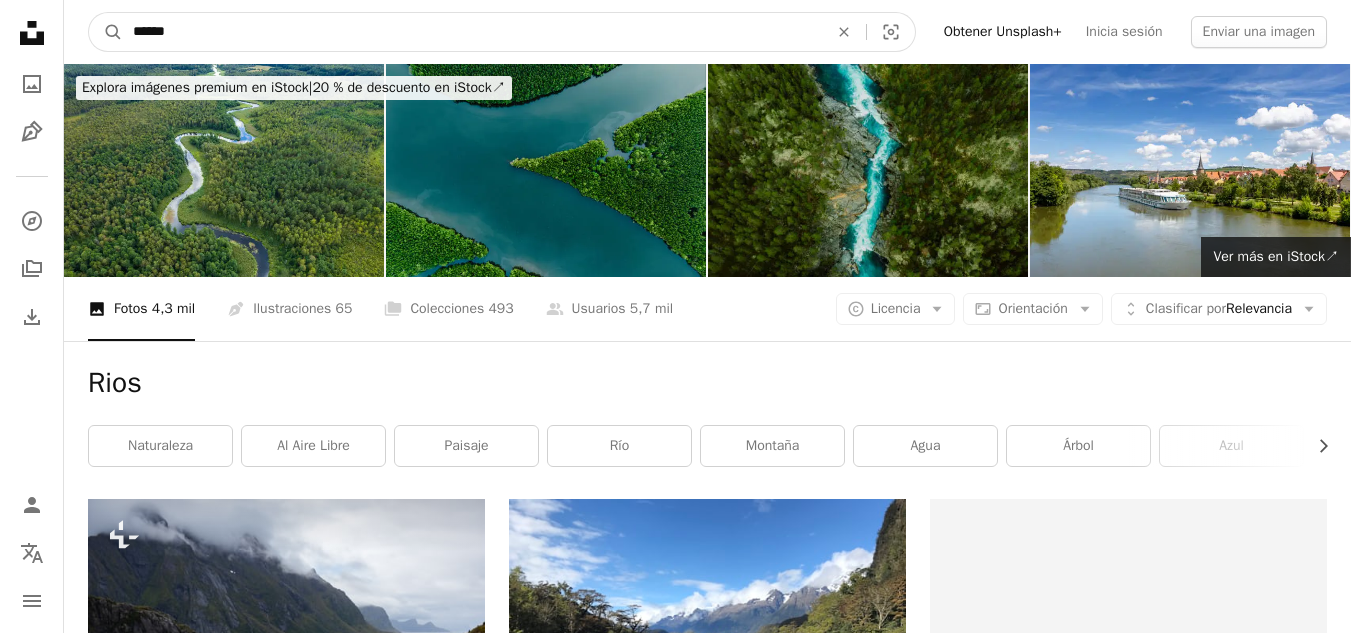 type on "******" 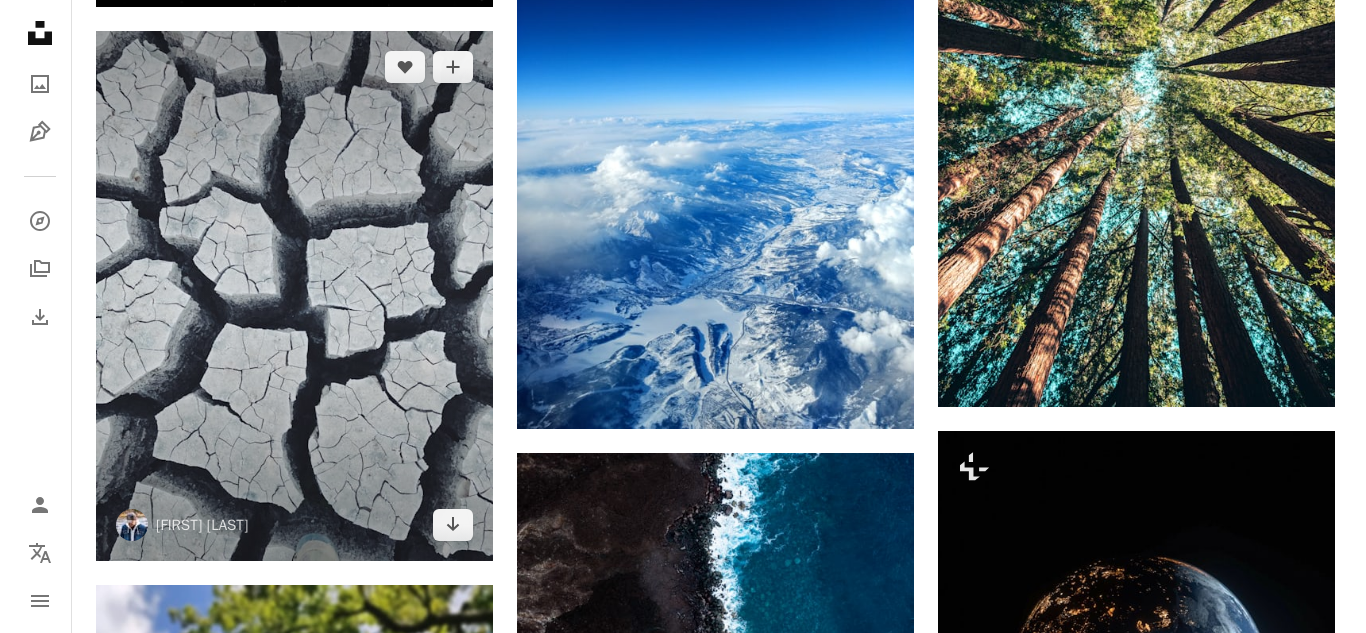 scroll, scrollTop: 4700, scrollLeft: 0, axis: vertical 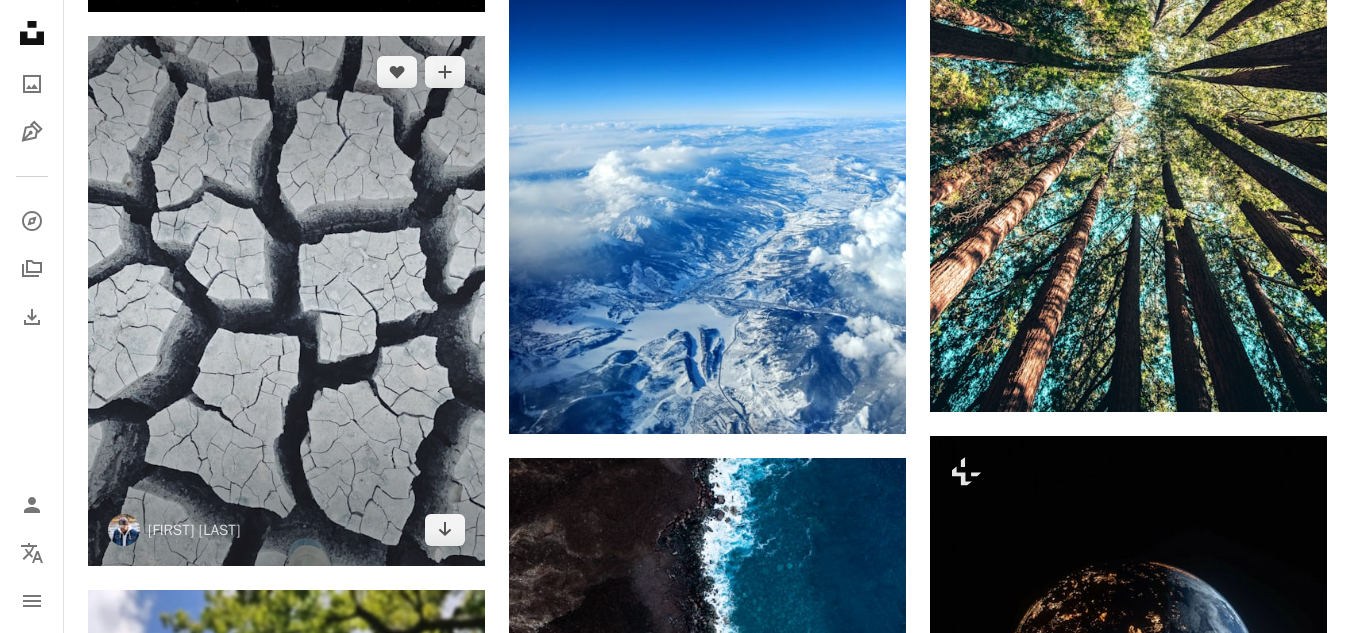 click at bounding box center [286, 301] 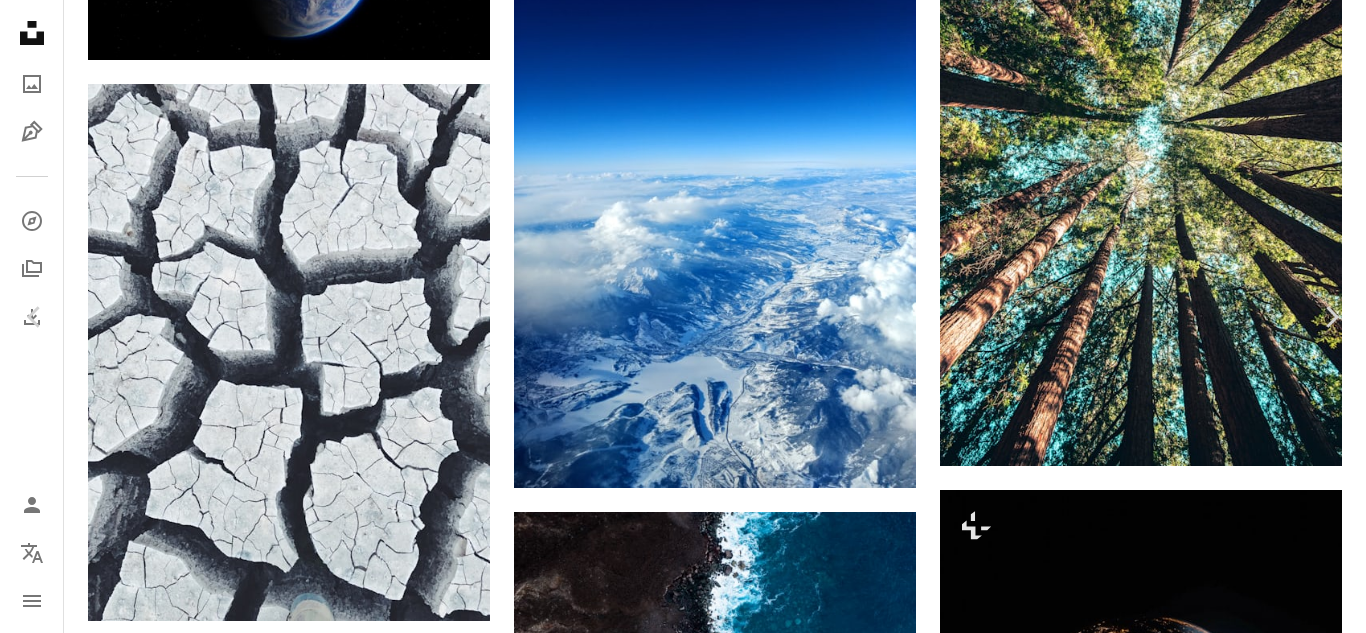 scroll, scrollTop: 5500, scrollLeft: 0, axis: vertical 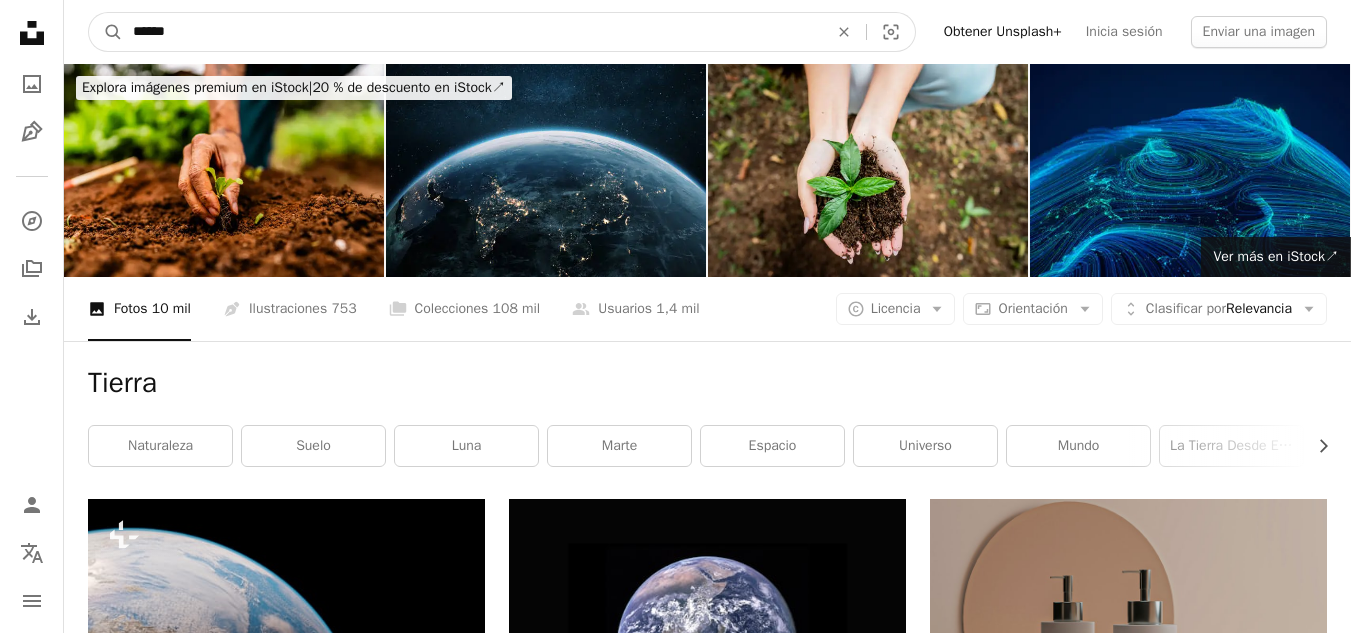 drag, startPoint x: 239, startPoint y: 34, endPoint x: 76, endPoint y: 31, distance: 163.0276 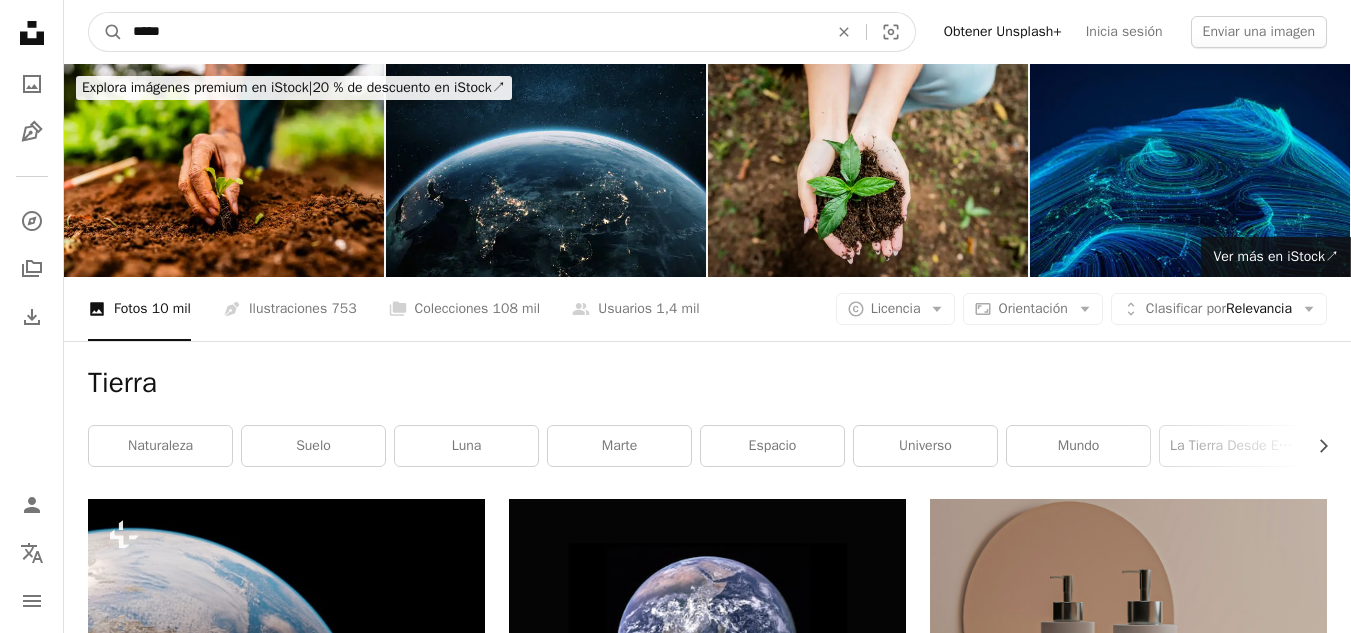type on "*****" 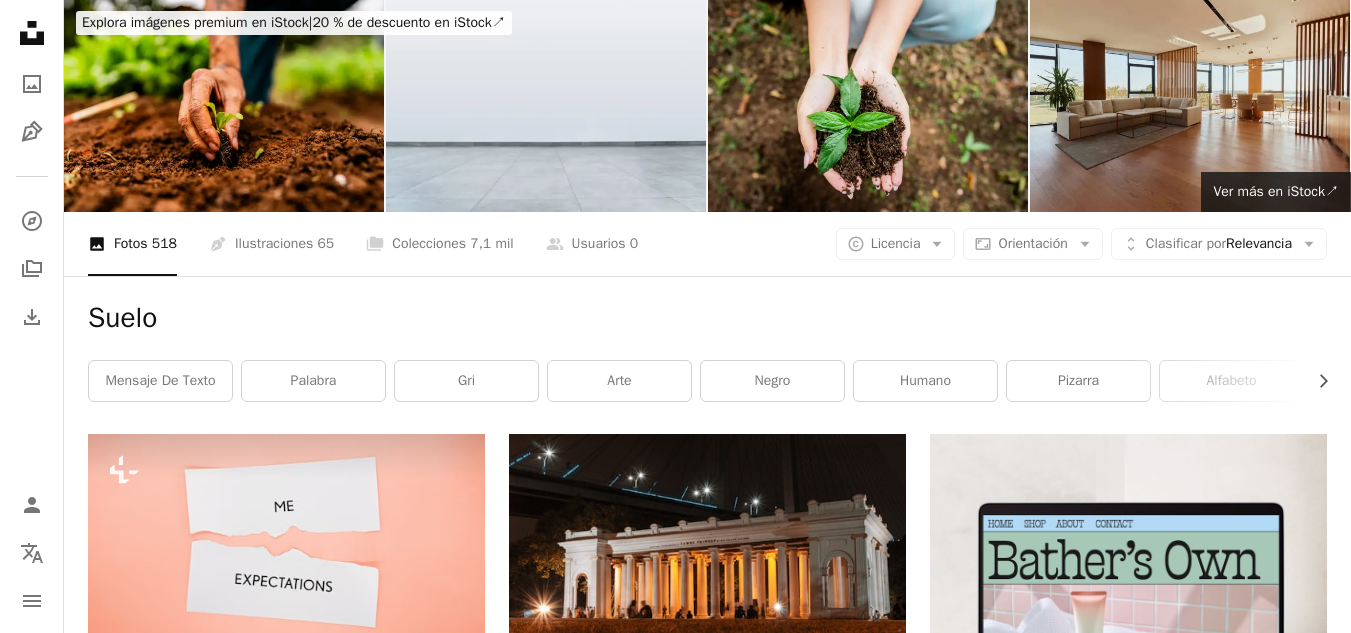 scroll, scrollTop: 100, scrollLeft: 0, axis: vertical 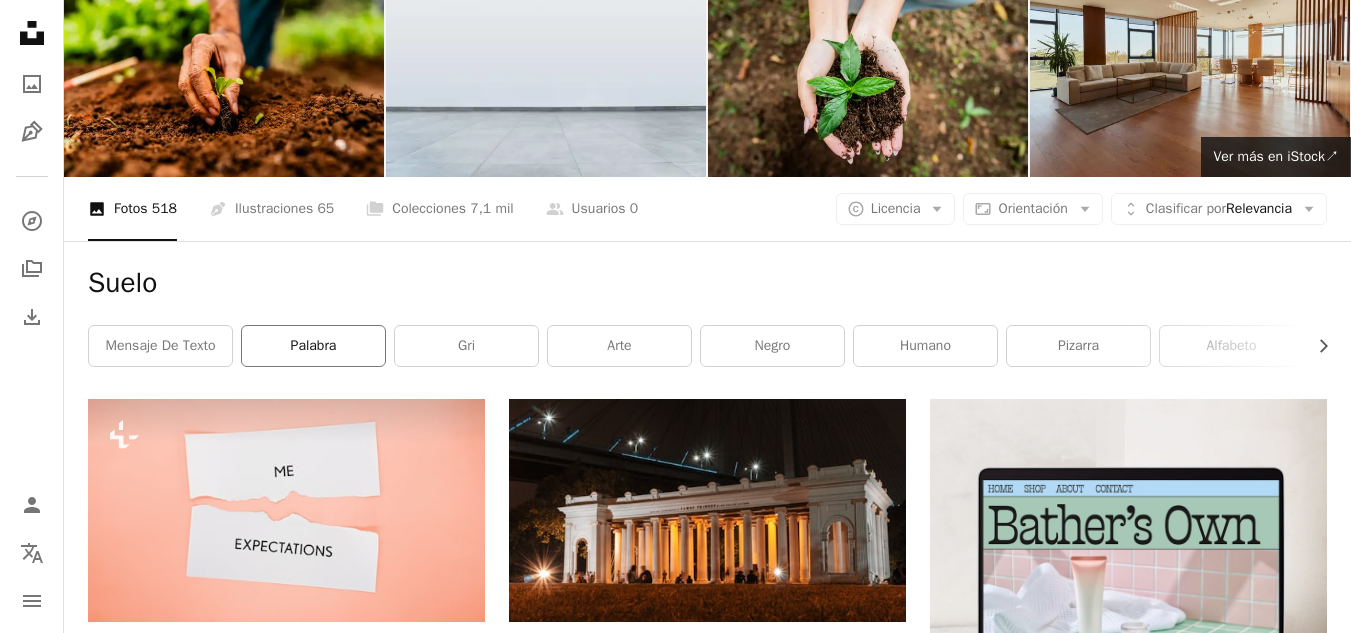 click on "palabra" at bounding box center [313, 346] 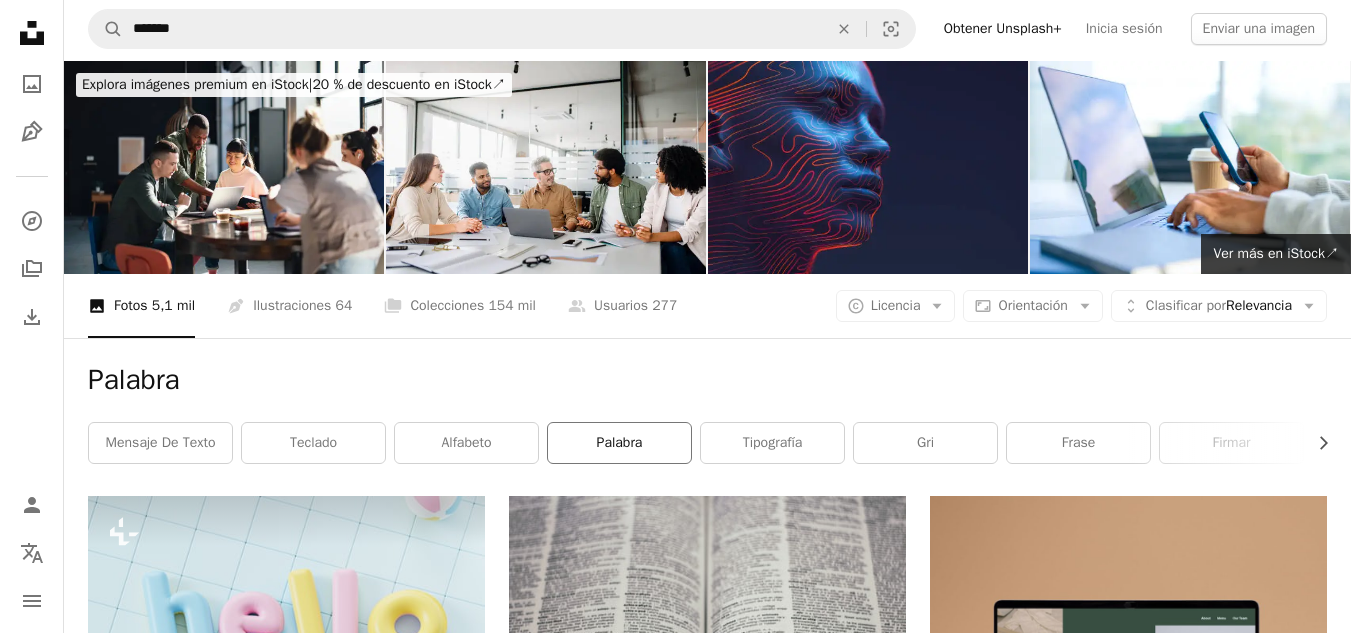 scroll, scrollTop: 0, scrollLeft: 0, axis: both 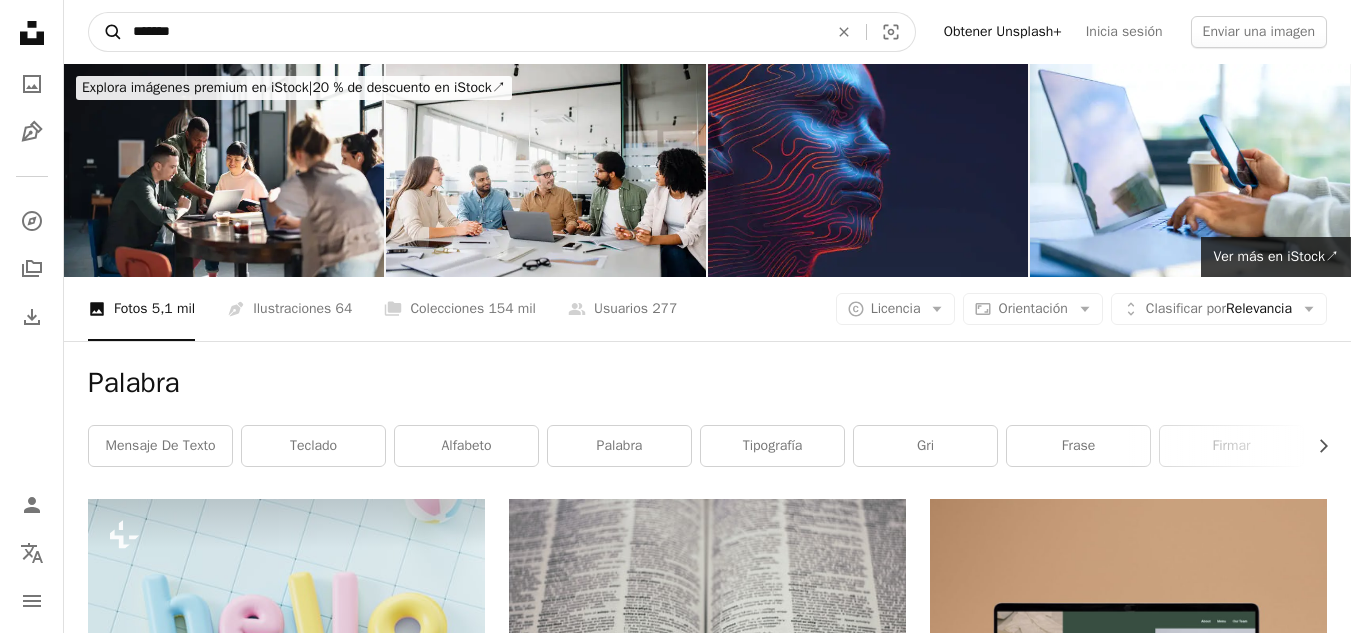 drag, startPoint x: 277, startPoint y: 27, endPoint x: 108, endPoint y: 27, distance: 169 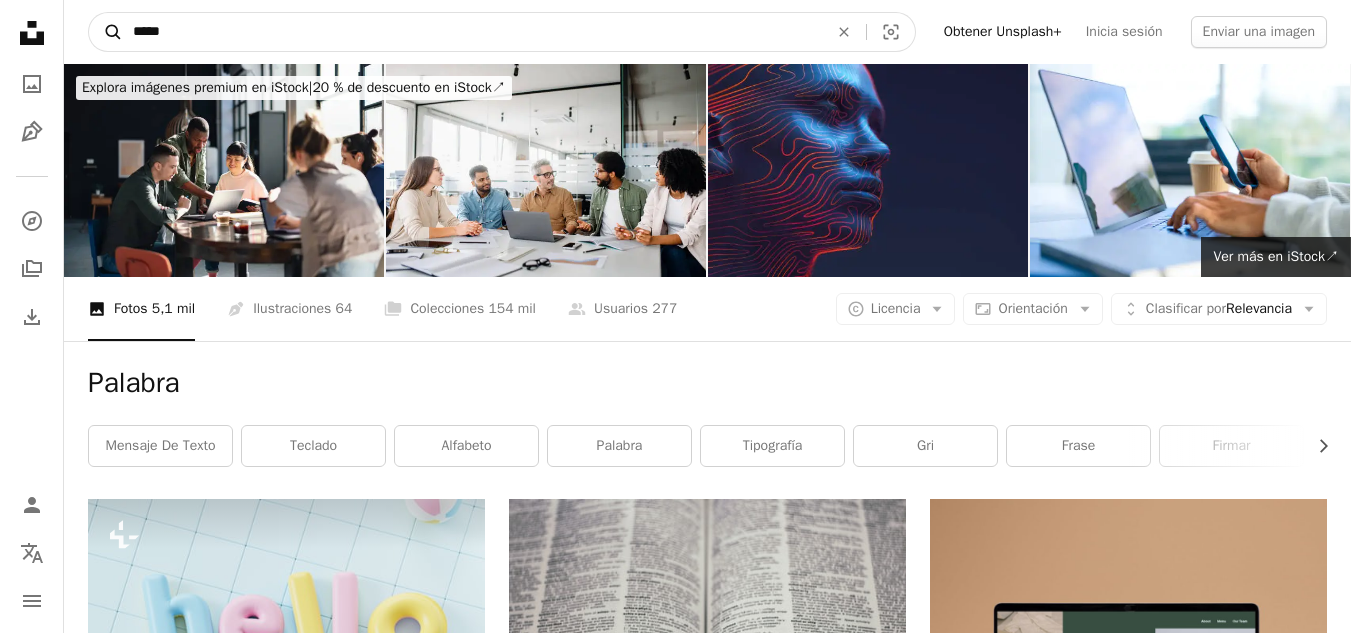 type on "*****" 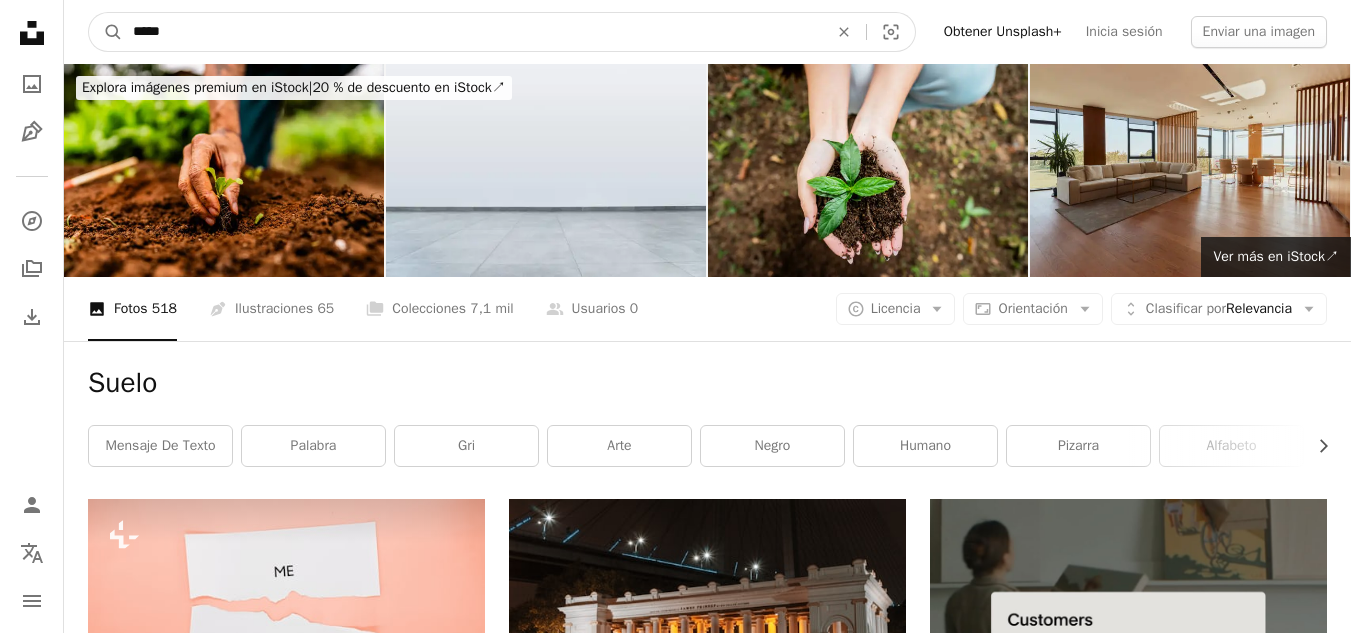 click on "*****" at bounding box center (472, 32) 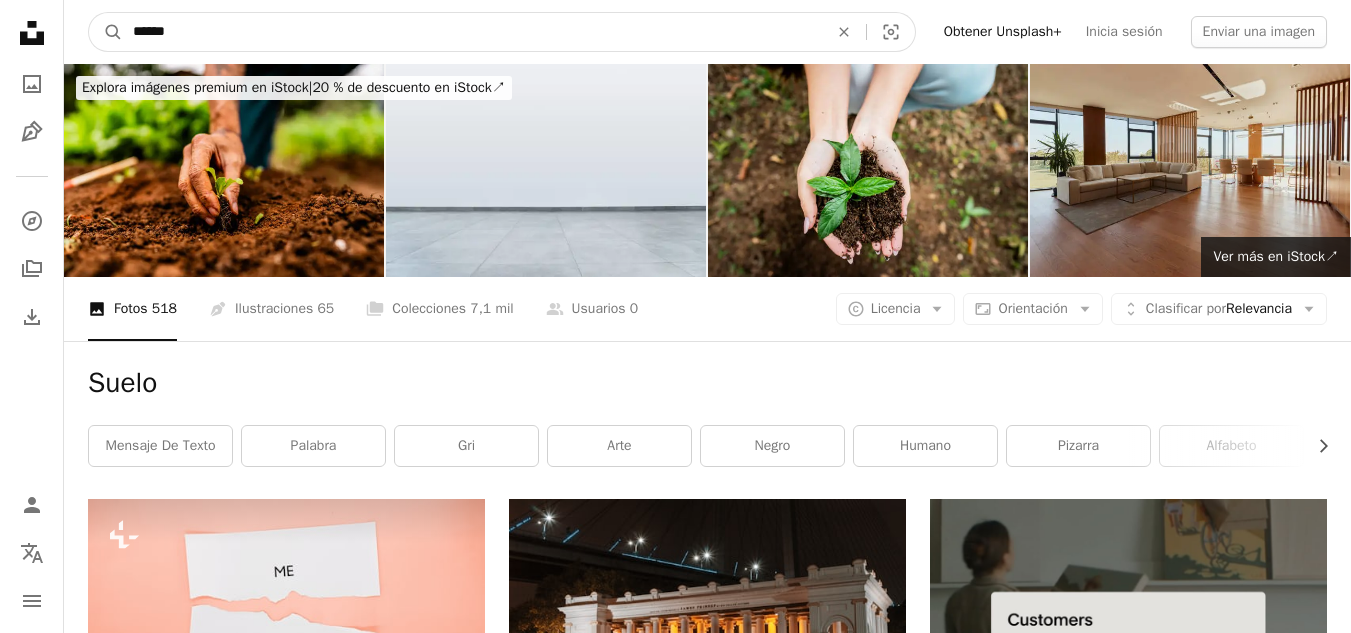 type on "******" 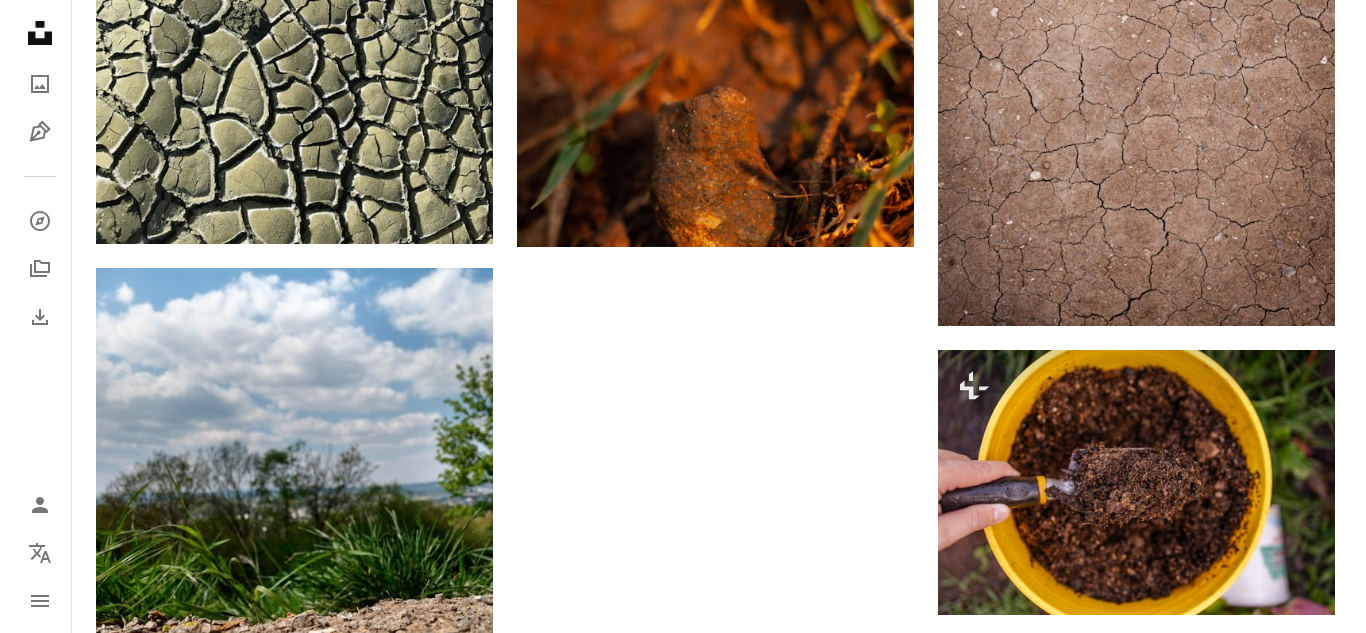 scroll, scrollTop: 2800, scrollLeft: 0, axis: vertical 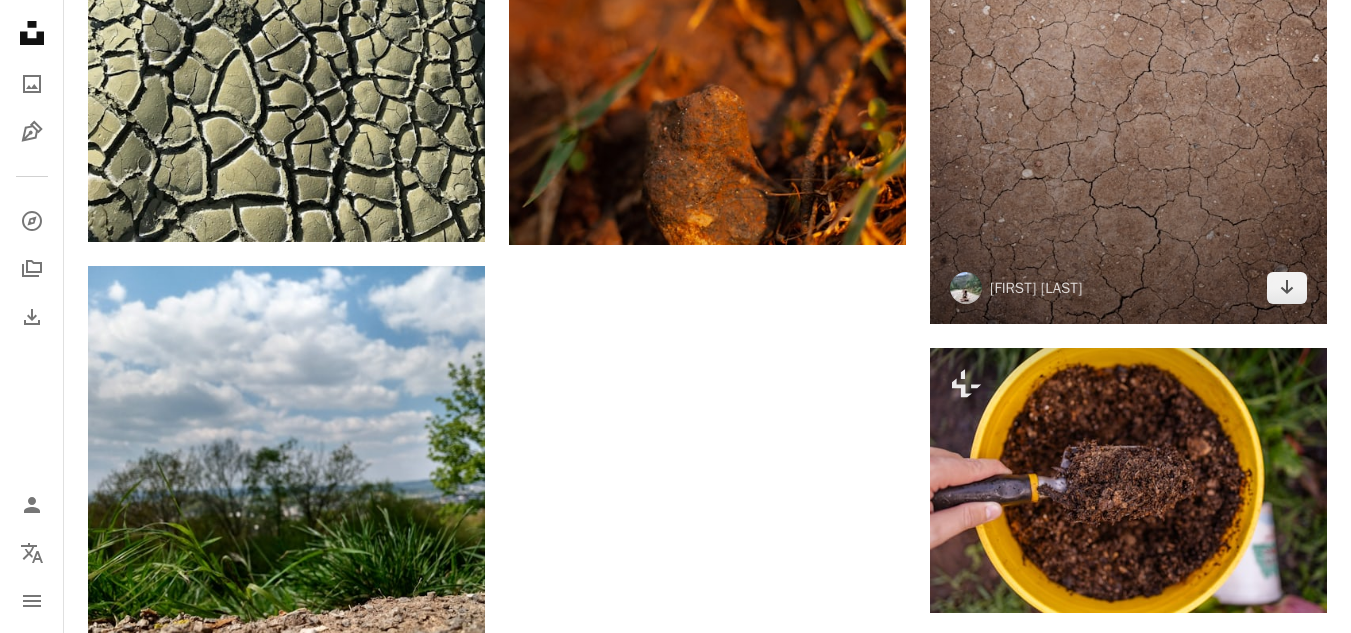 click at bounding box center [1128, 27] 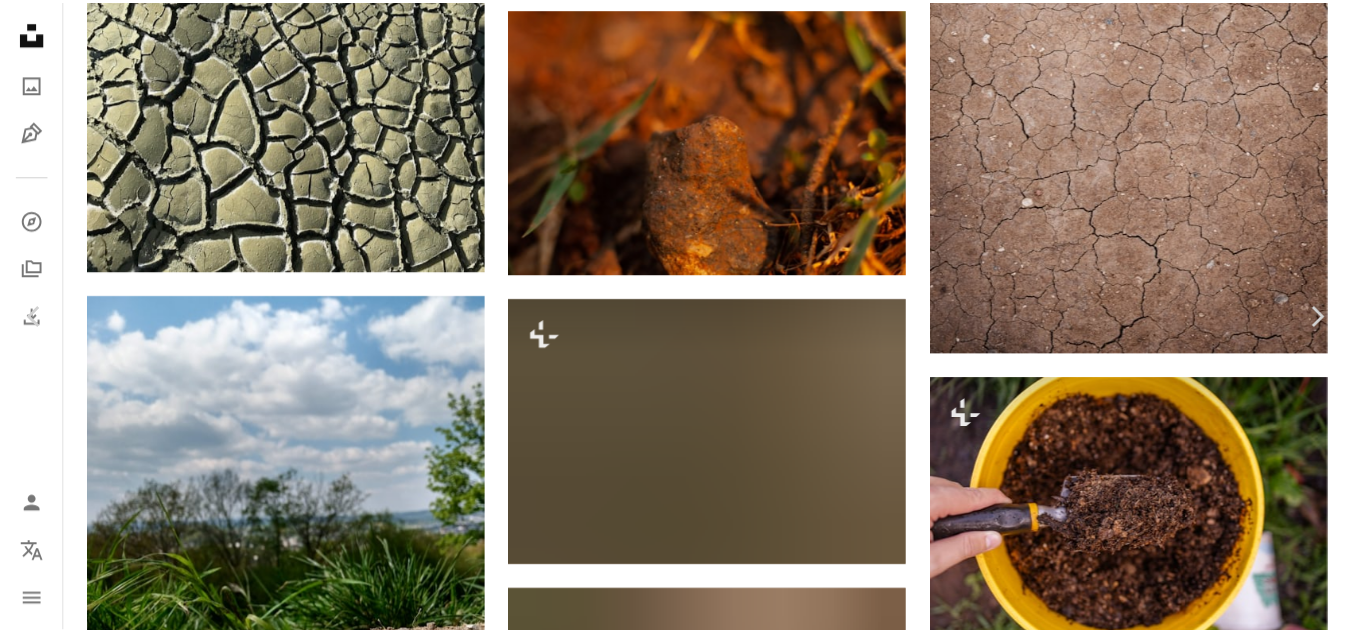 scroll, scrollTop: 201, scrollLeft: 0, axis: vertical 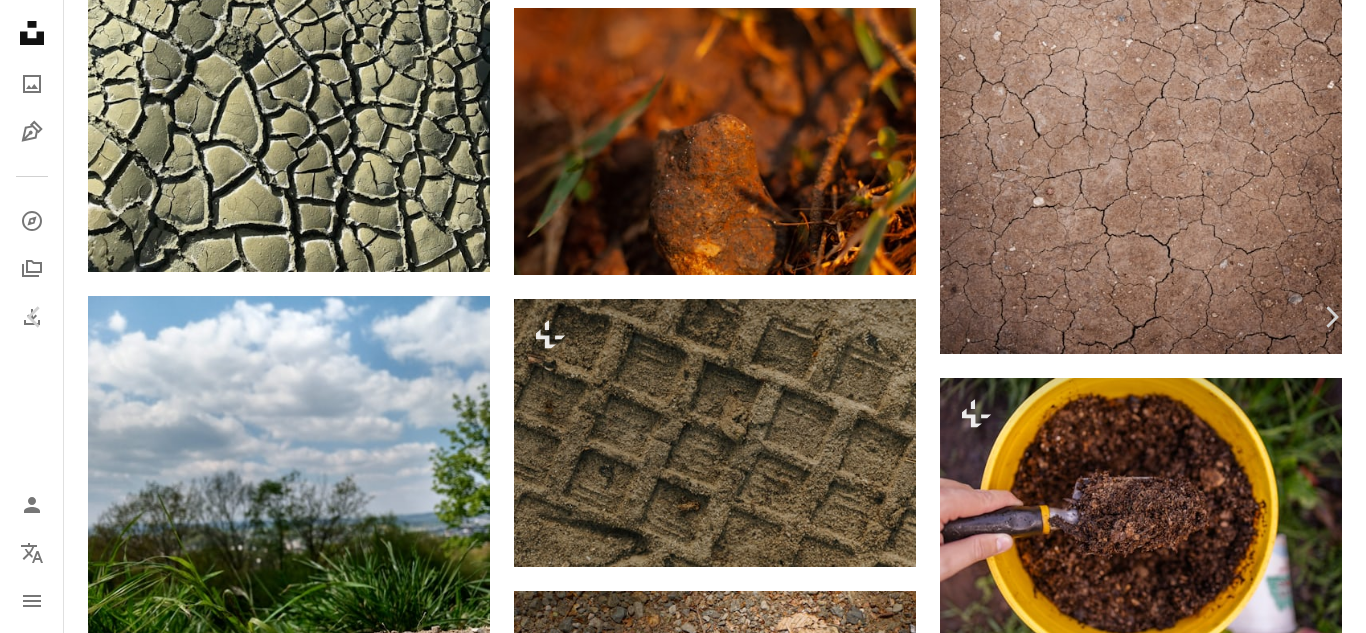 click on "An X shape" at bounding box center (20, 20) 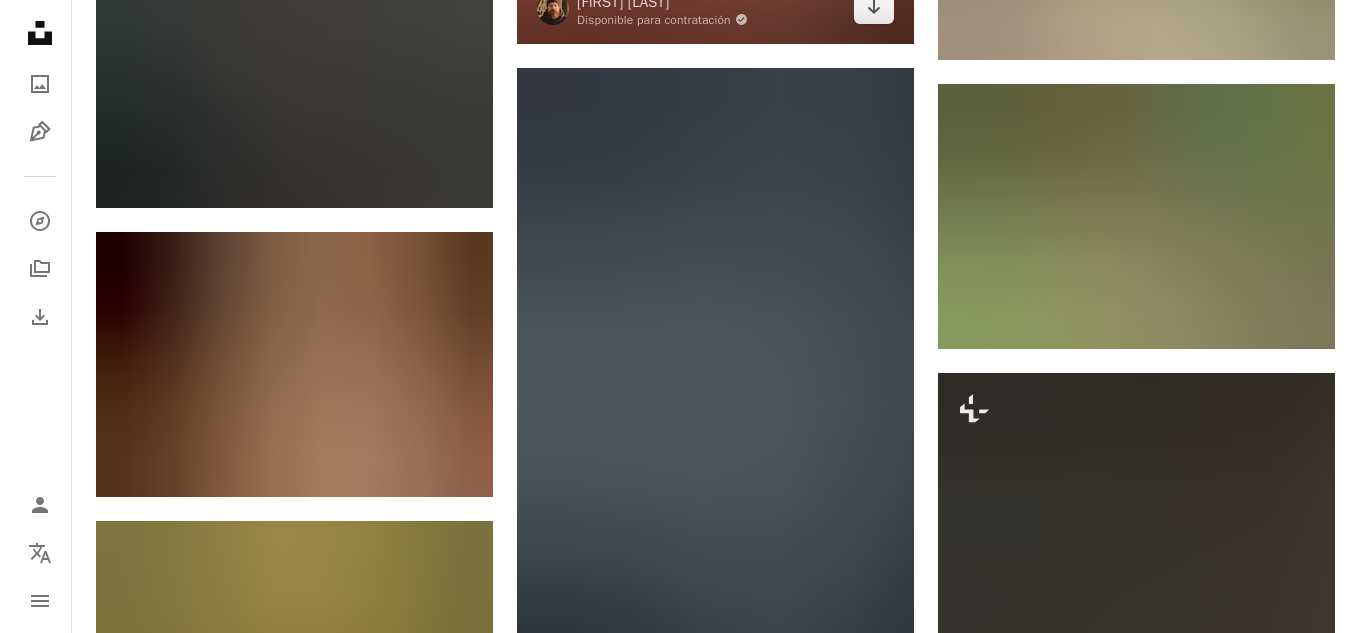 scroll, scrollTop: 5100, scrollLeft: 0, axis: vertical 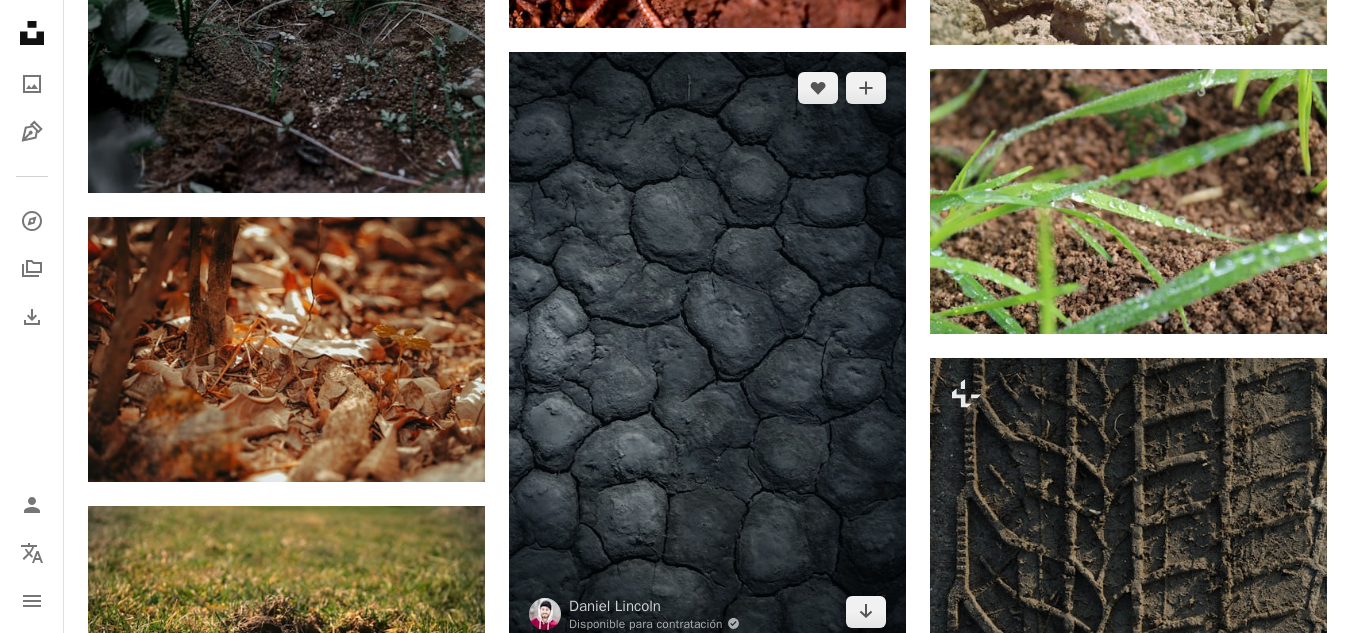 click at bounding box center [707, 350] 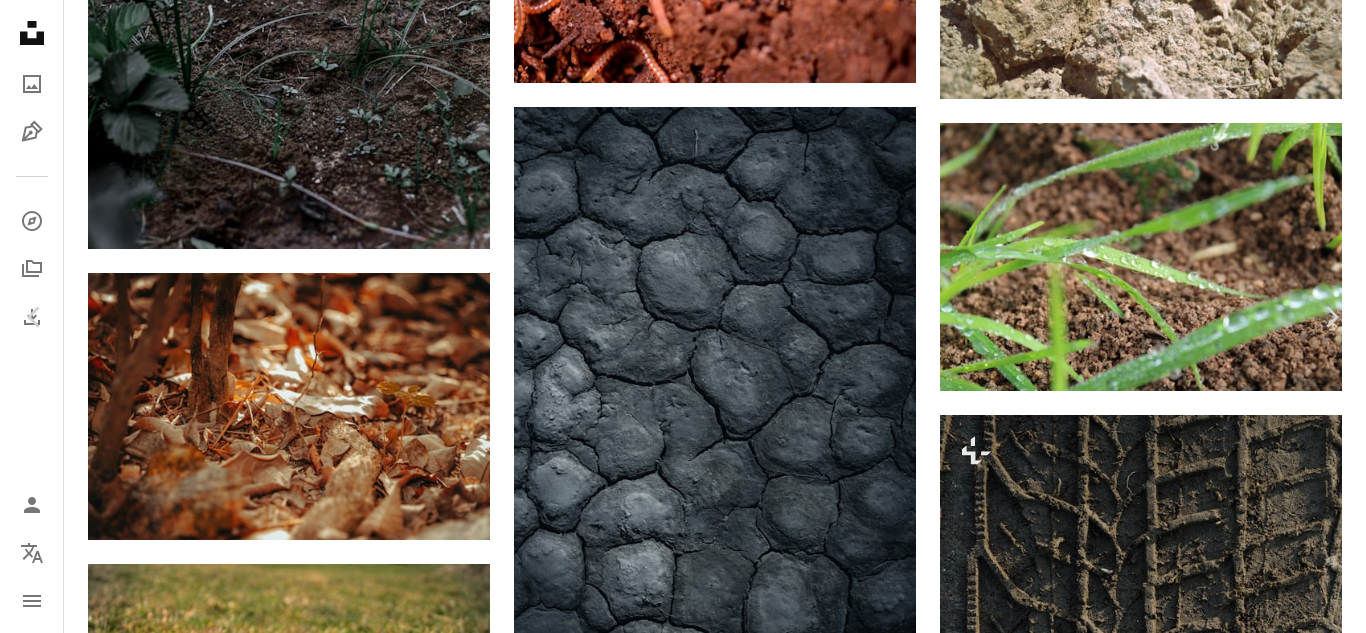 scroll, scrollTop: 1319, scrollLeft: 0, axis: vertical 